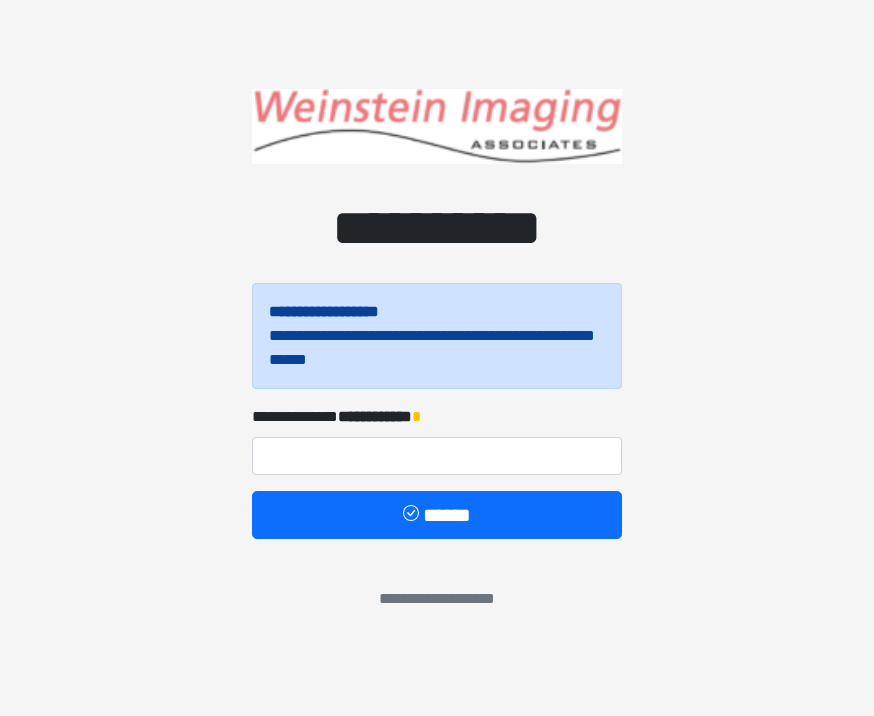 scroll, scrollTop: 0, scrollLeft: 0, axis: both 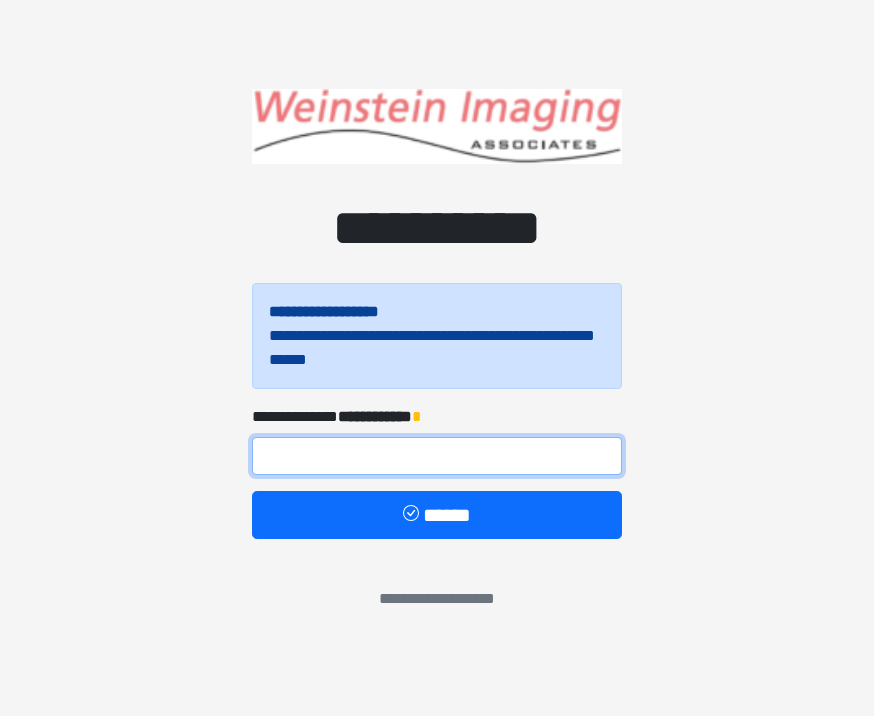 click at bounding box center [437, 456] 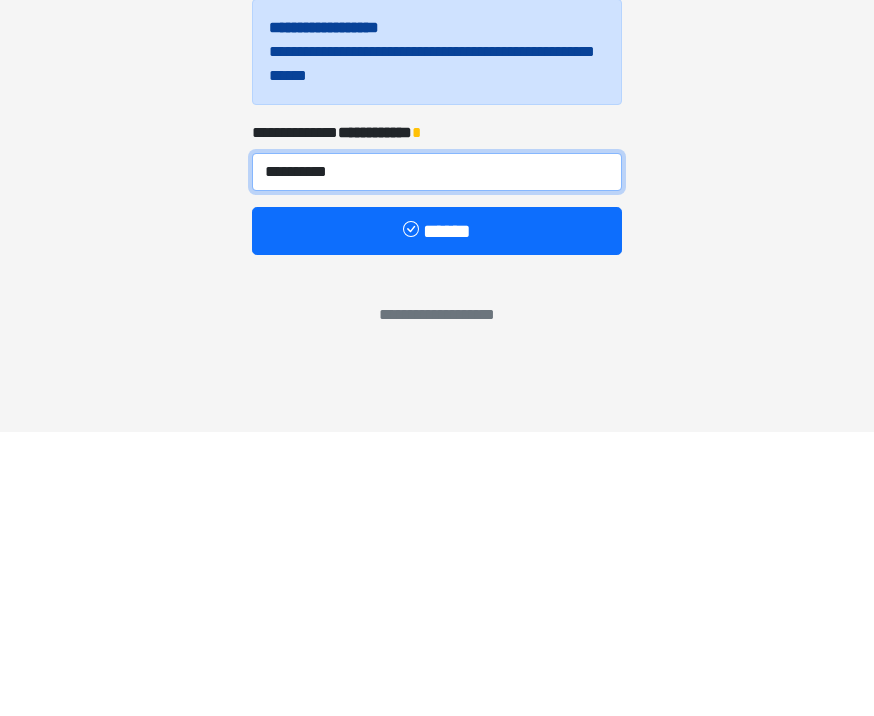 type on "**********" 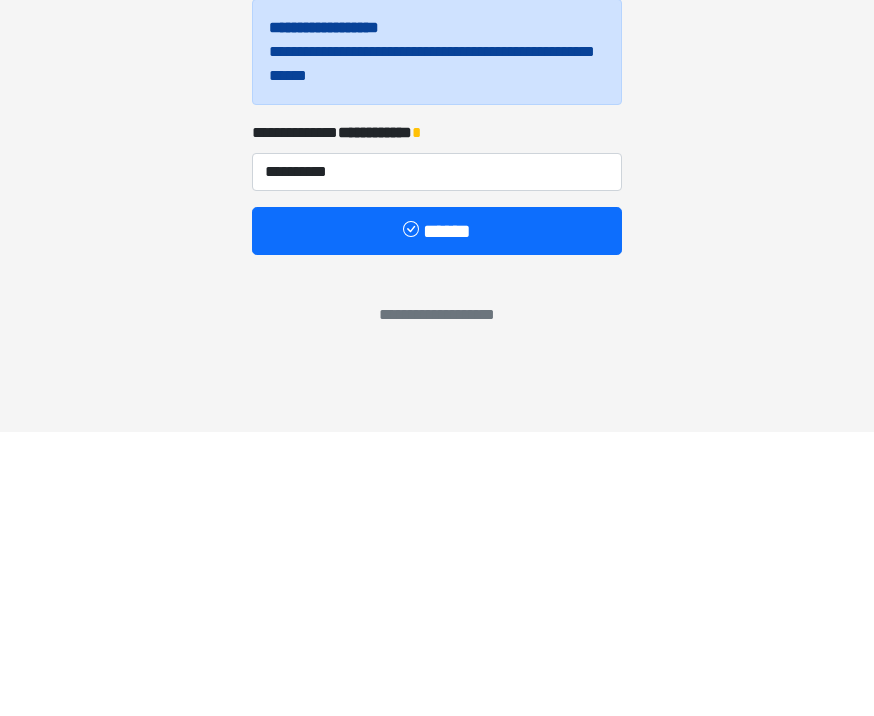 click on "******" at bounding box center (437, 515) 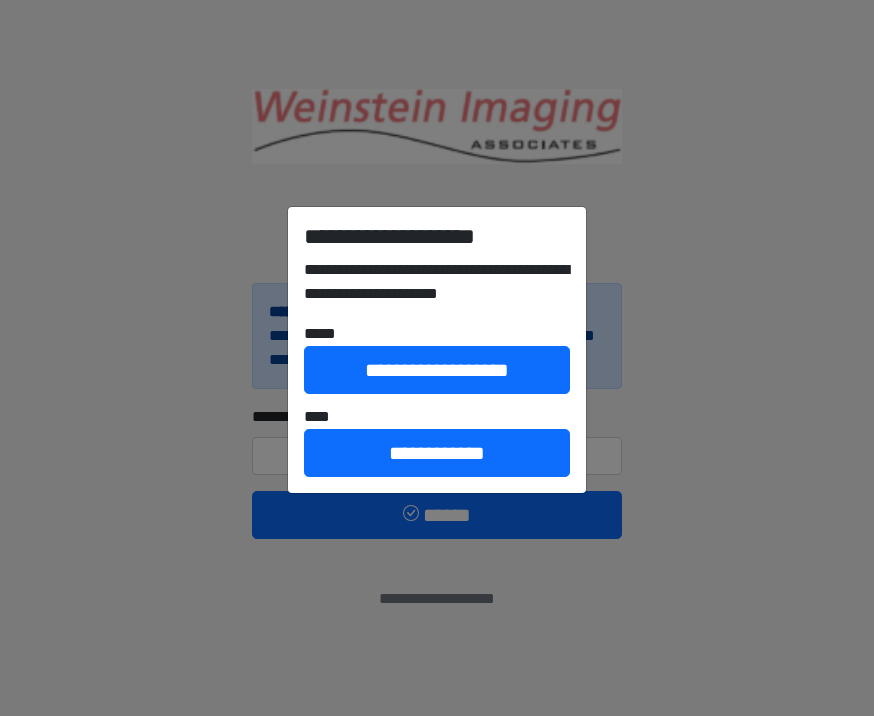 click on "**********" at bounding box center (437, 453) 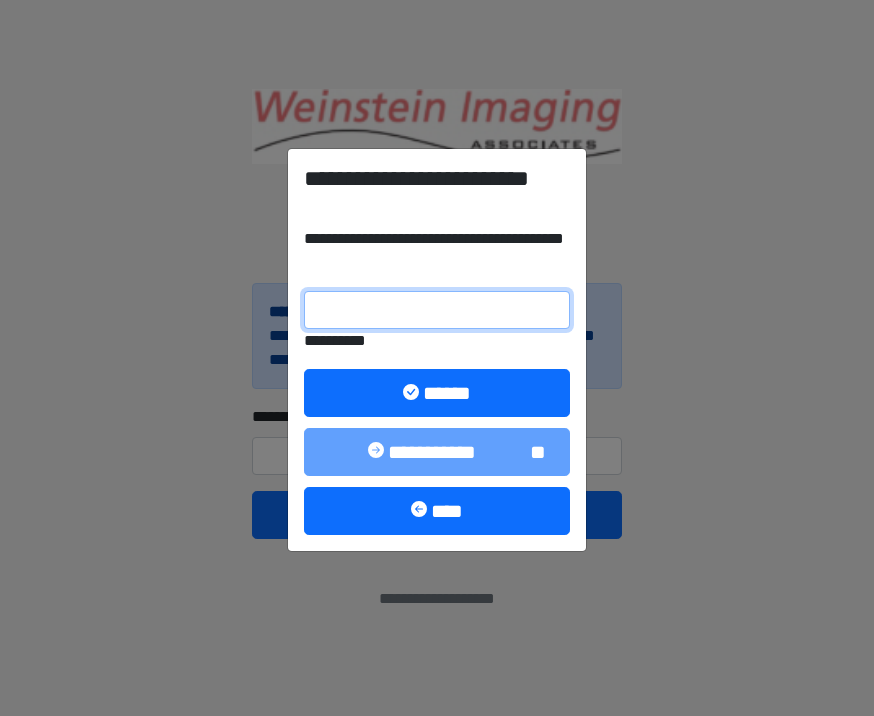 click on "**********" at bounding box center (437, 310) 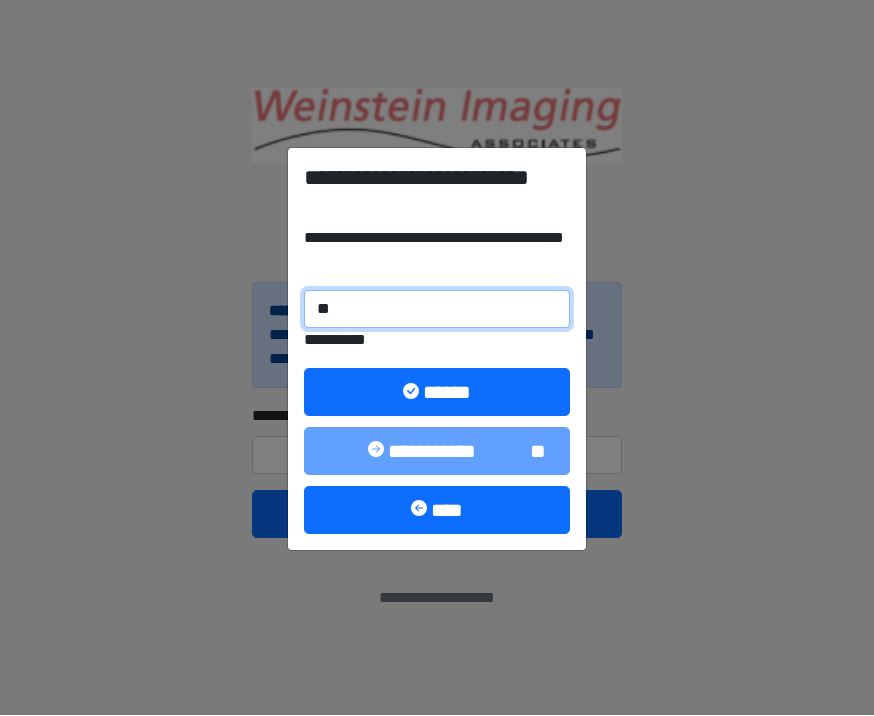 type on "**" 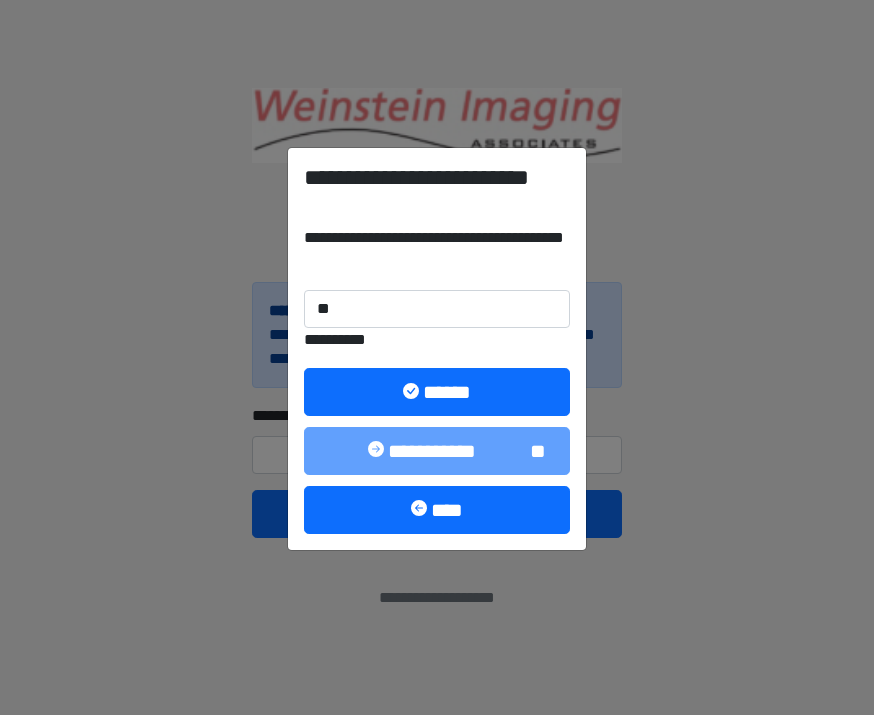 click on "**********" at bounding box center [437, 341] 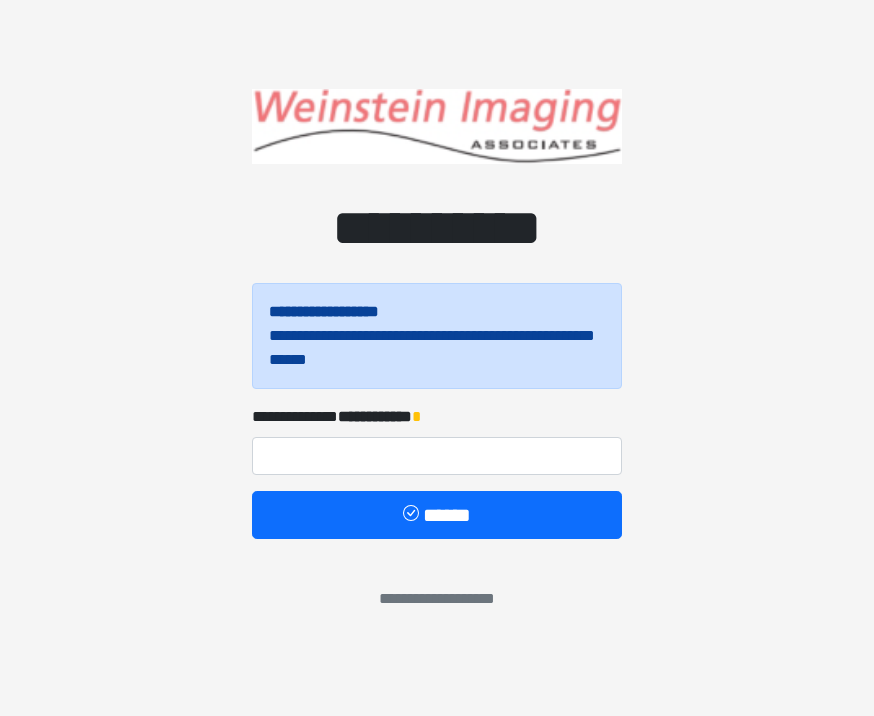 scroll, scrollTop: 0, scrollLeft: 0, axis: both 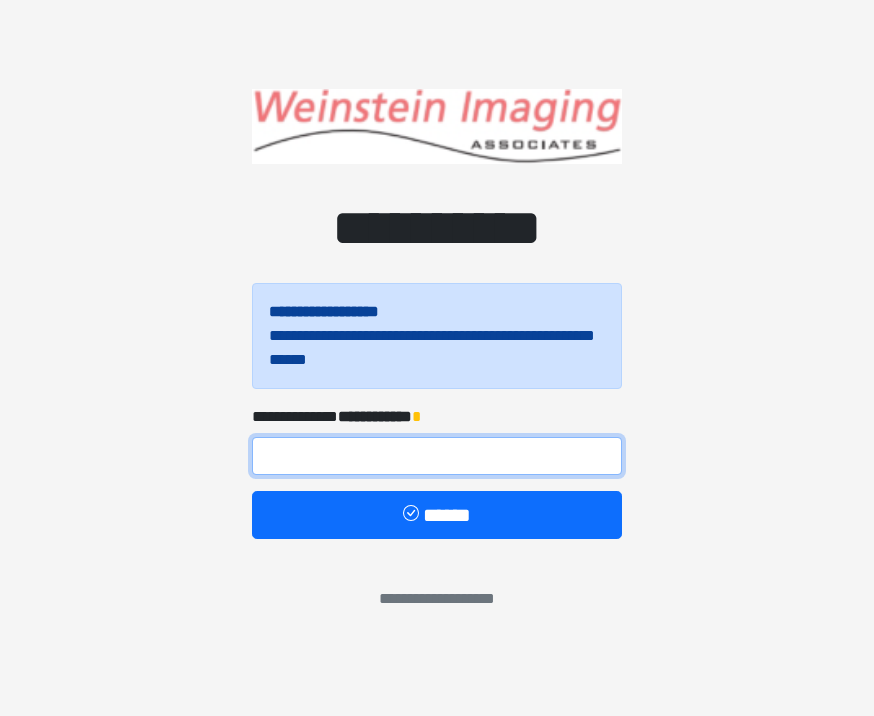 click at bounding box center (437, 456) 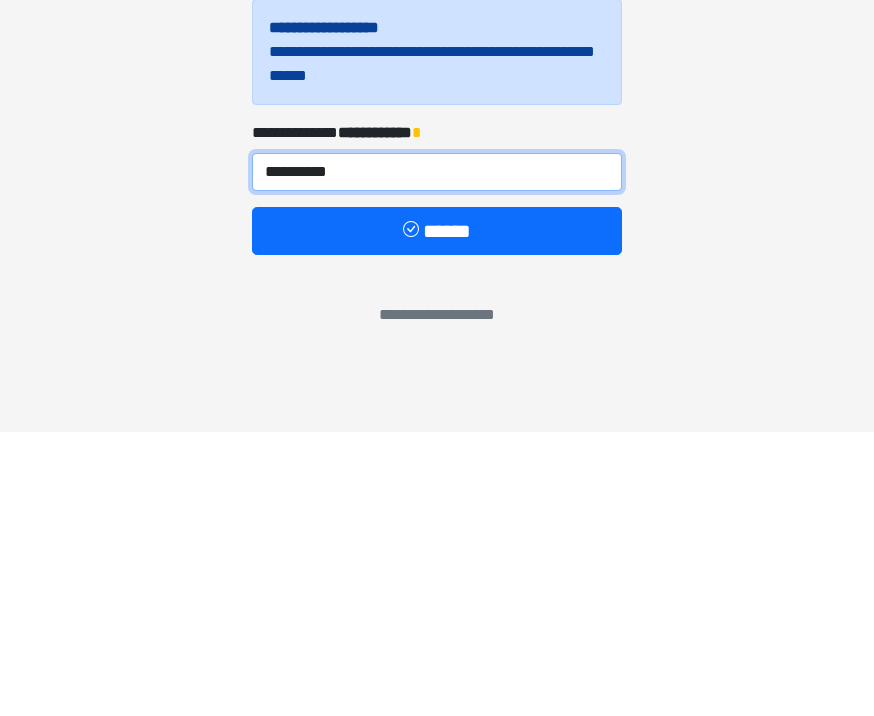 type on "**********" 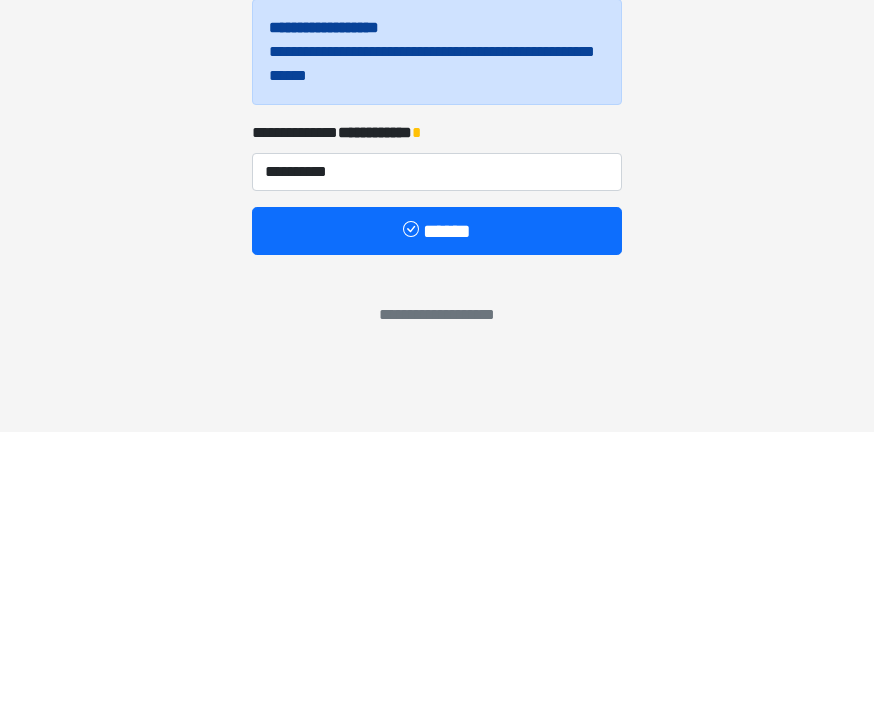 click on "******" at bounding box center [437, 515] 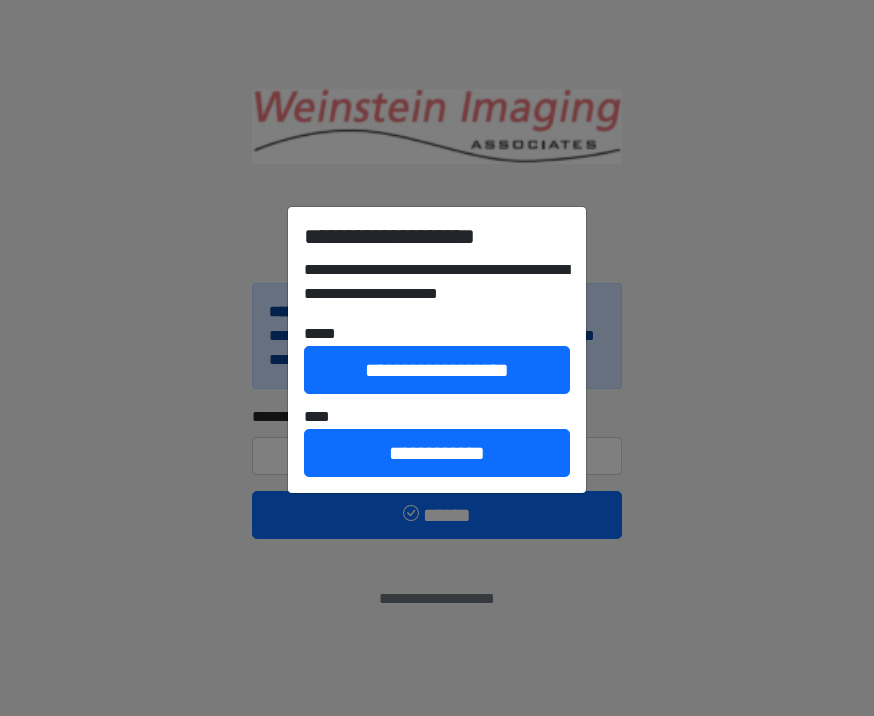 click on "**********" at bounding box center (437, 453) 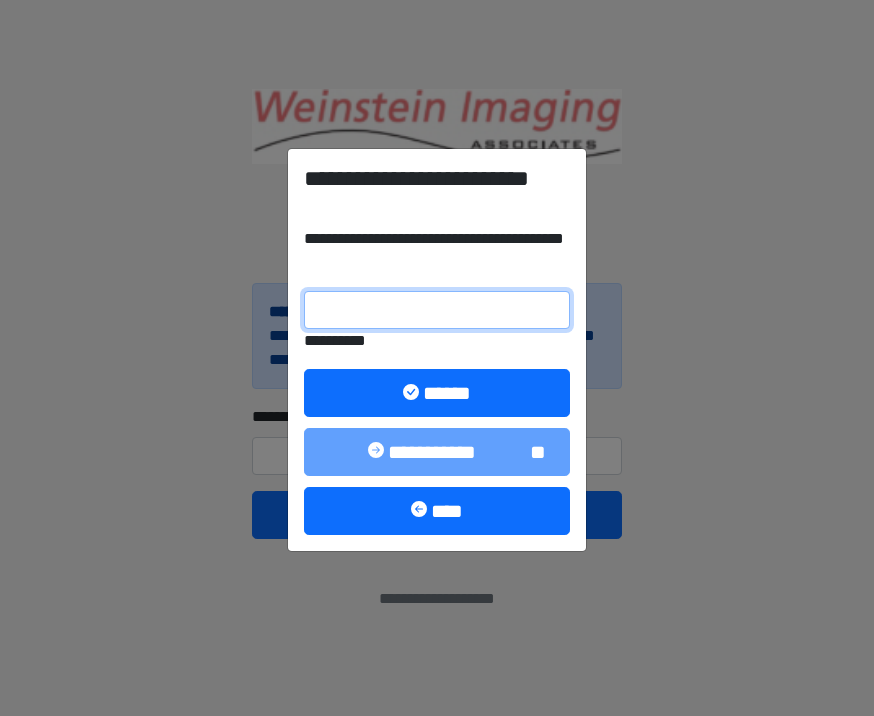 click on "**********" at bounding box center [437, 310] 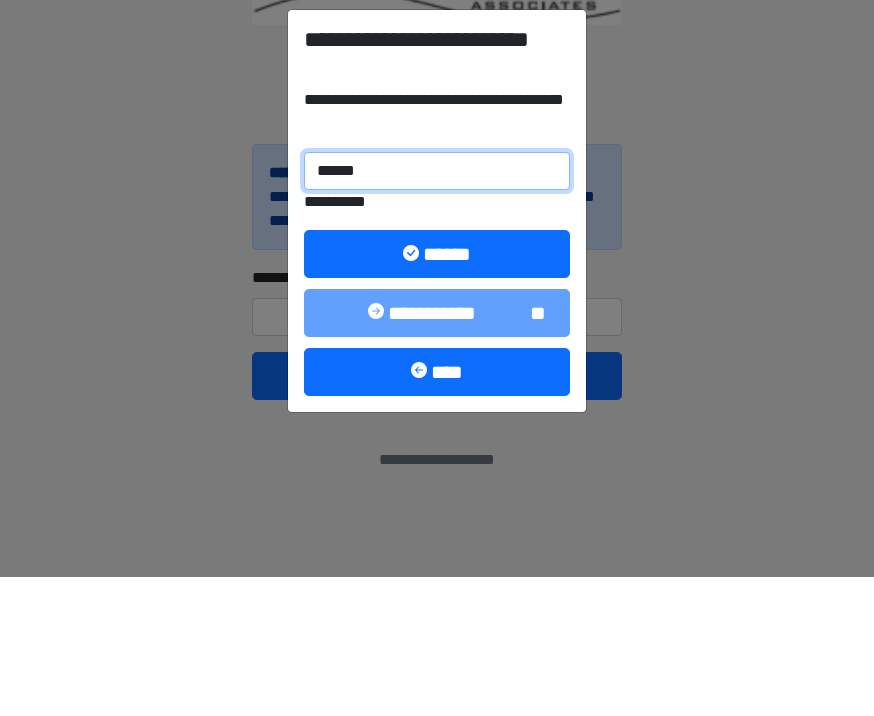 type on "******" 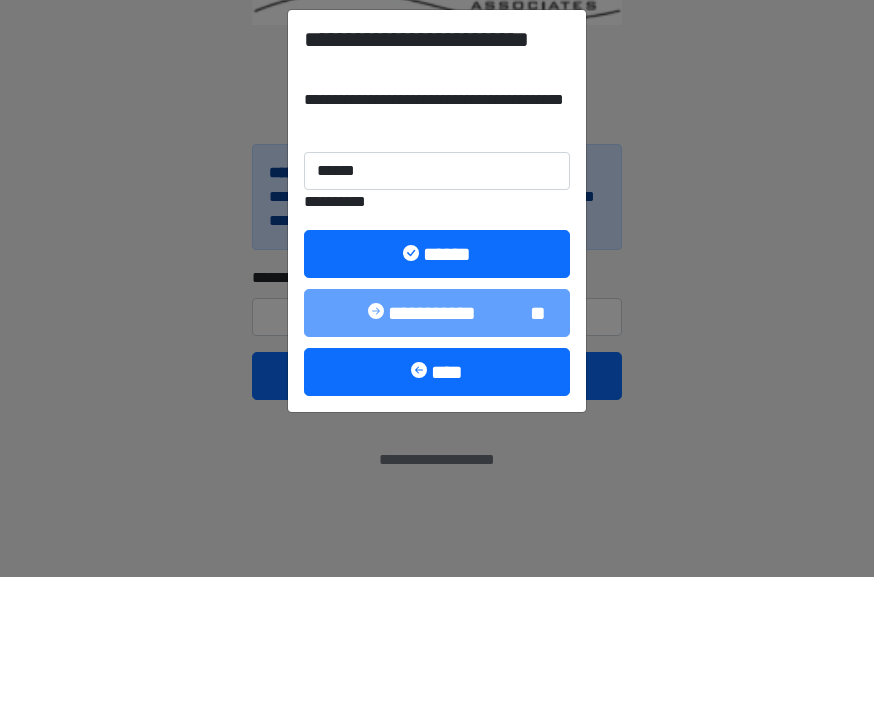 click on "******" at bounding box center [437, 393] 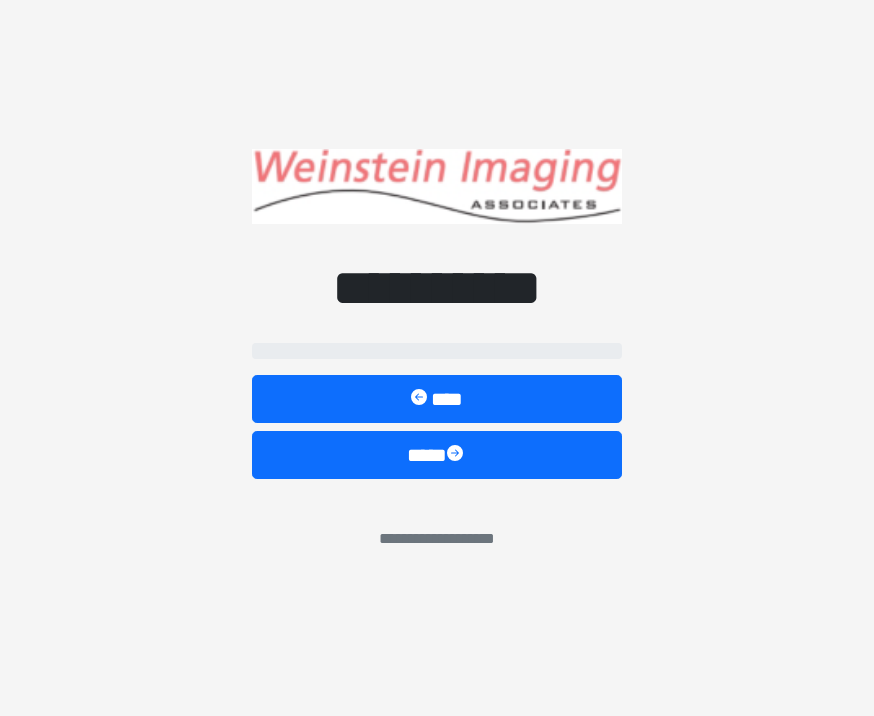 select on "*****" 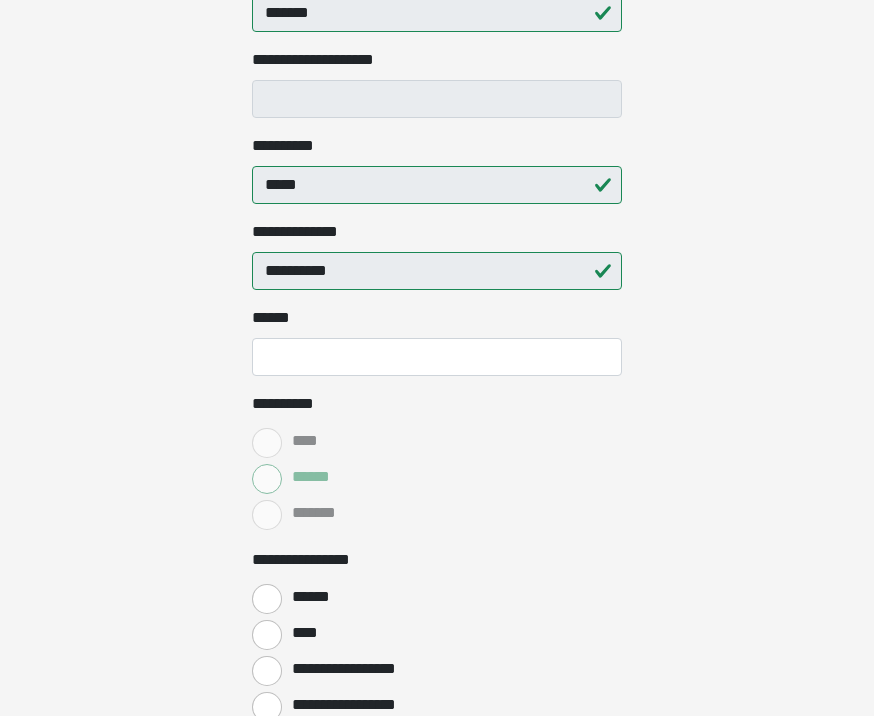 scroll, scrollTop: 391, scrollLeft: 0, axis: vertical 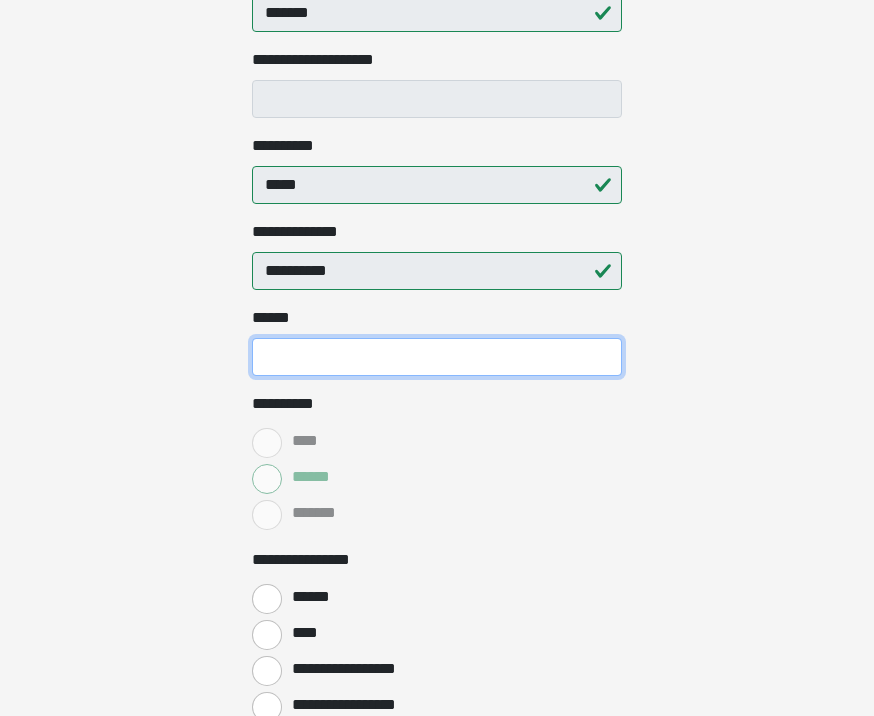 click on "**** *" at bounding box center [437, 357] 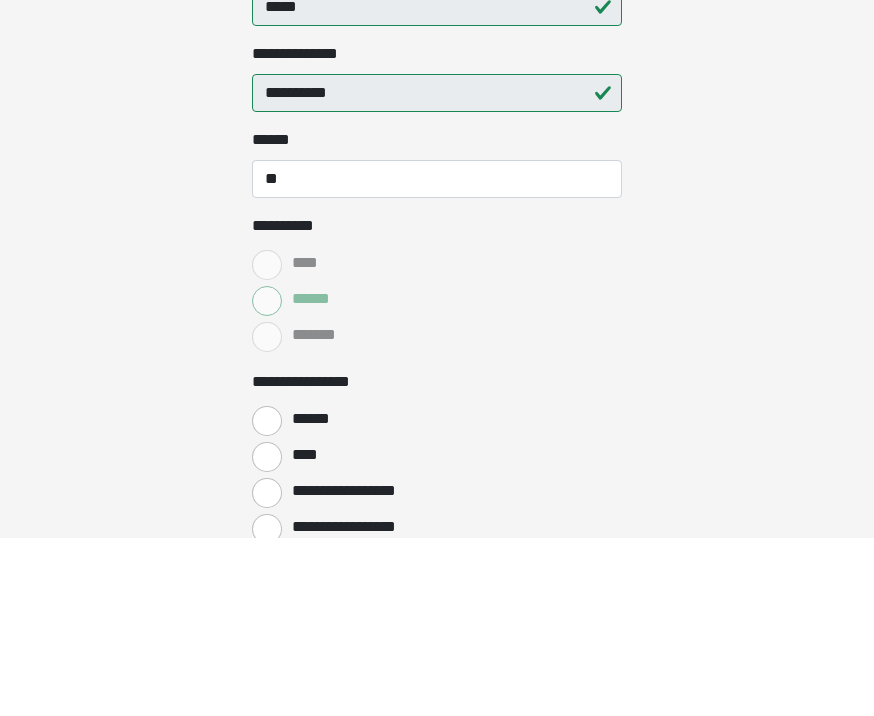scroll, scrollTop: 569, scrollLeft: 0, axis: vertical 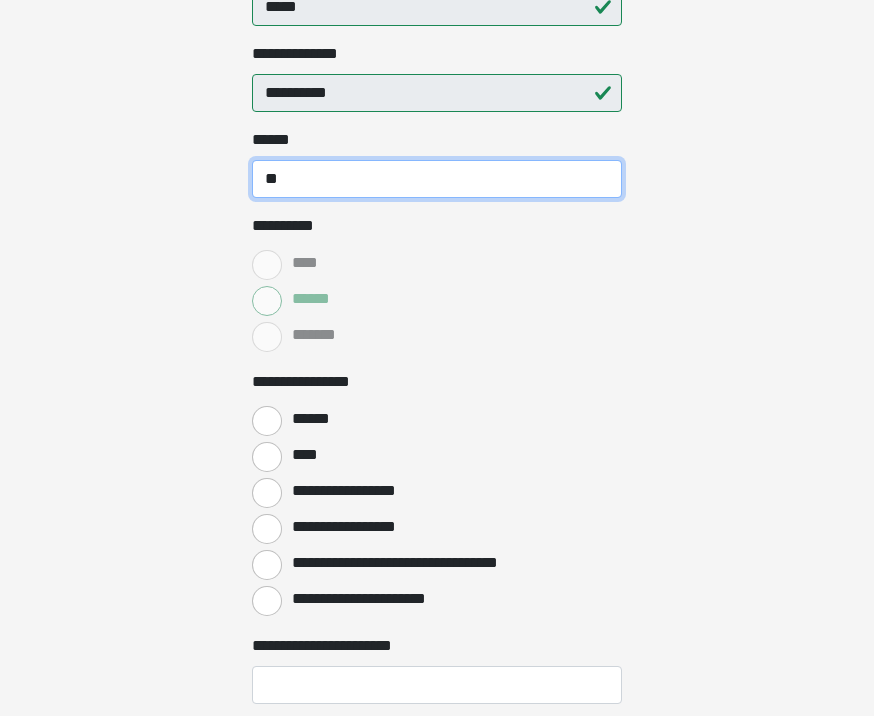 type on "**" 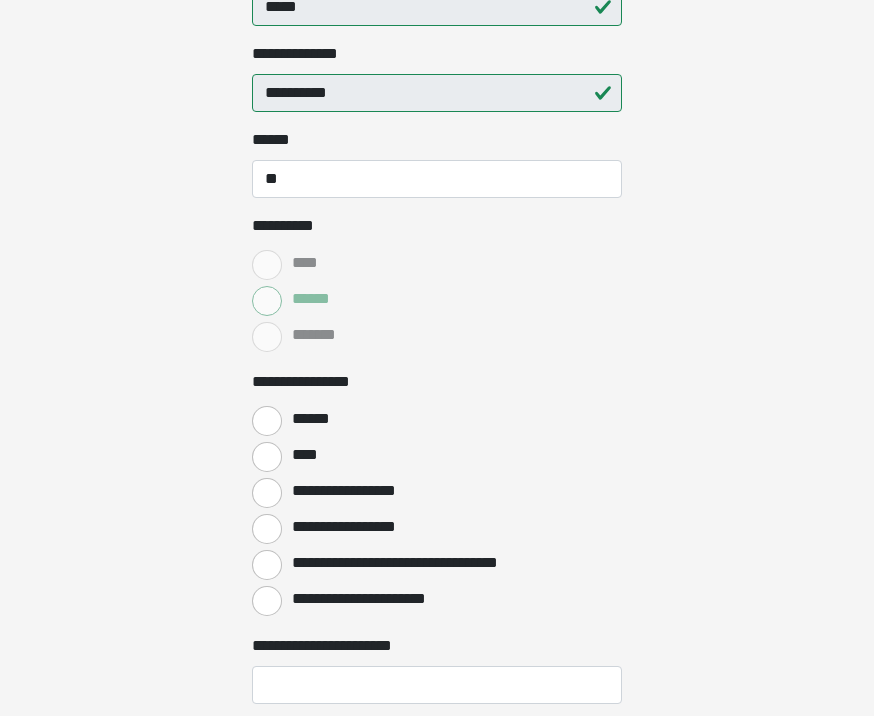 click on "******" at bounding box center [267, 421] 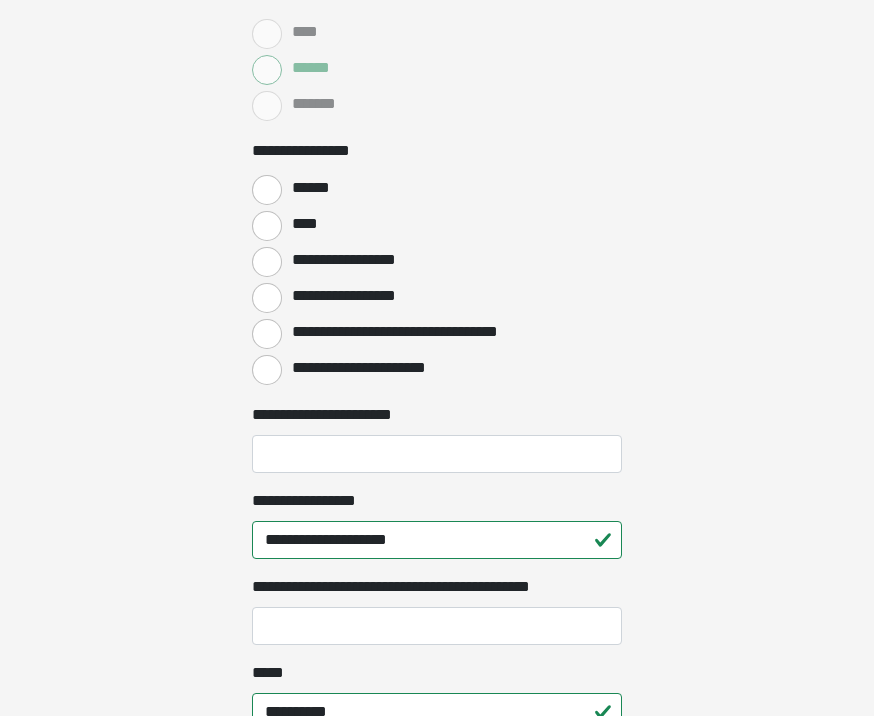 scroll, scrollTop: 797, scrollLeft: 0, axis: vertical 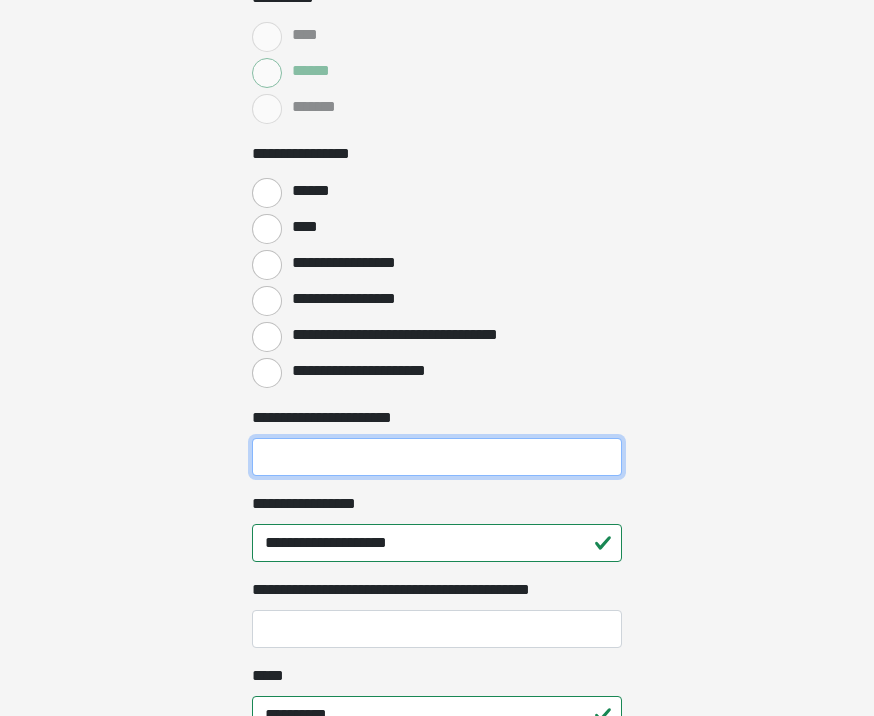 click on "**********" at bounding box center (437, 457) 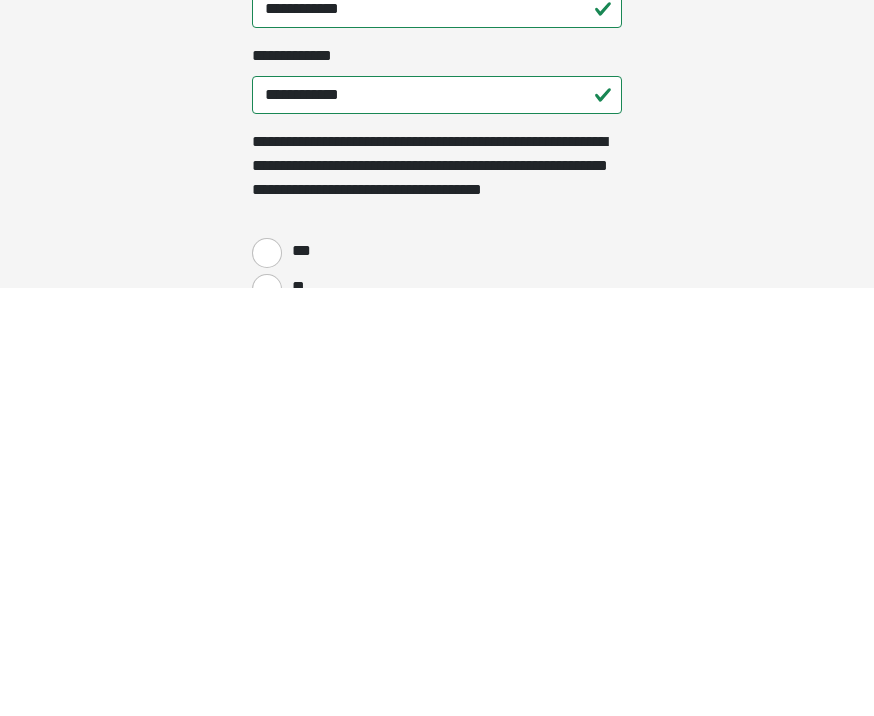 scroll, scrollTop: 1337, scrollLeft: 0, axis: vertical 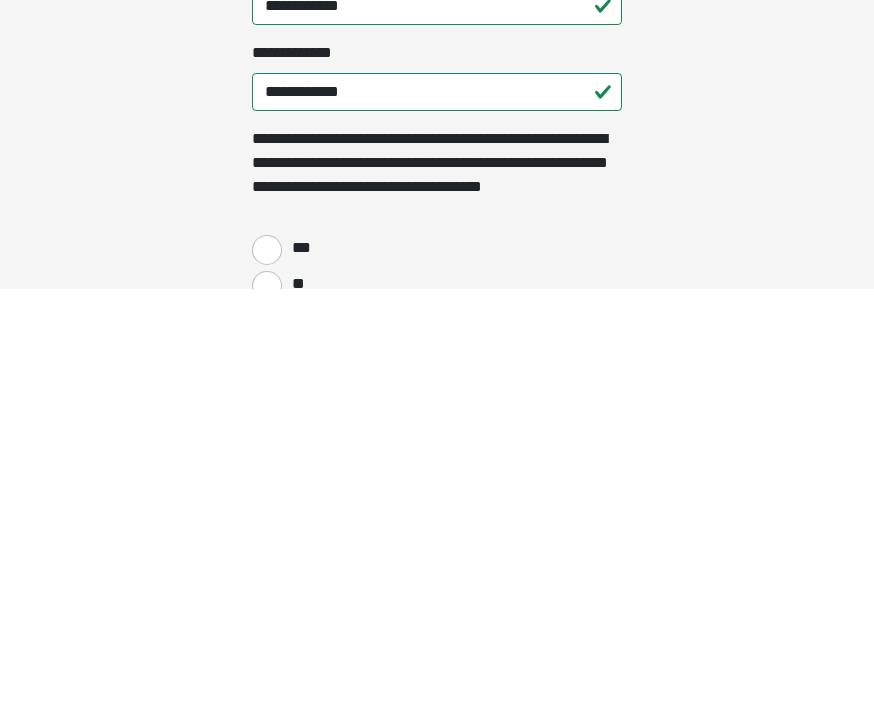 click on "***" at bounding box center [300, 675] 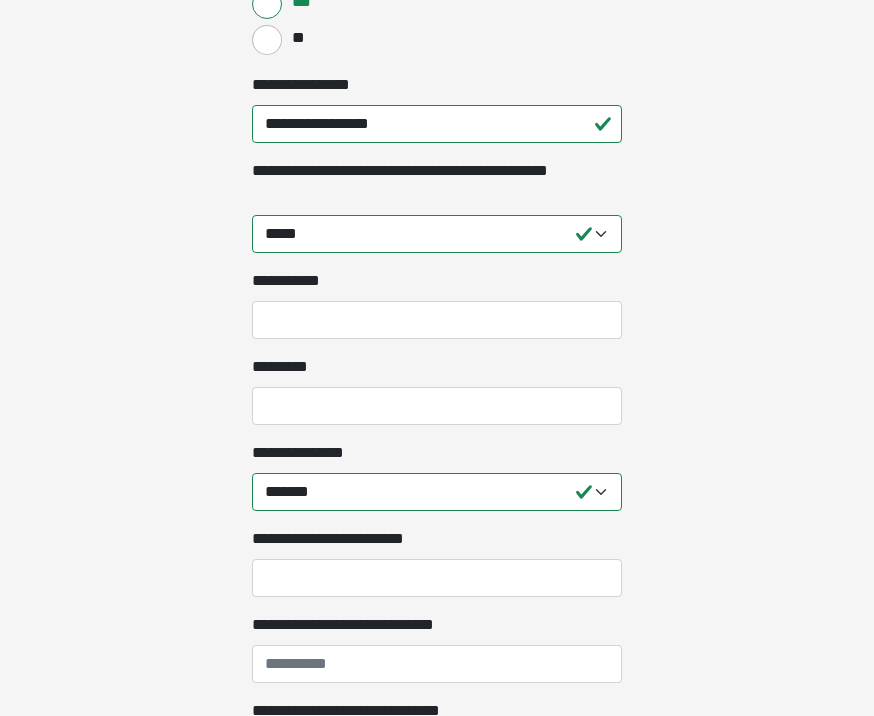 scroll, scrollTop: 2010, scrollLeft: 0, axis: vertical 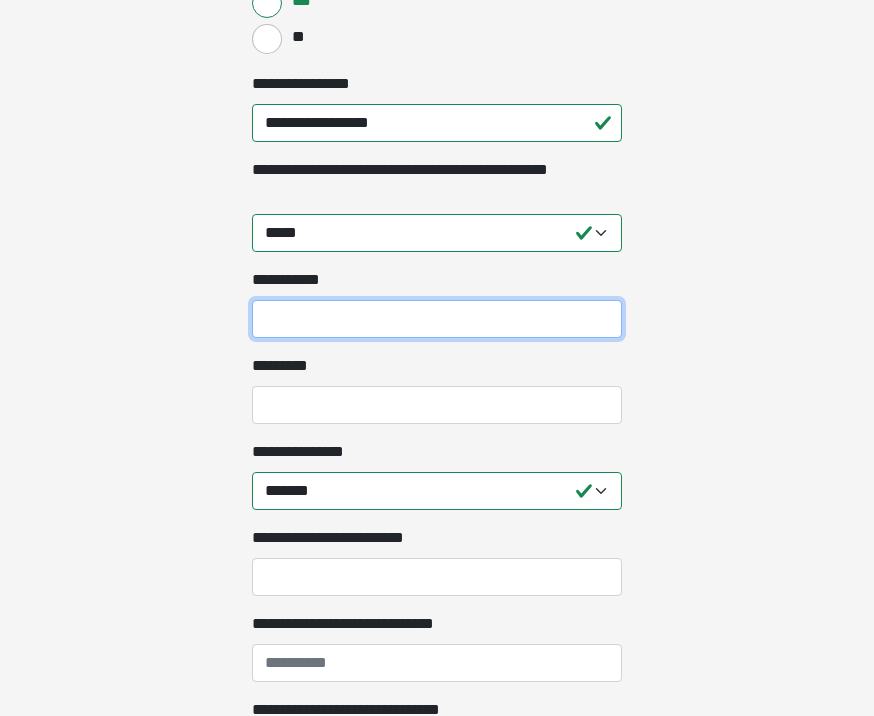 click on "**********" at bounding box center (437, 320) 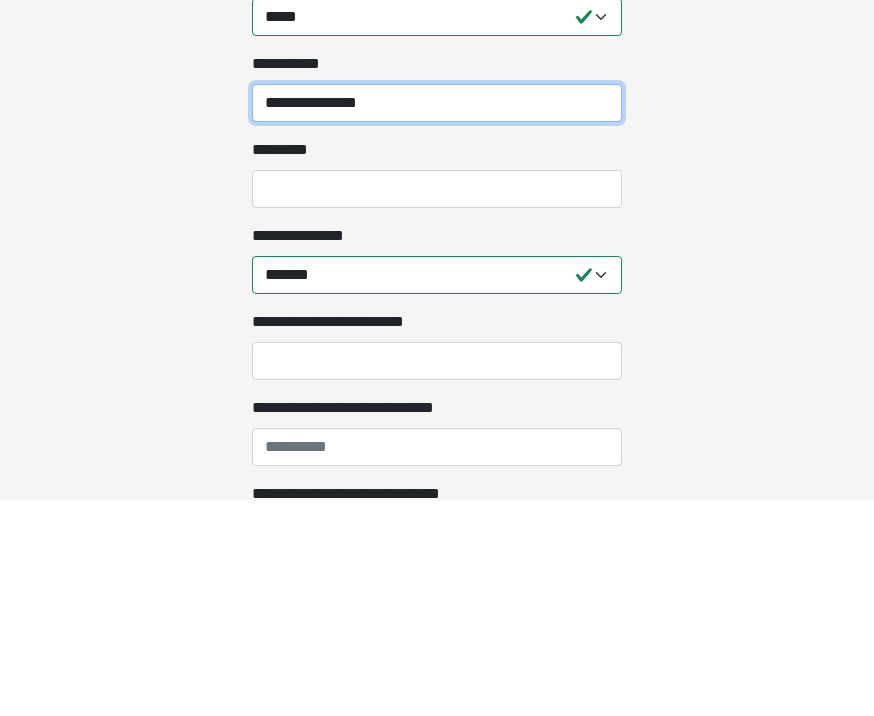 type on "**********" 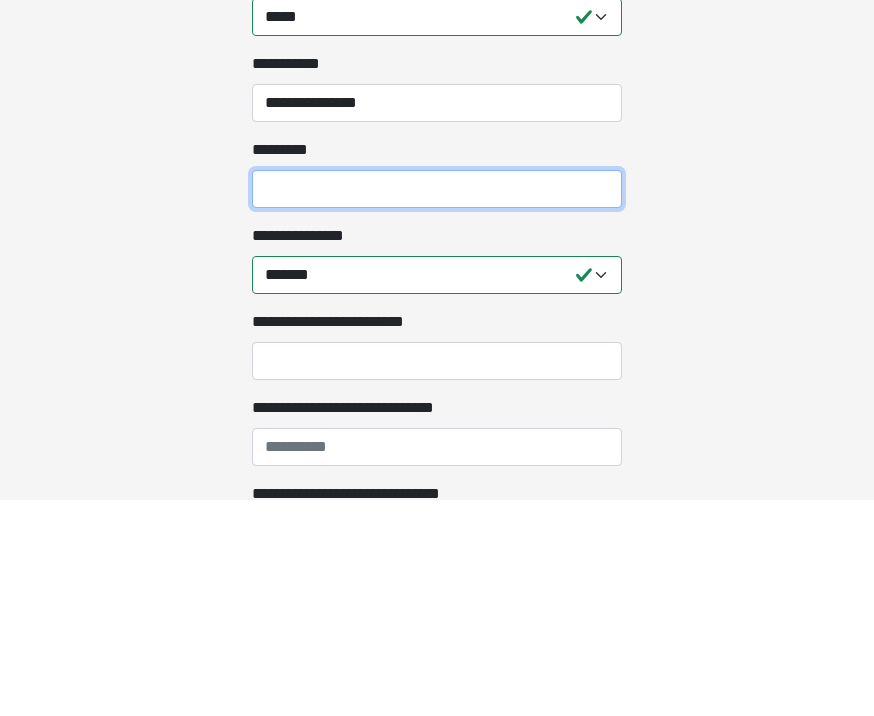 click on "*********" at bounding box center (437, 406) 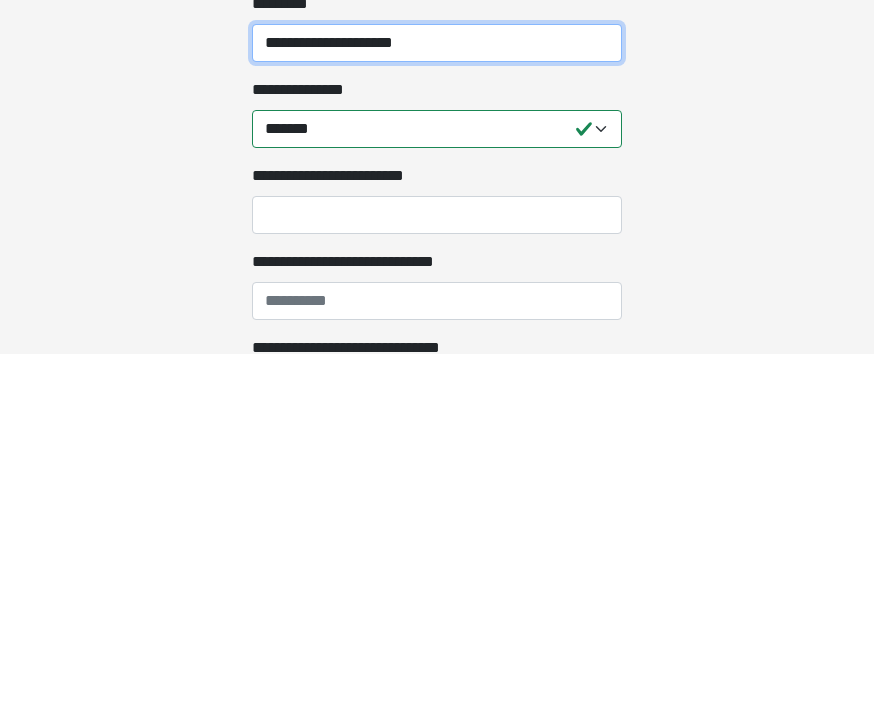 type on "**********" 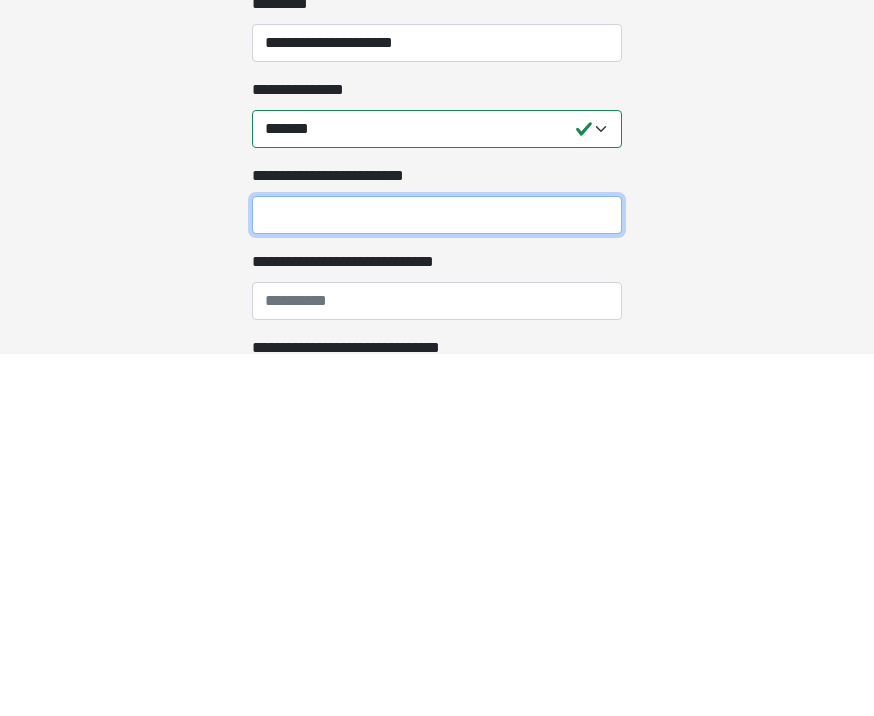 click on "**********" at bounding box center [437, 578] 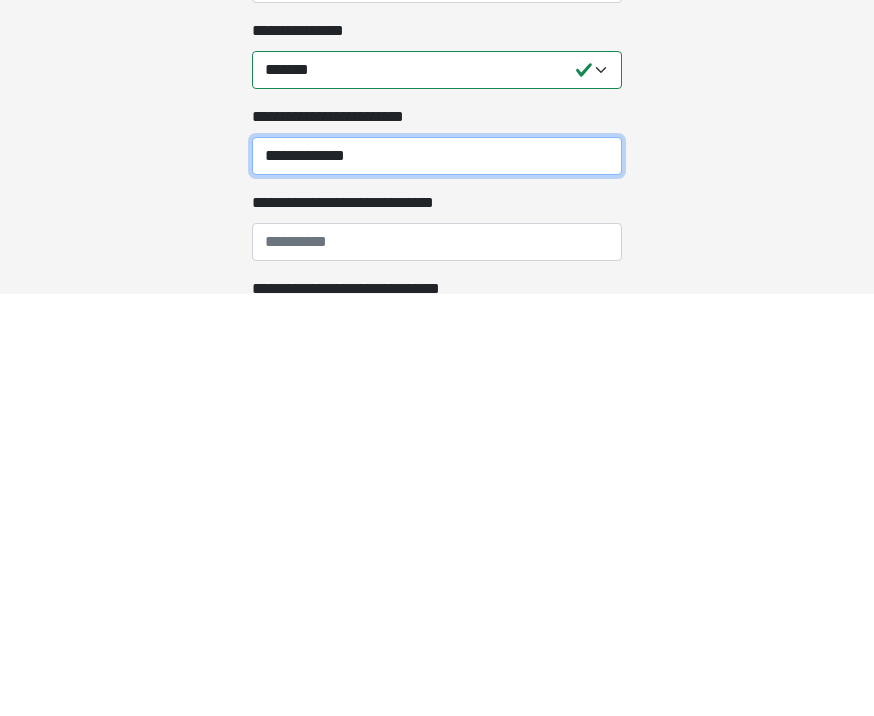 type on "**********" 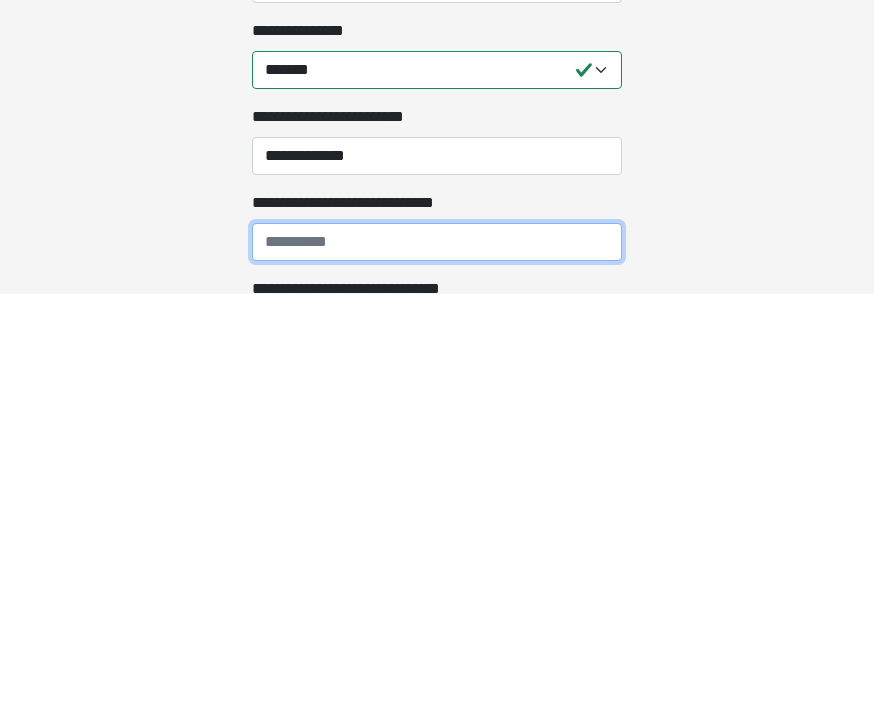click on "**********" at bounding box center [437, 664] 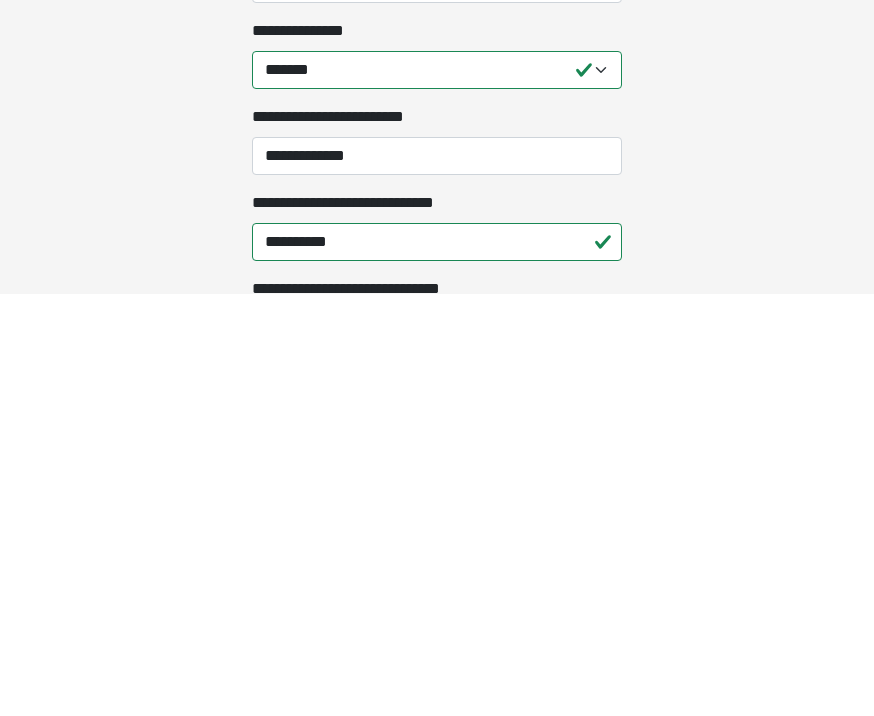 scroll, scrollTop: 2433, scrollLeft: 0, axis: vertical 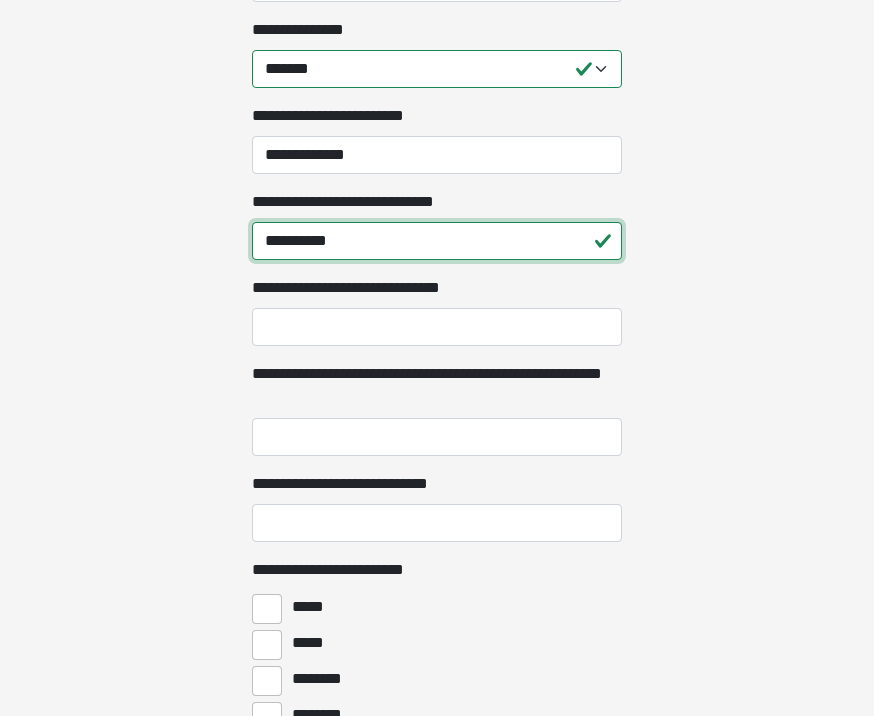 type on "**********" 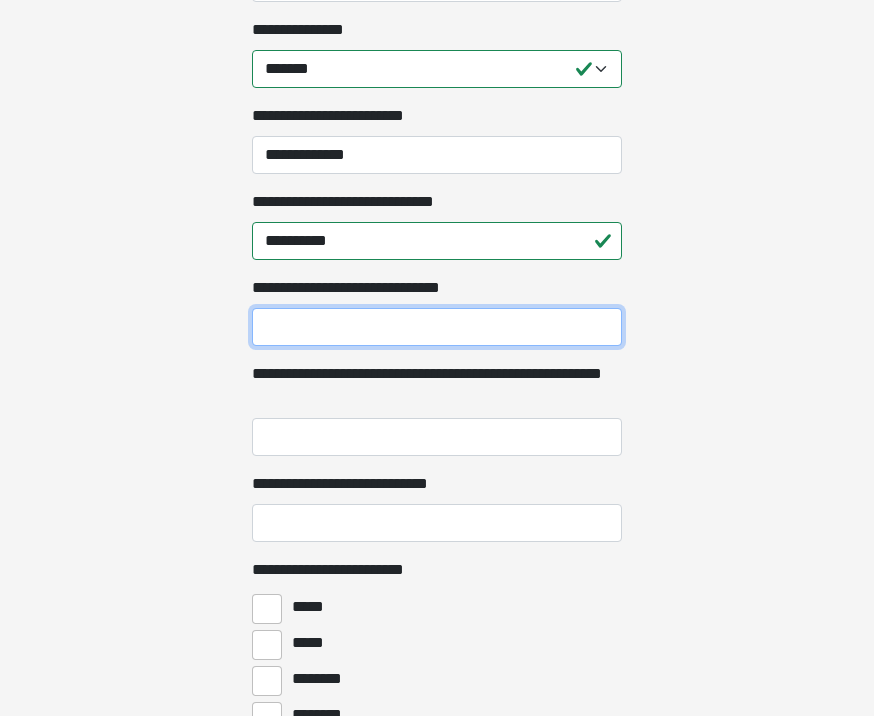 click on "**********" at bounding box center [437, 327] 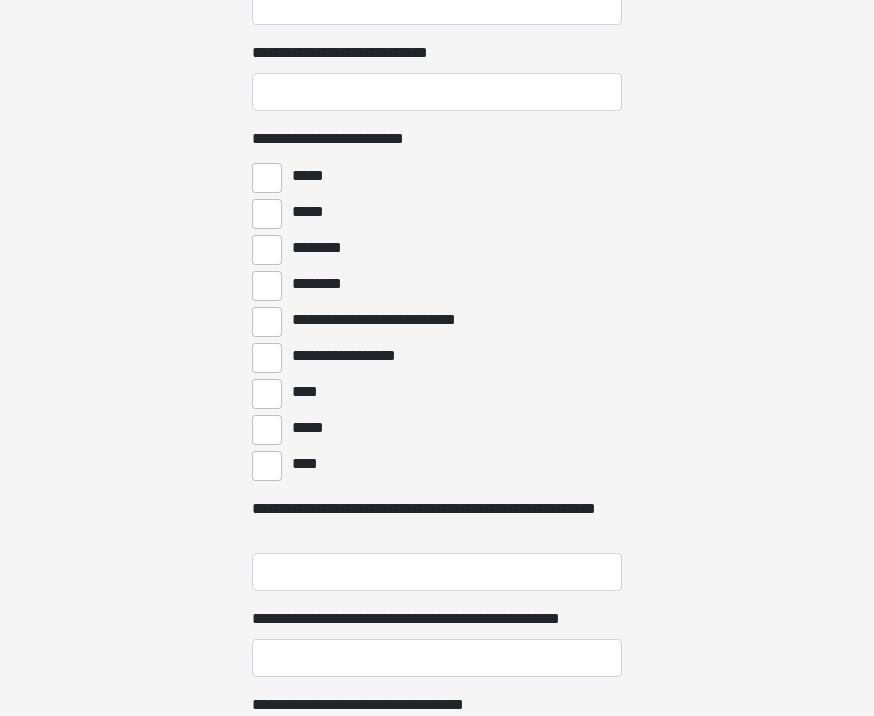 scroll, scrollTop: 2865, scrollLeft: 0, axis: vertical 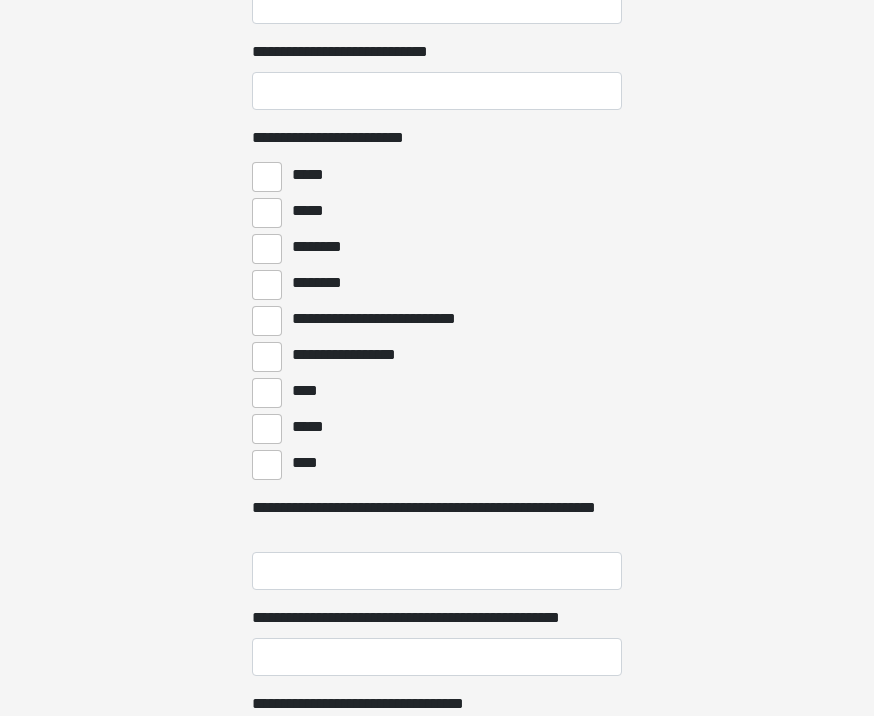 type on "**********" 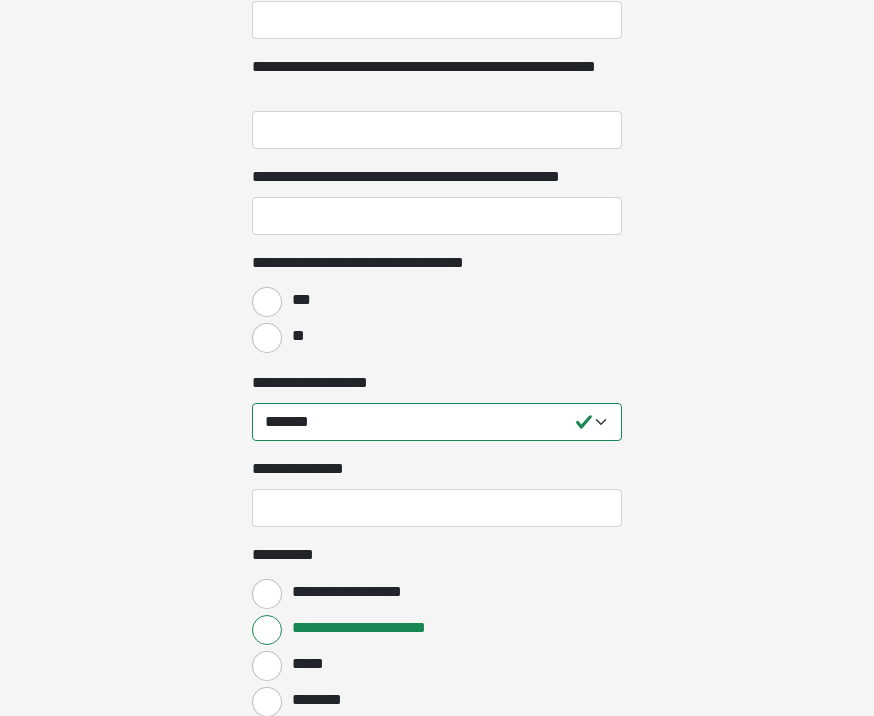 scroll, scrollTop: 3416, scrollLeft: 0, axis: vertical 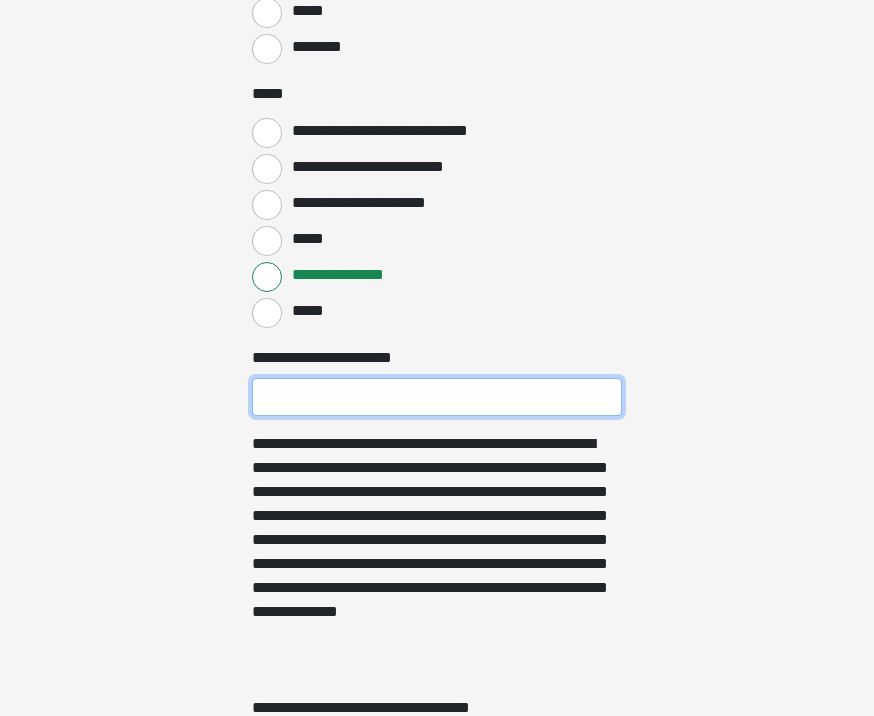 click on "**********" at bounding box center [437, 398] 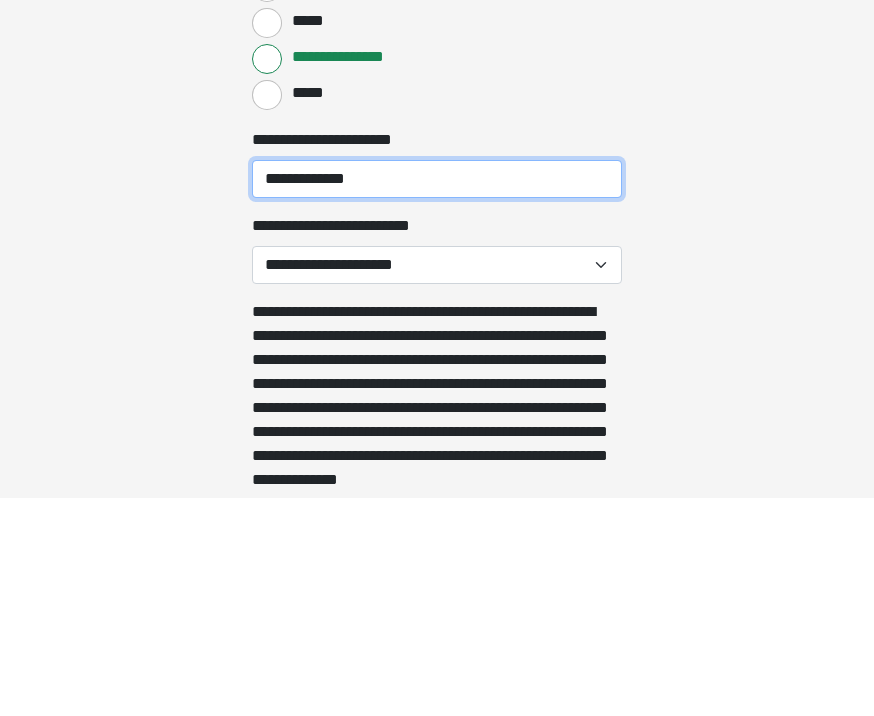 type on "**********" 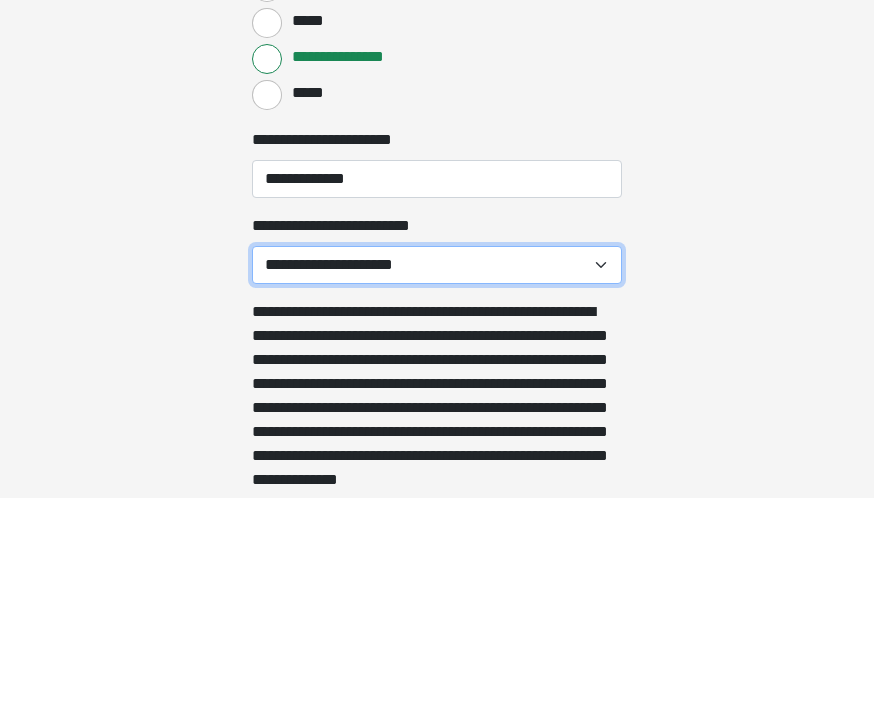 click on "**********" at bounding box center (437, 484) 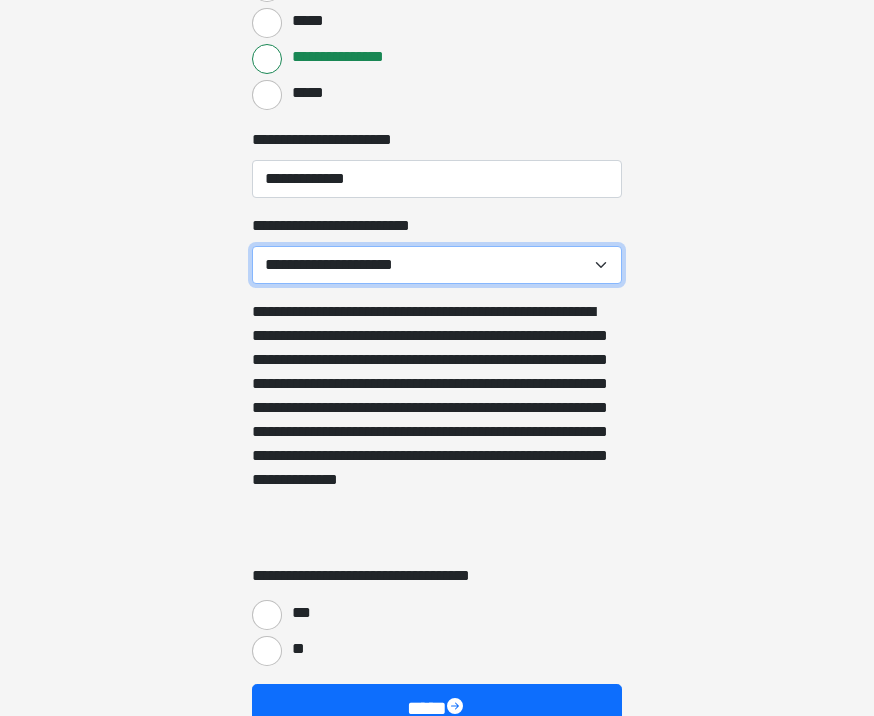 select on "******" 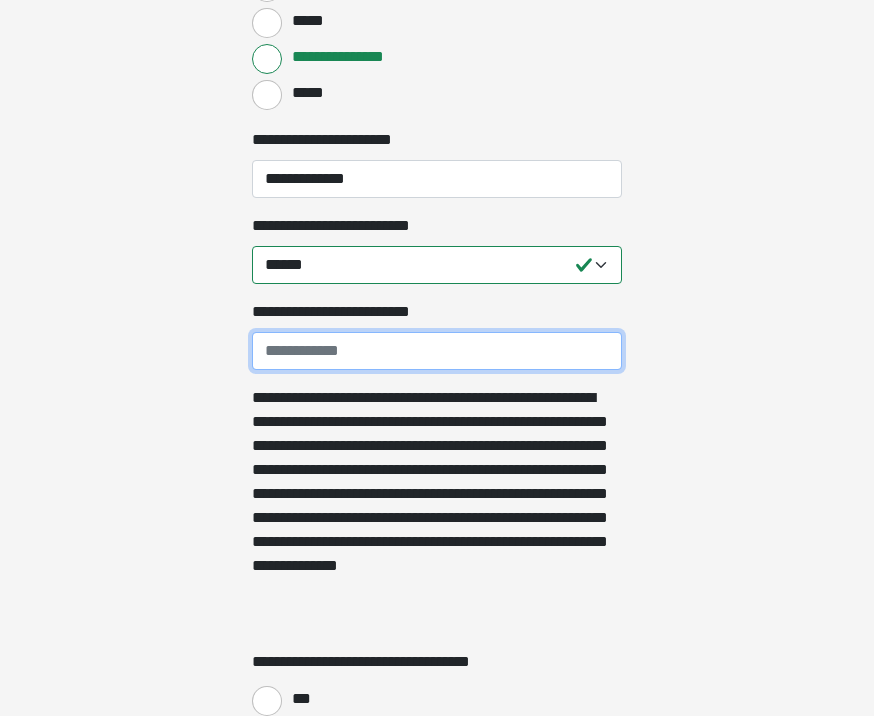 click on "**********" at bounding box center (437, 351) 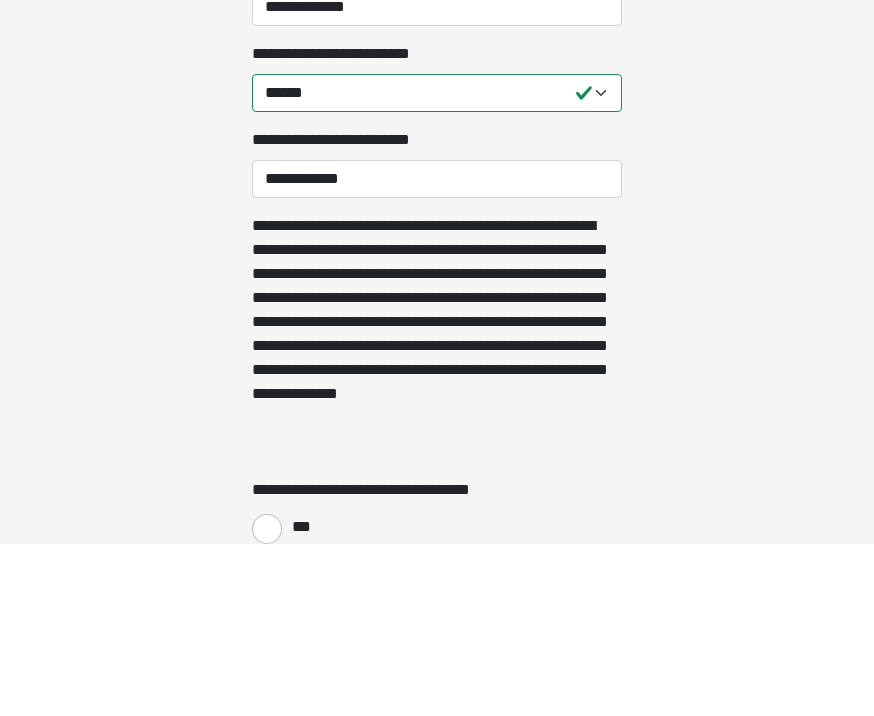 scroll, scrollTop: 4423, scrollLeft: 0, axis: vertical 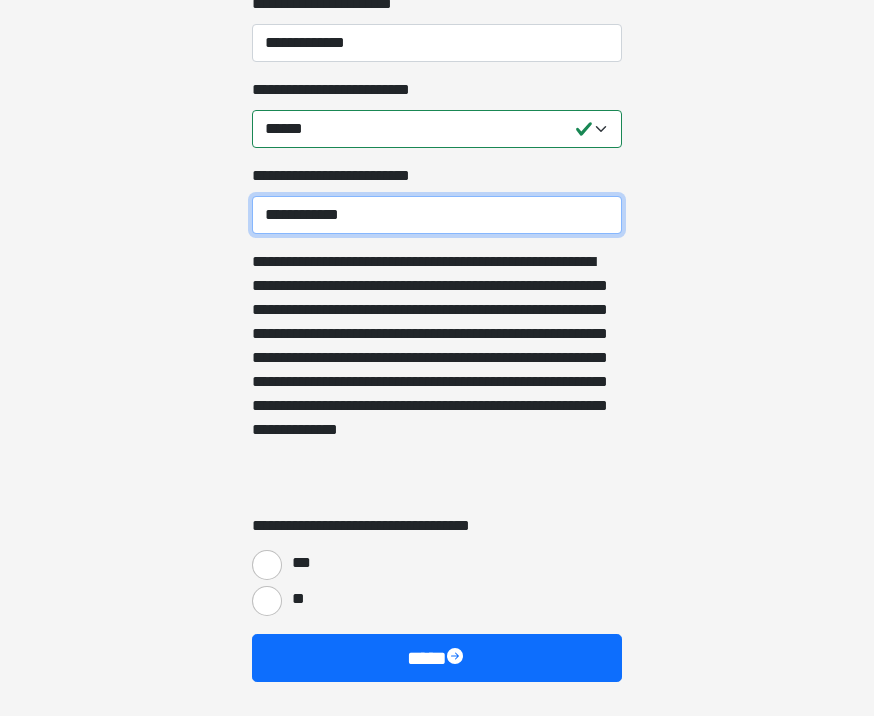 type on "**********" 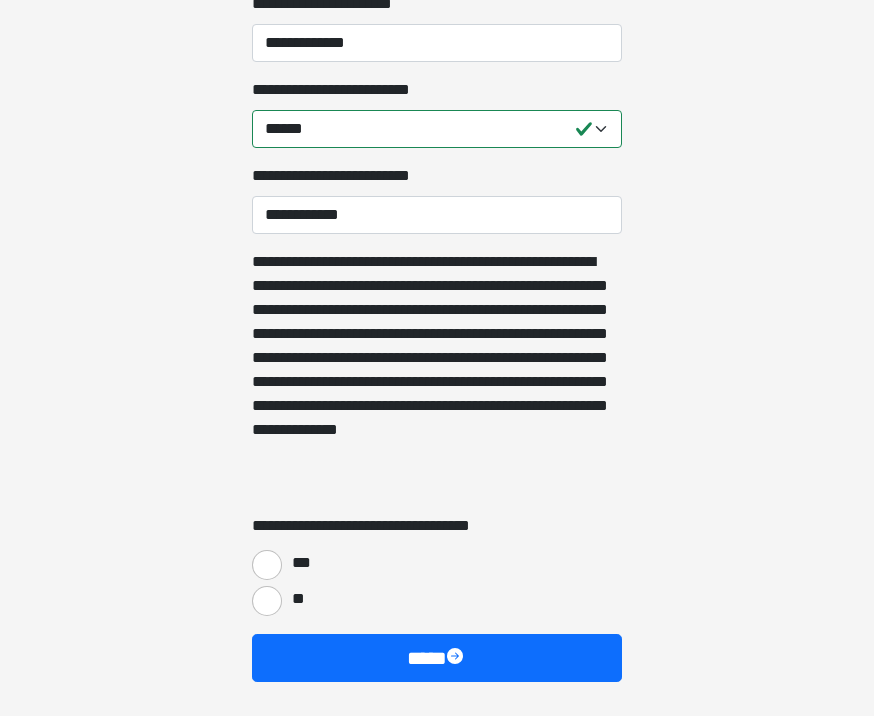 click on "**" at bounding box center [267, 601] 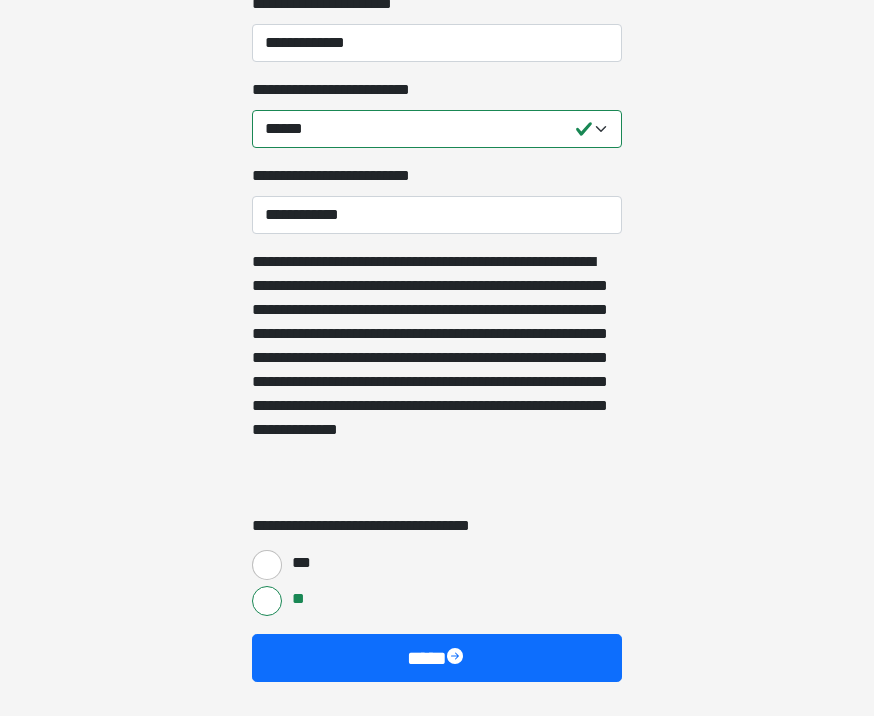 click on "****" at bounding box center [437, 658] 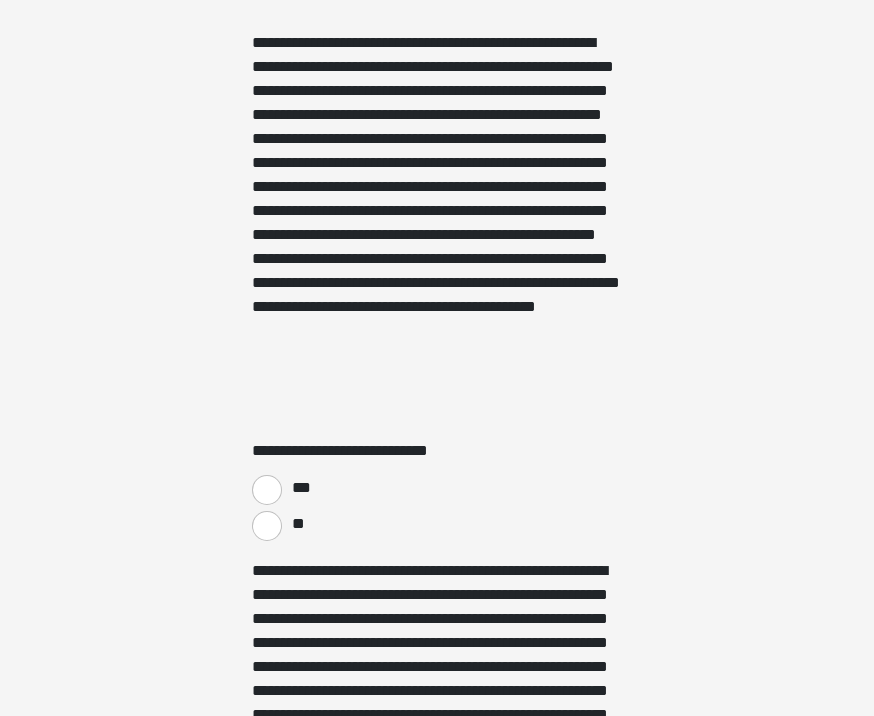 scroll, scrollTop: 3282, scrollLeft: 0, axis: vertical 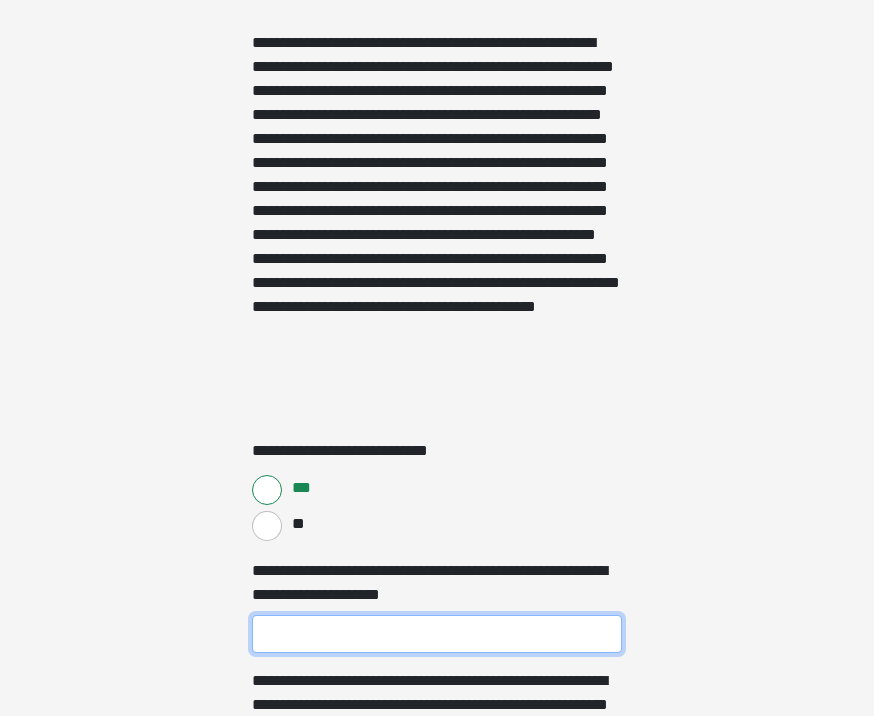 click on "**********" at bounding box center [437, 634] 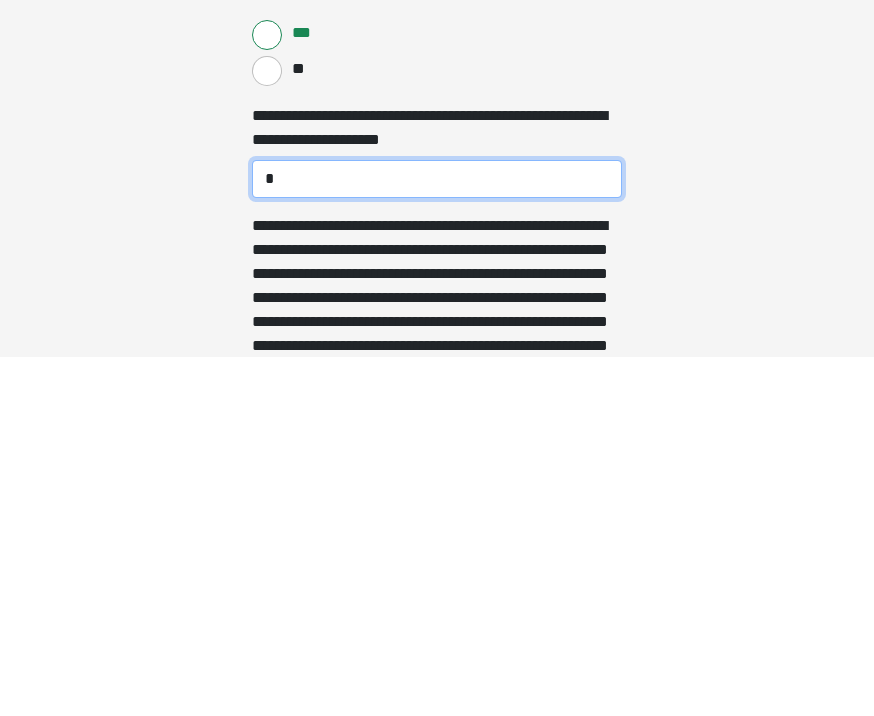 type on "**" 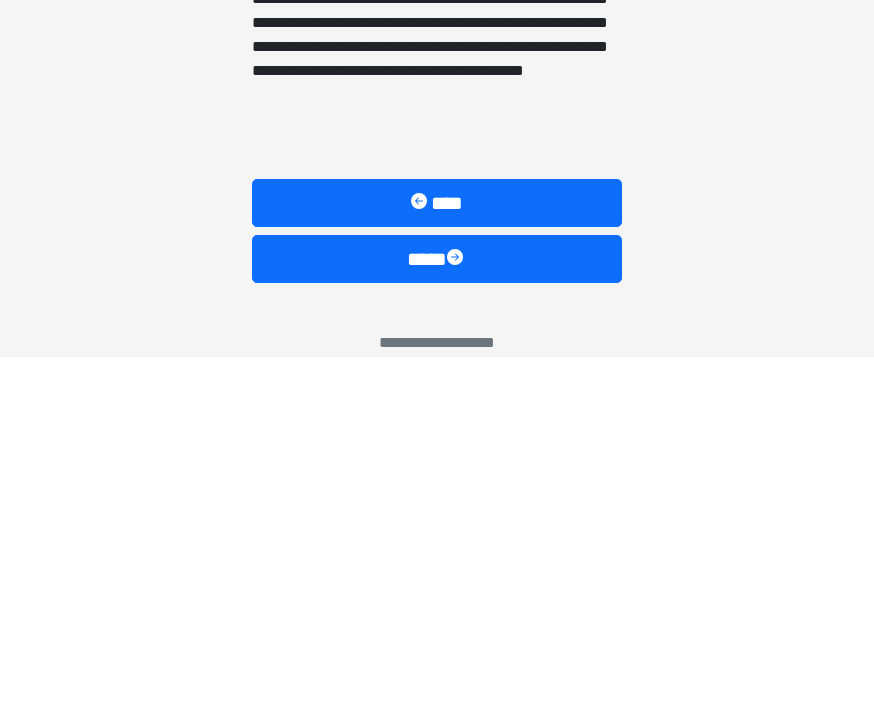 scroll, scrollTop: 3730, scrollLeft: 0, axis: vertical 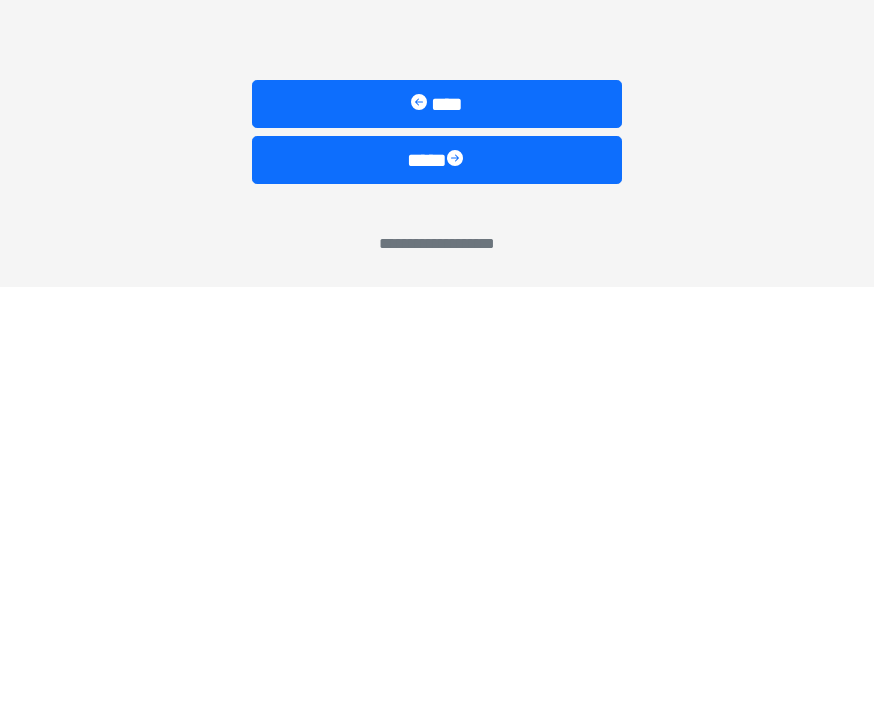 click on "****" at bounding box center [437, 589] 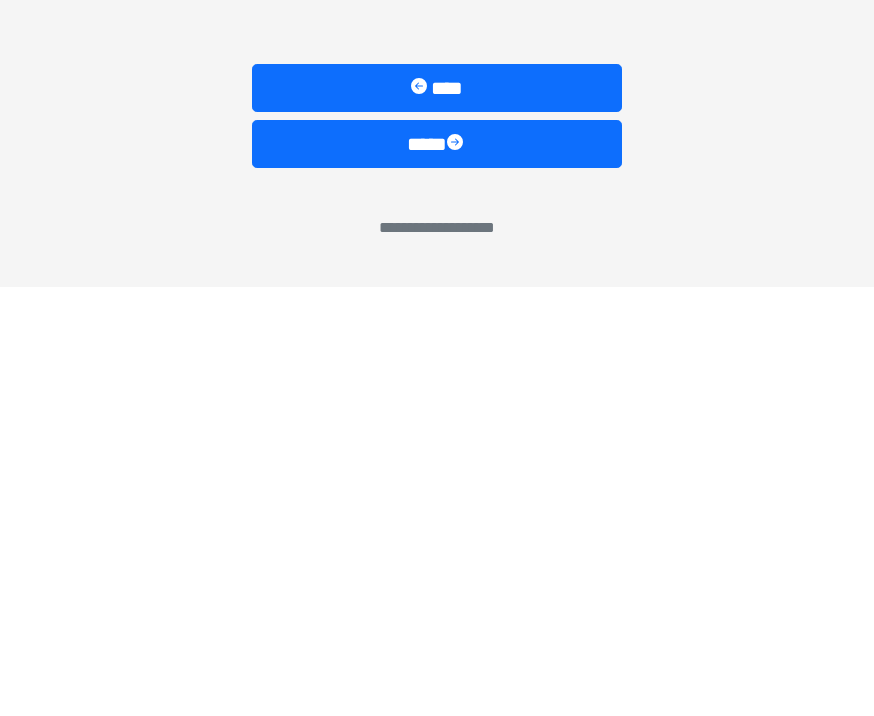 scroll, scrollTop: 3040, scrollLeft: 0, axis: vertical 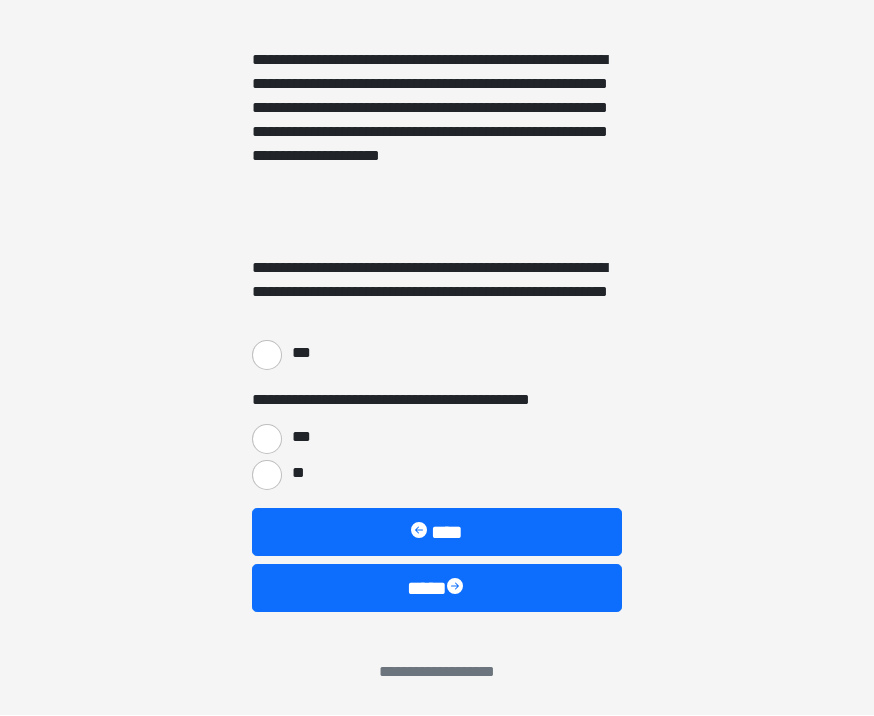 click on "***" at bounding box center [267, 356] 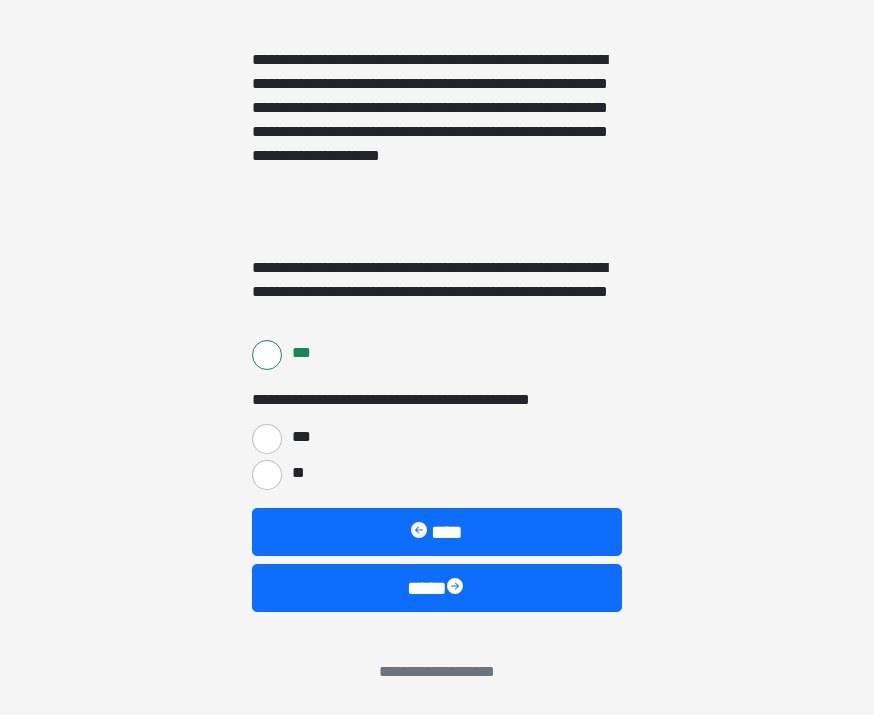 click on "***" at bounding box center [267, 440] 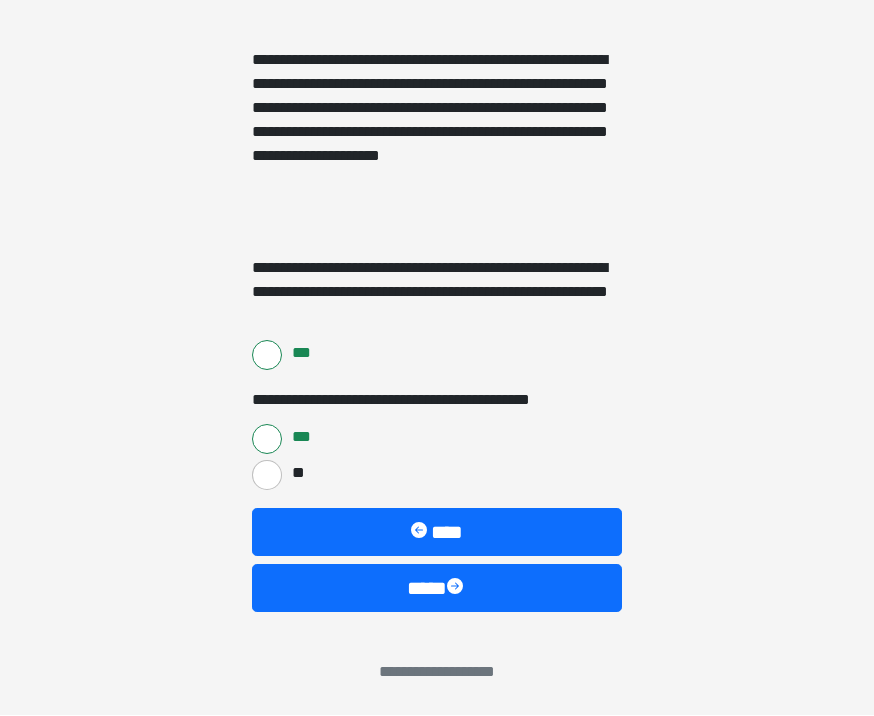 click on "****" at bounding box center (437, 589) 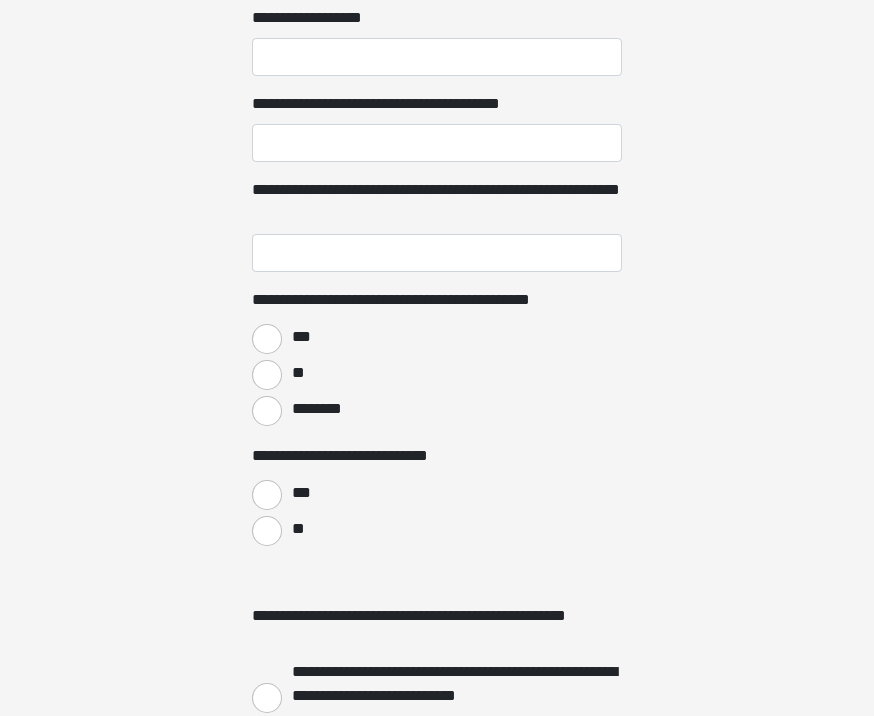 scroll, scrollTop: 0, scrollLeft: 0, axis: both 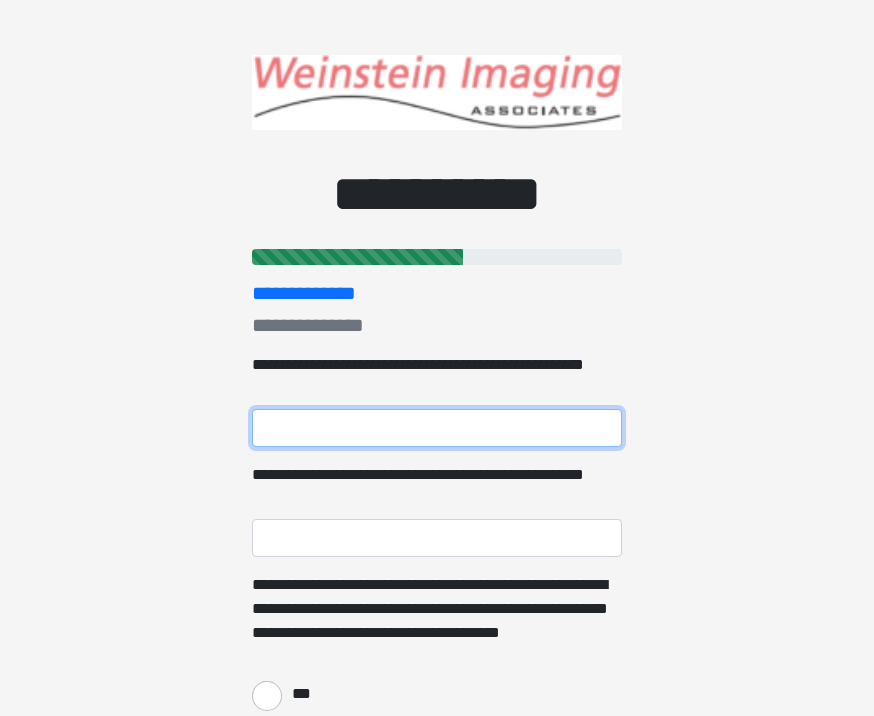 click on "**********" at bounding box center [437, 428] 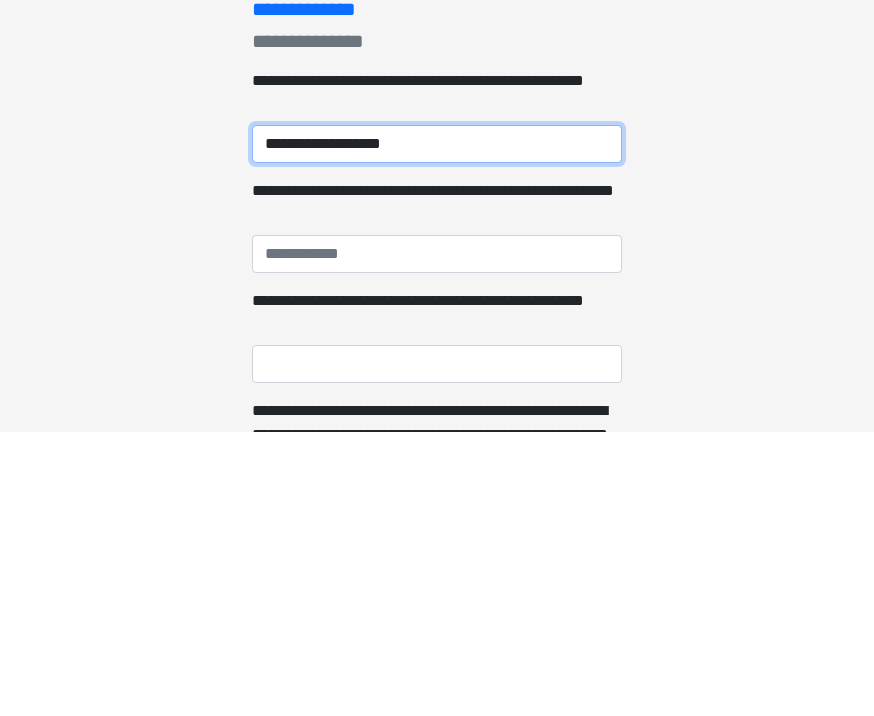 type on "**********" 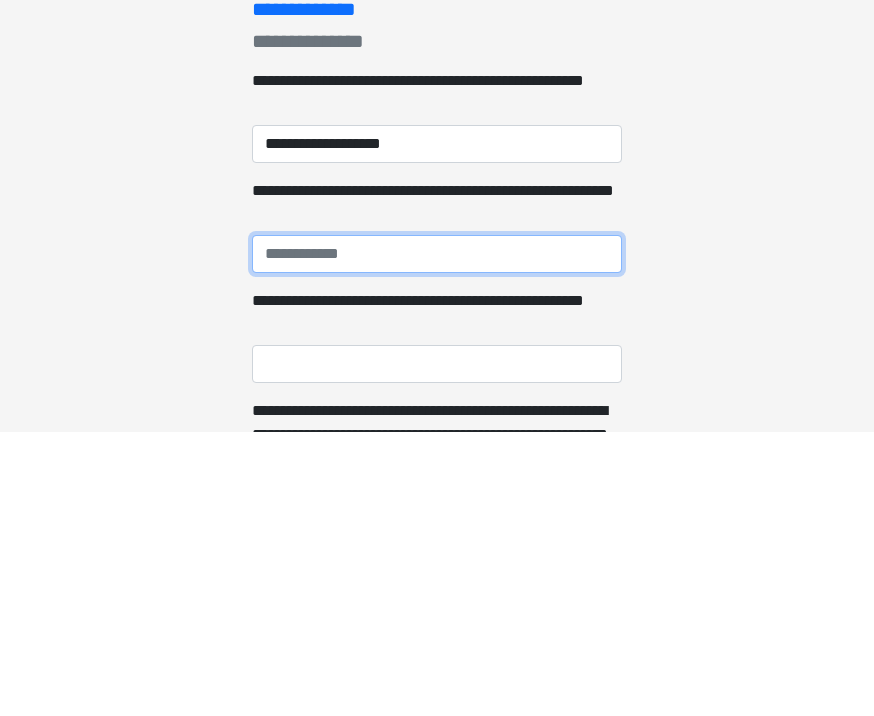 click on "**********" at bounding box center (437, 538) 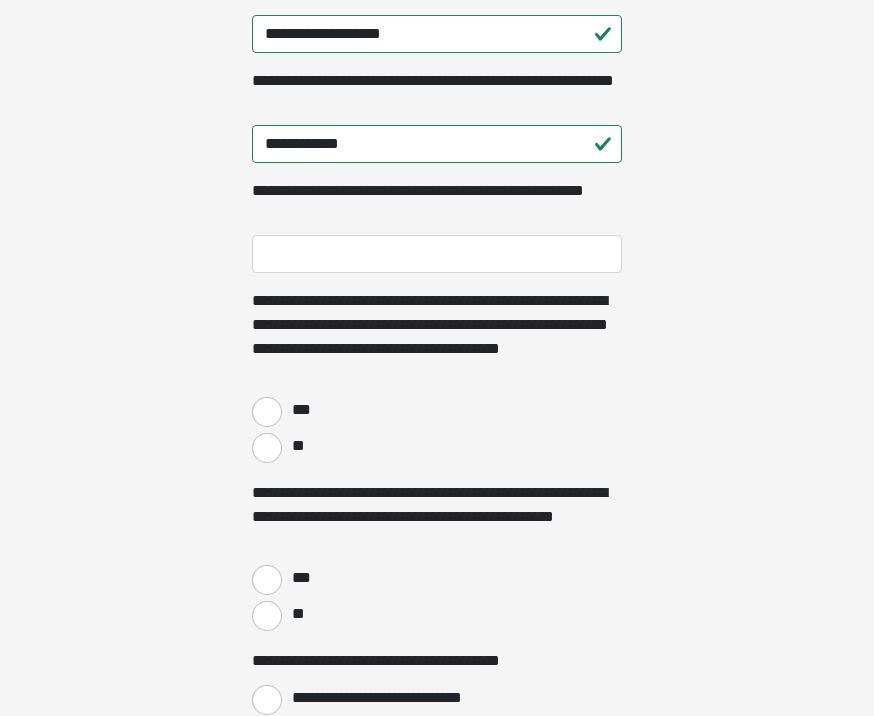 scroll, scrollTop: 396, scrollLeft: 0, axis: vertical 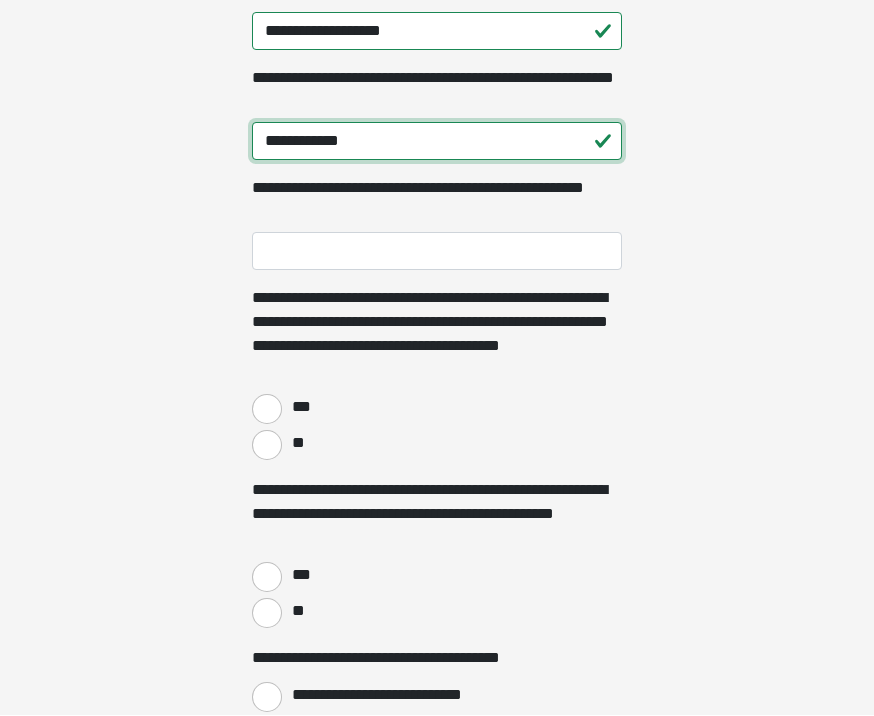 type on "**********" 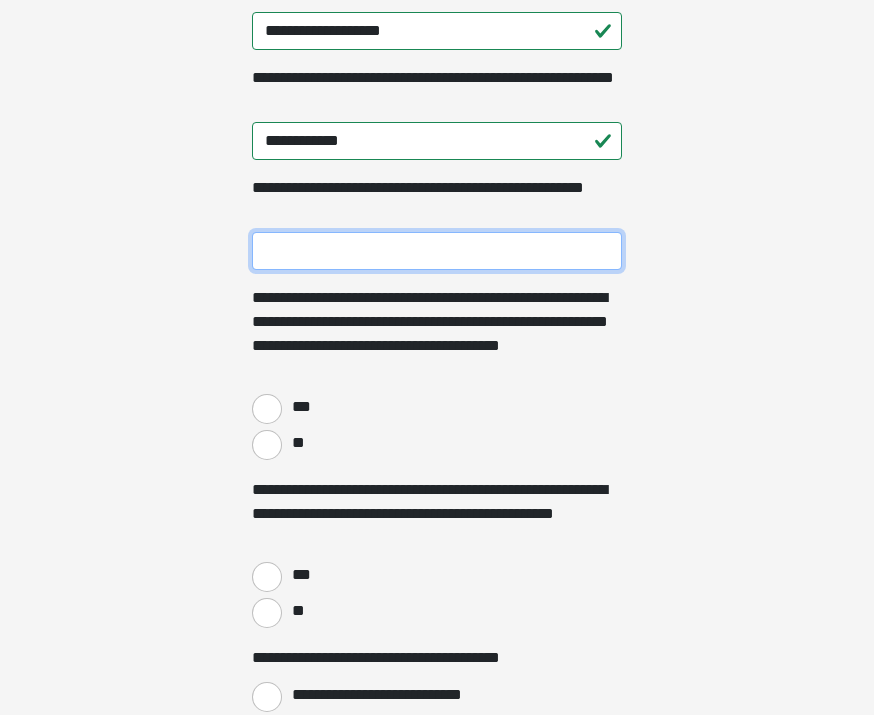 click on "**********" at bounding box center (437, 252) 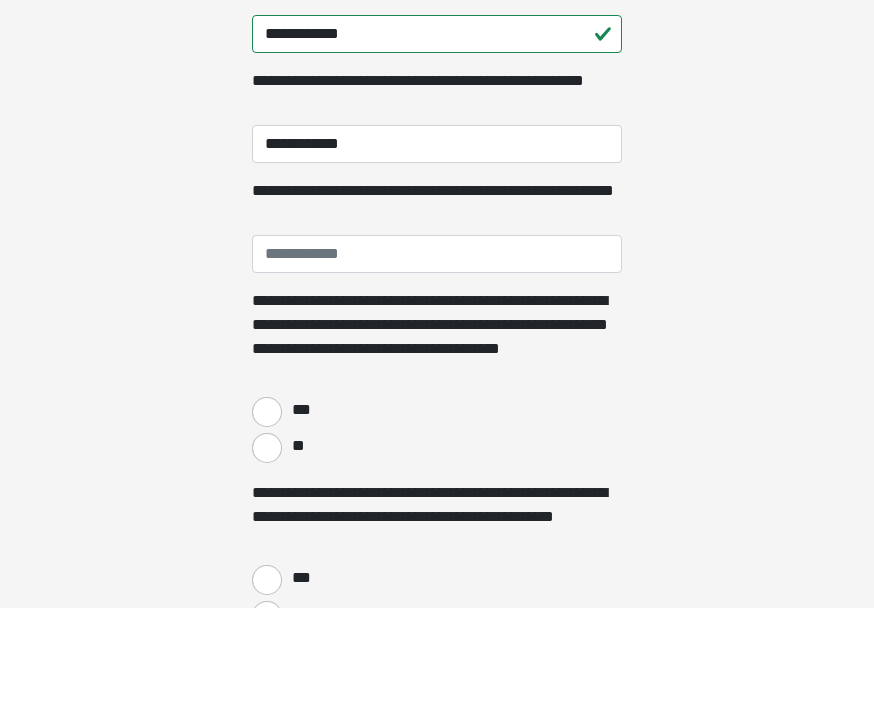 scroll, scrollTop: 504, scrollLeft: 0, axis: vertical 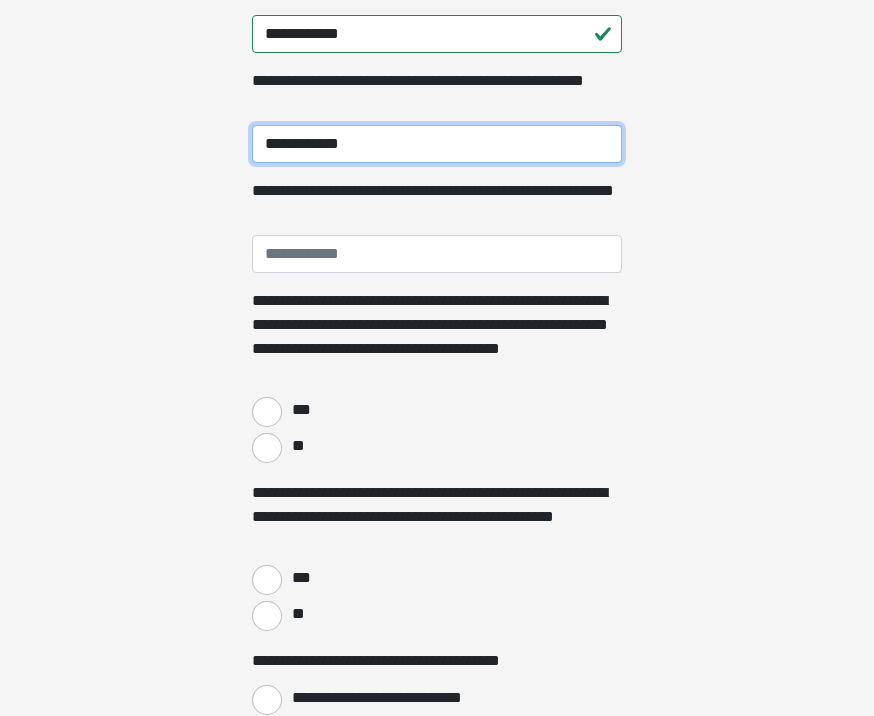 type on "**********" 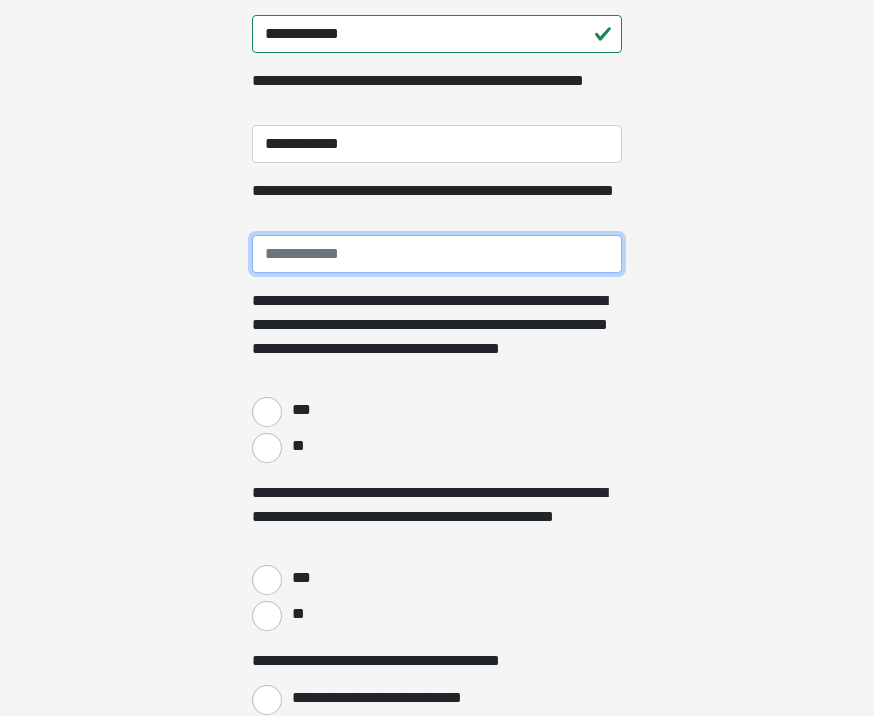 click on "**********" at bounding box center (437, 254) 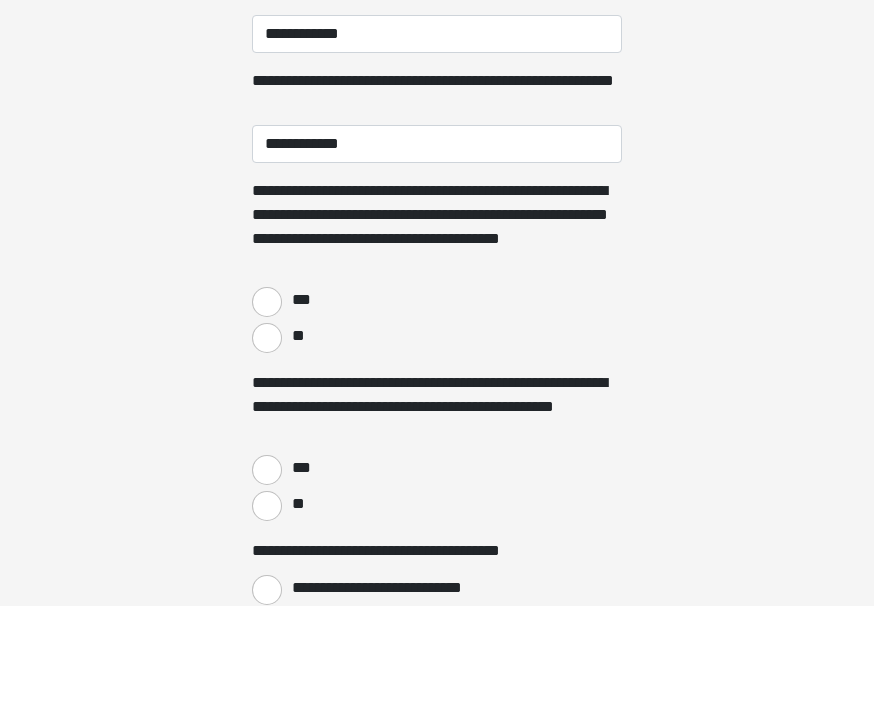 scroll, scrollTop: 614, scrollLeft: 0, axis: vertical 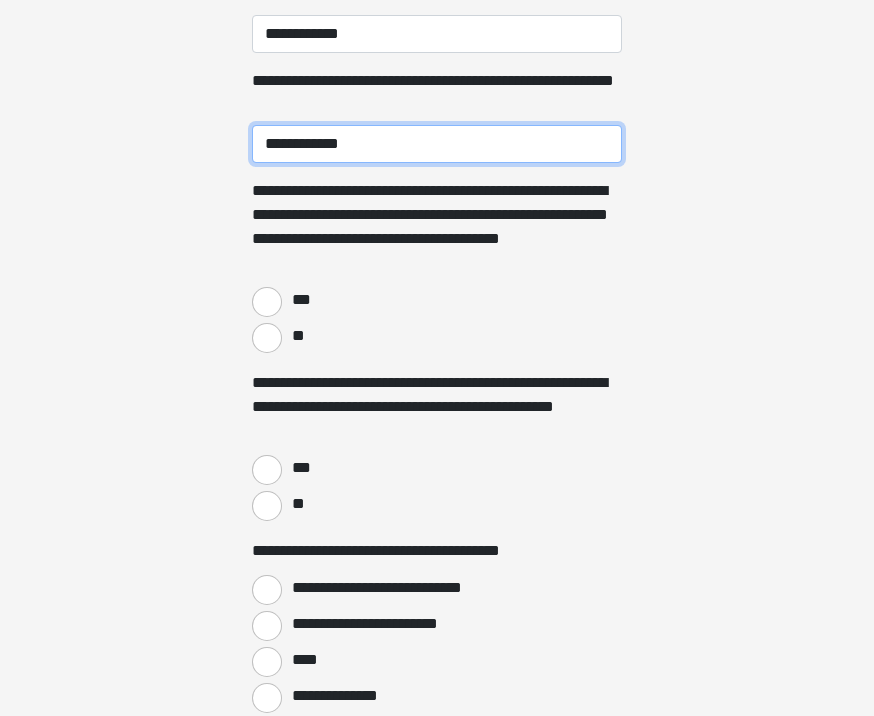 type on "**********" 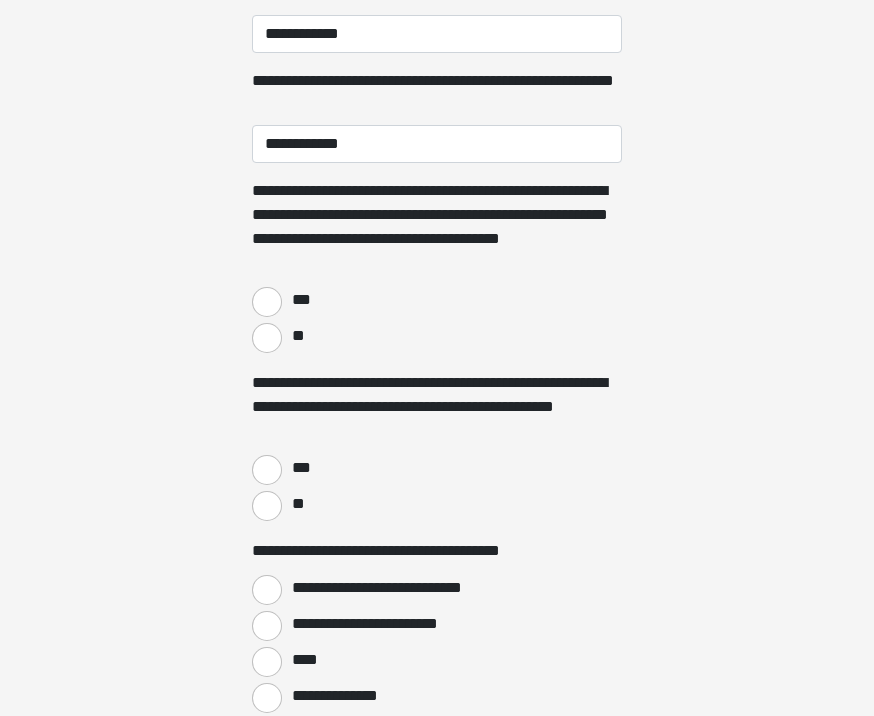 click on "***" at bounding box center (267, 302) 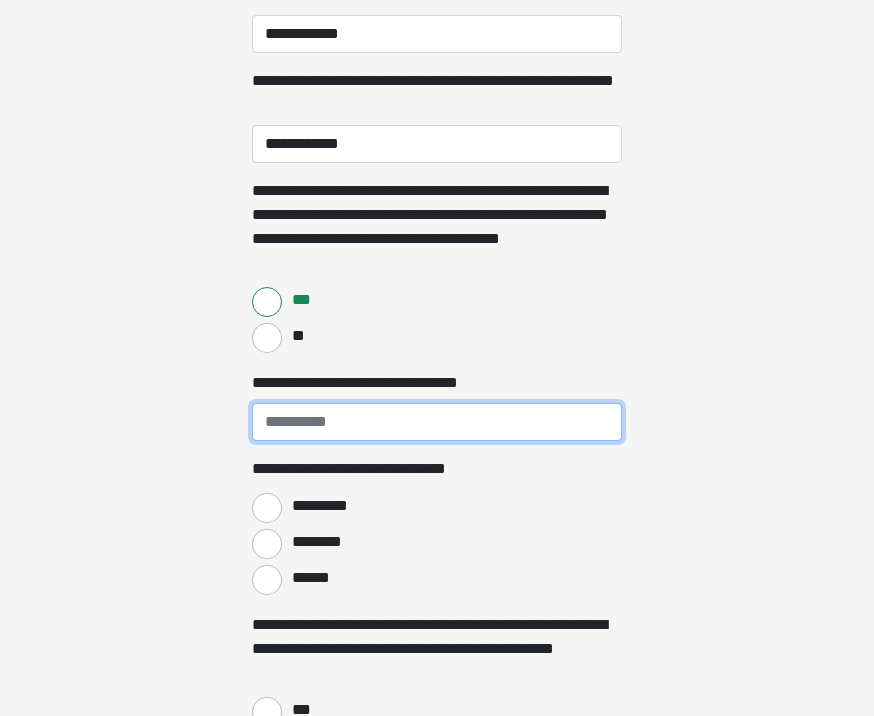 click on "**********" at bounding box center (437, 422) 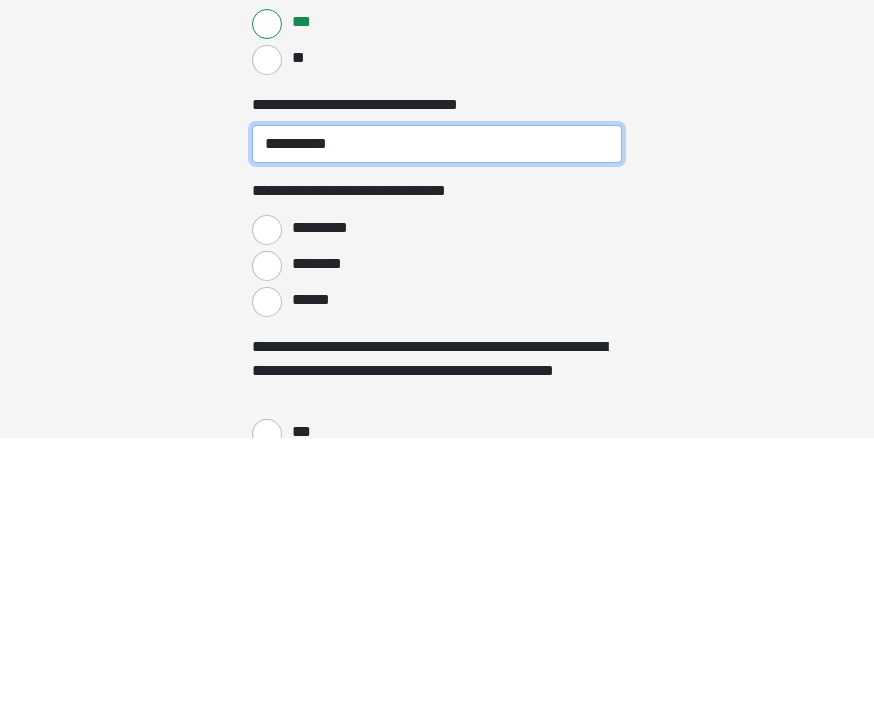 type on "**********" 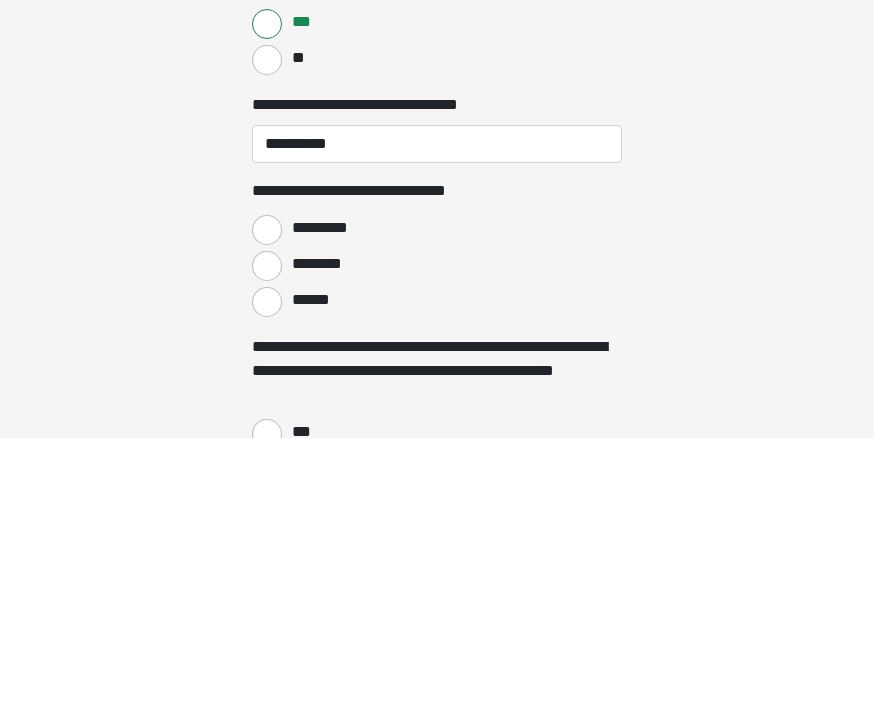 click on "********" at bounding box center [318, 543] 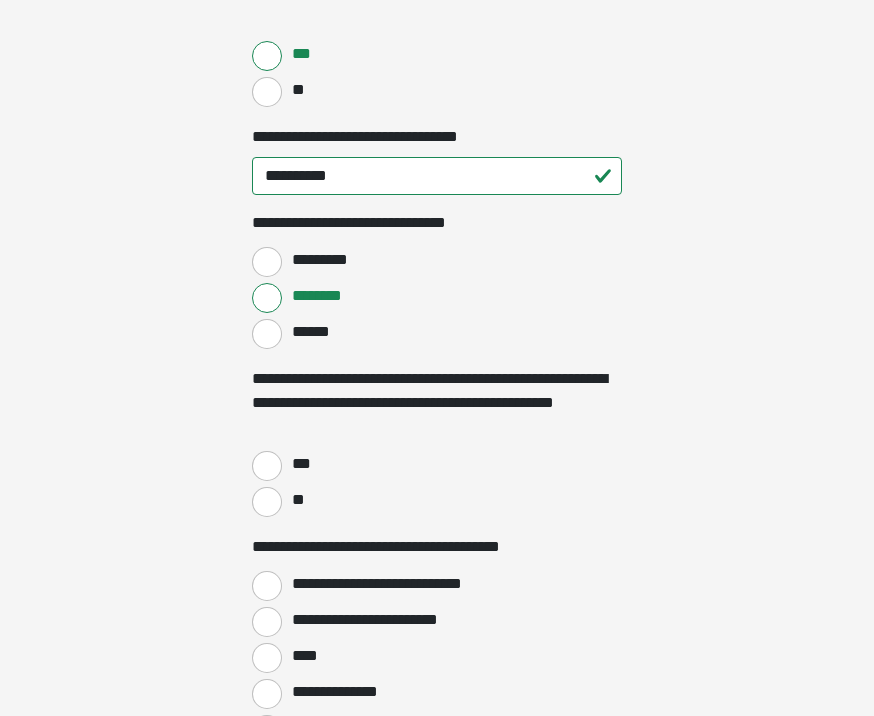 scroll, scrollTop: 860, scrollLeft: 0, axis: vertical 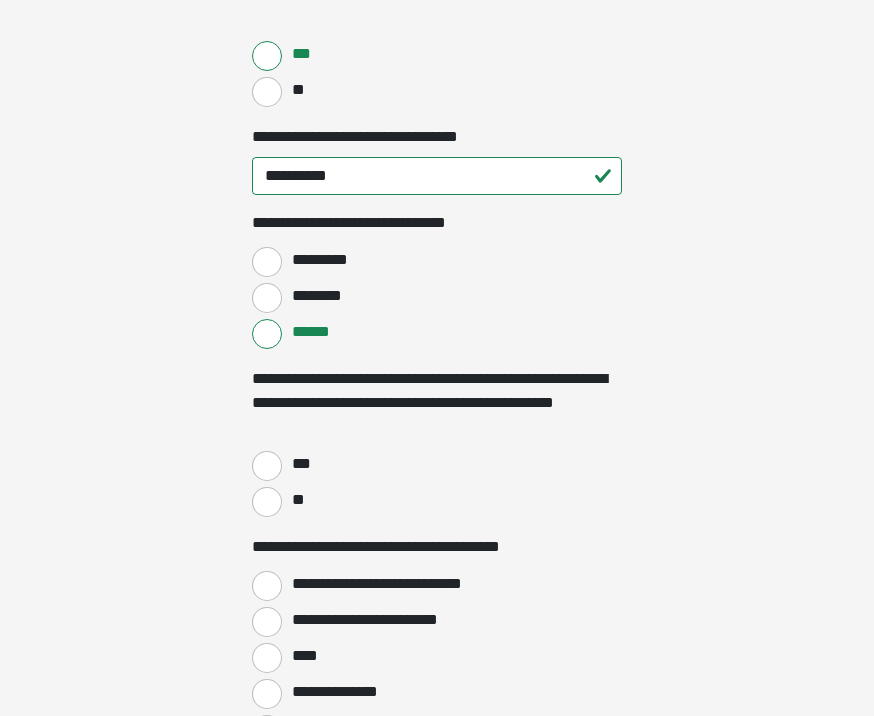 click on "***" at bounding box center (267, 466) 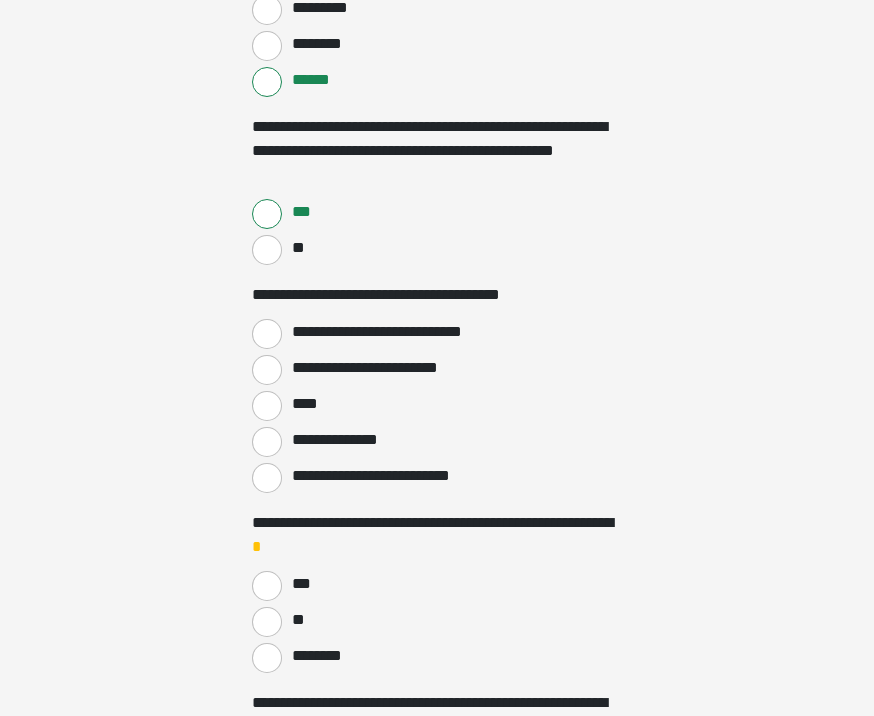 scroll, scrollTop: 1110, scrollLeft: 0, axis: vertical 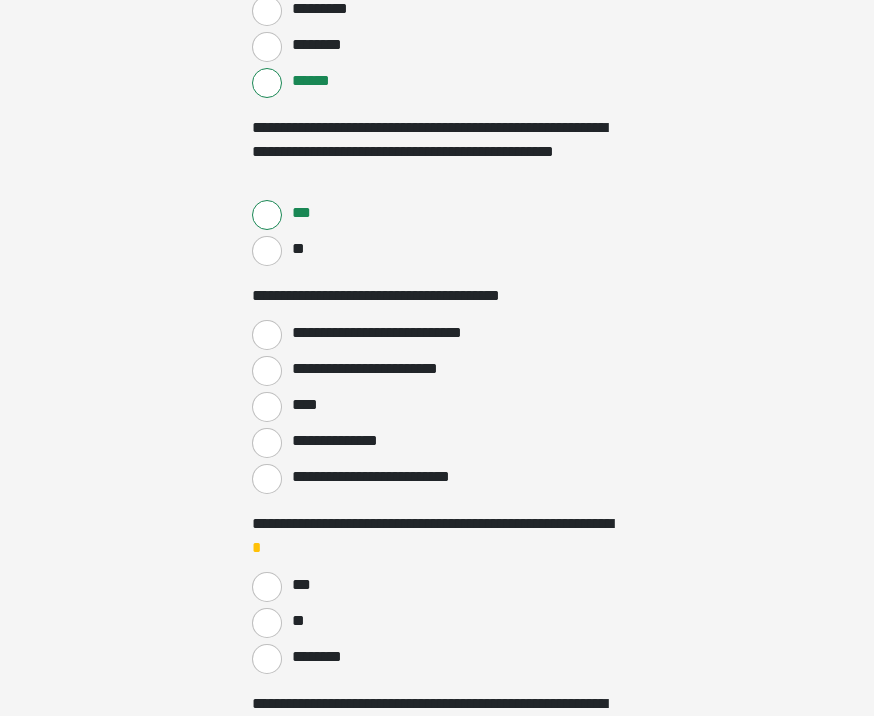 click on "**********" at bounding box center [267, 336] 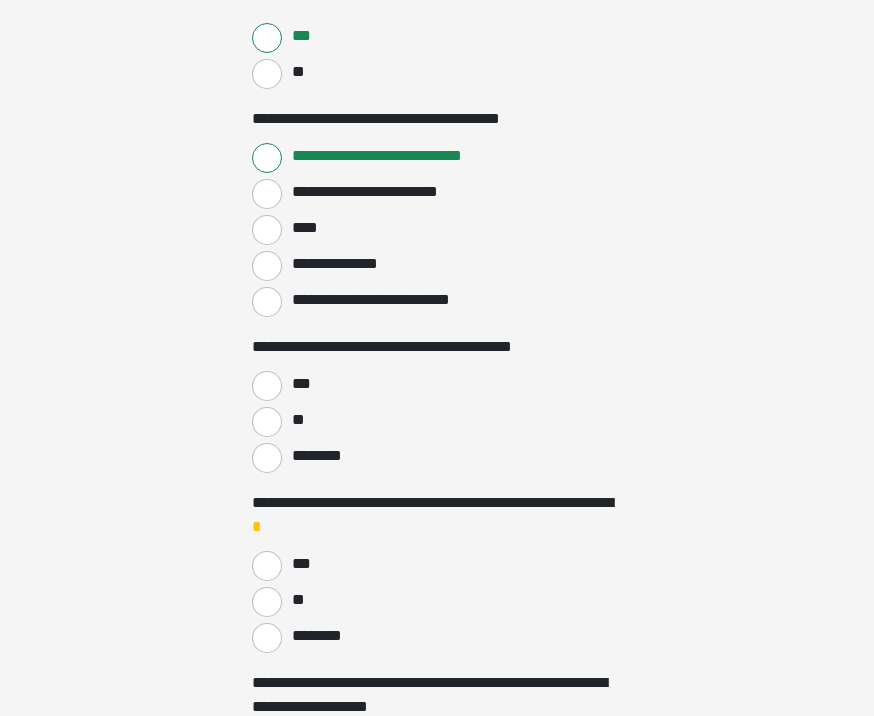 scroll, scrollTop: 1286, scrollLeft: 0, axis: vertical 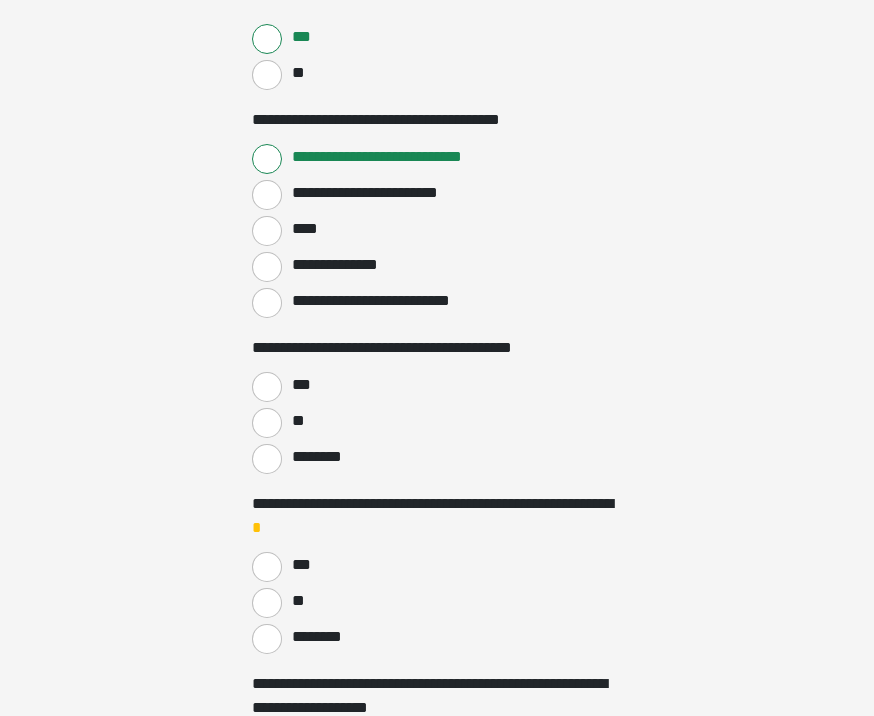 click on "***" at bounding box center [267, 388] 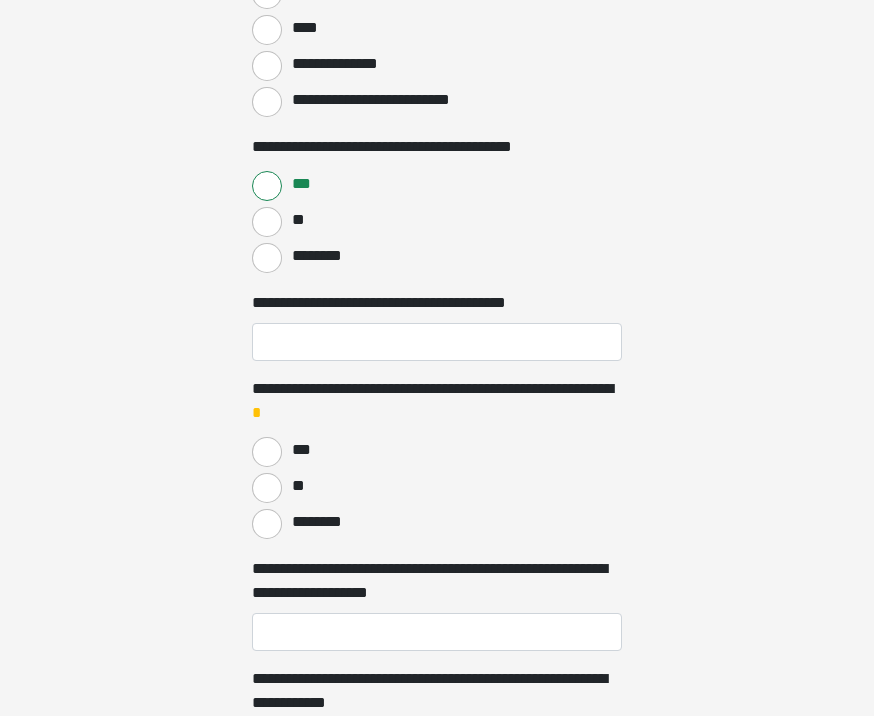 scroll, scrollTop: 1485, scrollLeft: 0, axis: vertical 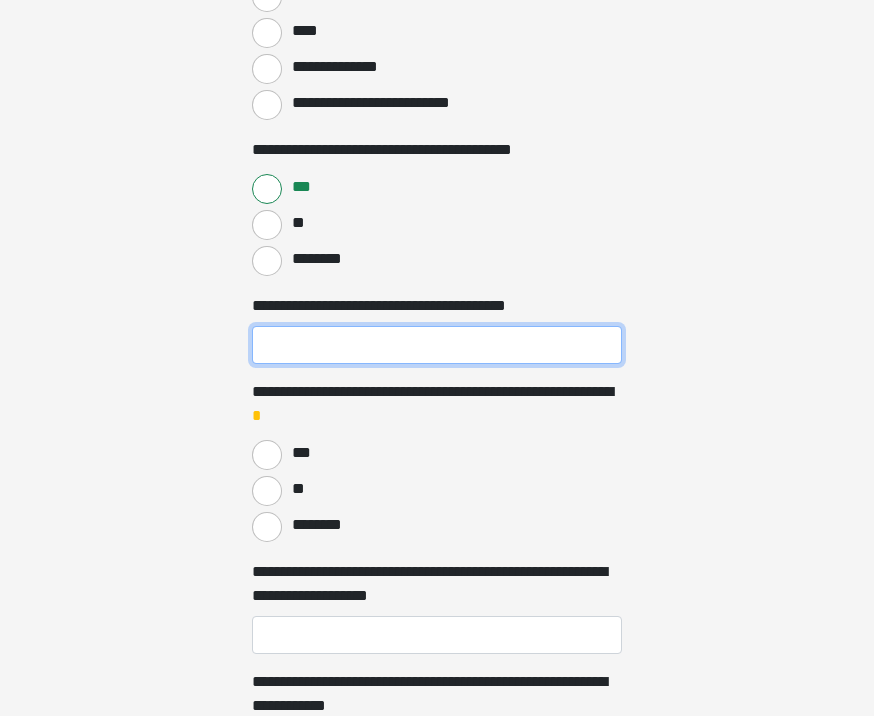 click on "**********" at bounding box center [437, 345] 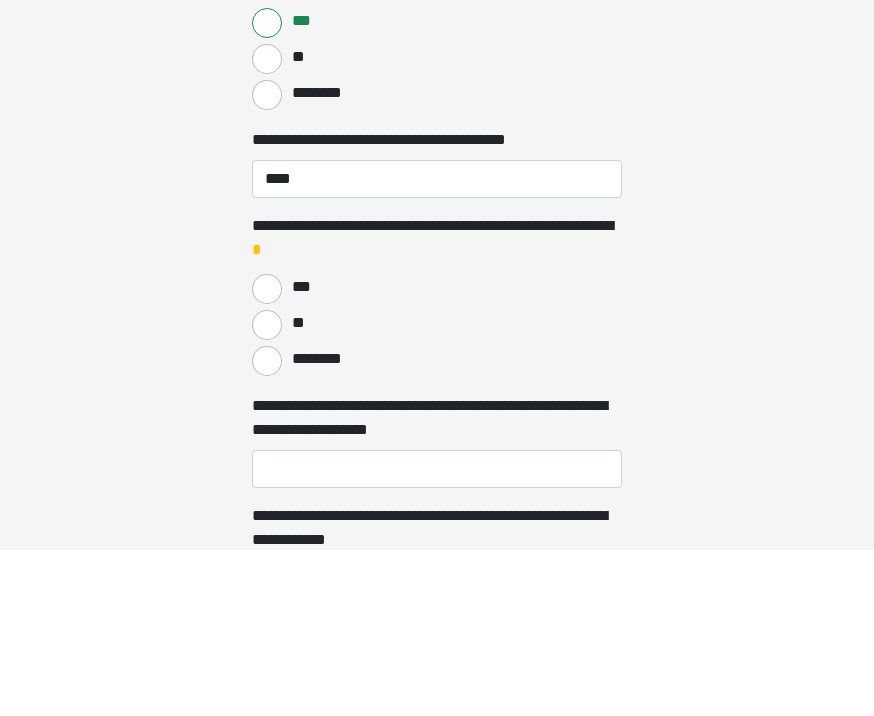 scroll, scrollTop: 1651, scrollLeft: 0, axis: vertical 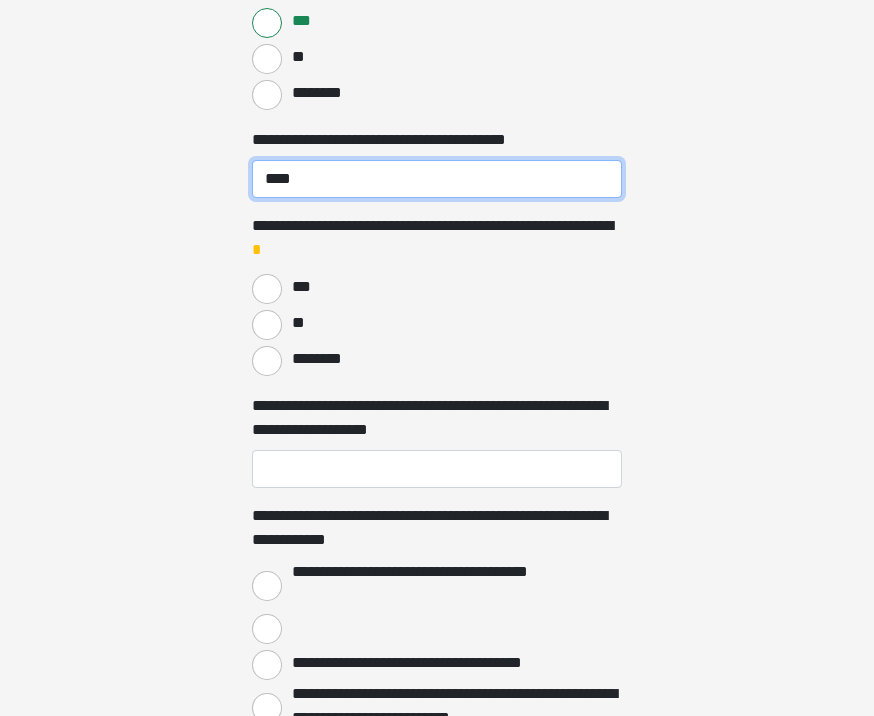 type on "****" 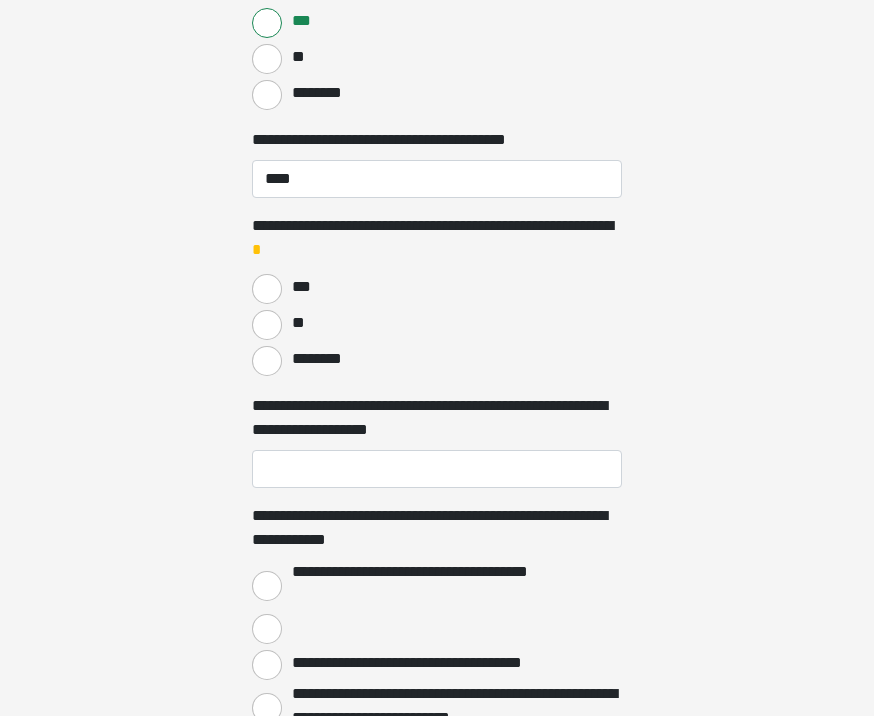click on "********" at bounding box center [267, 361] 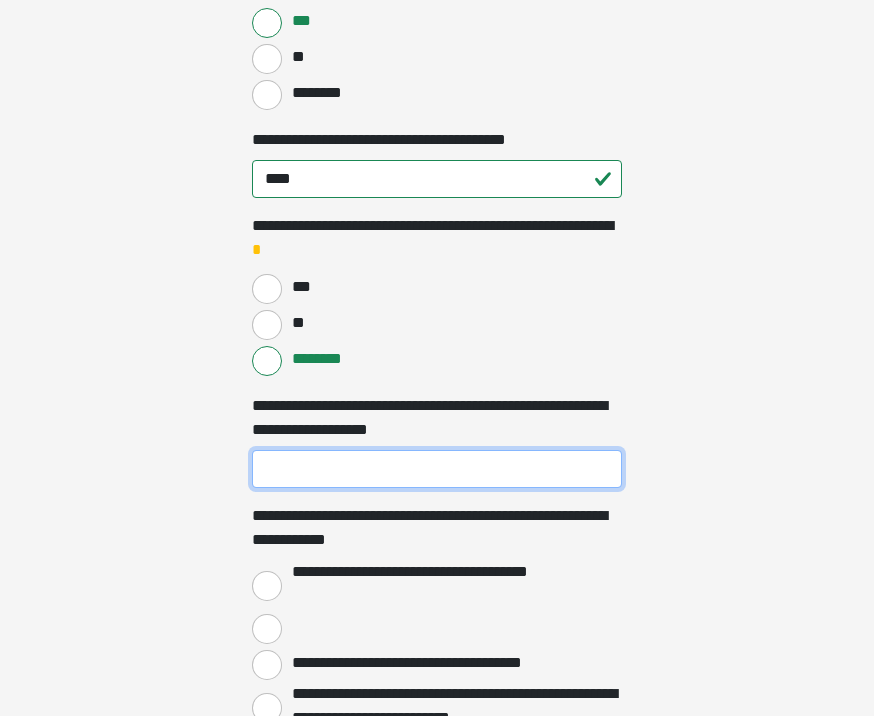 click on "**********" at bounding box center [437, 469] 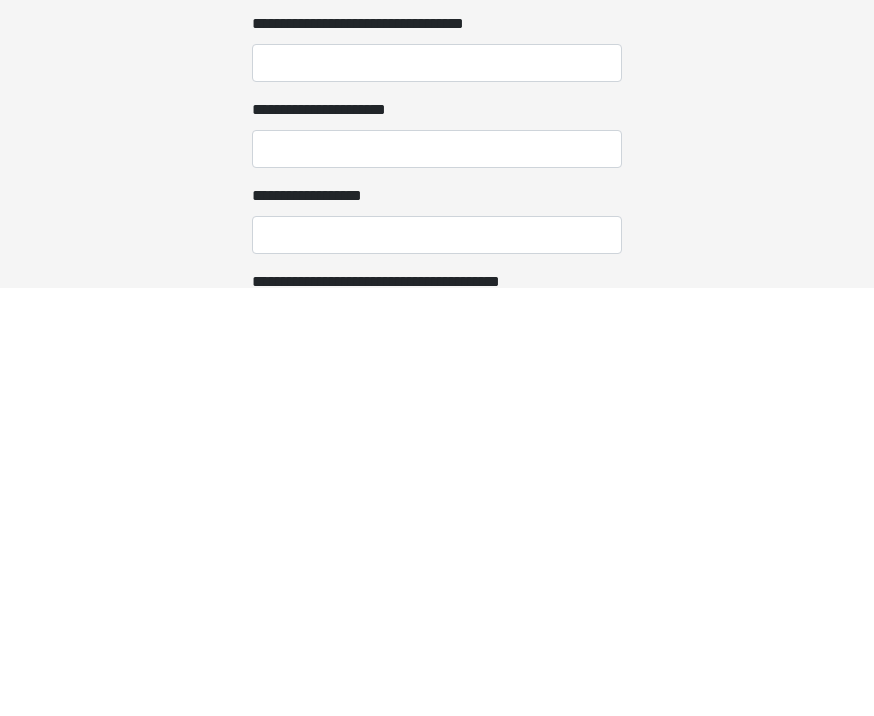 scroll, scrollTop: 2000, scrollLeft: 0, axis: vertical 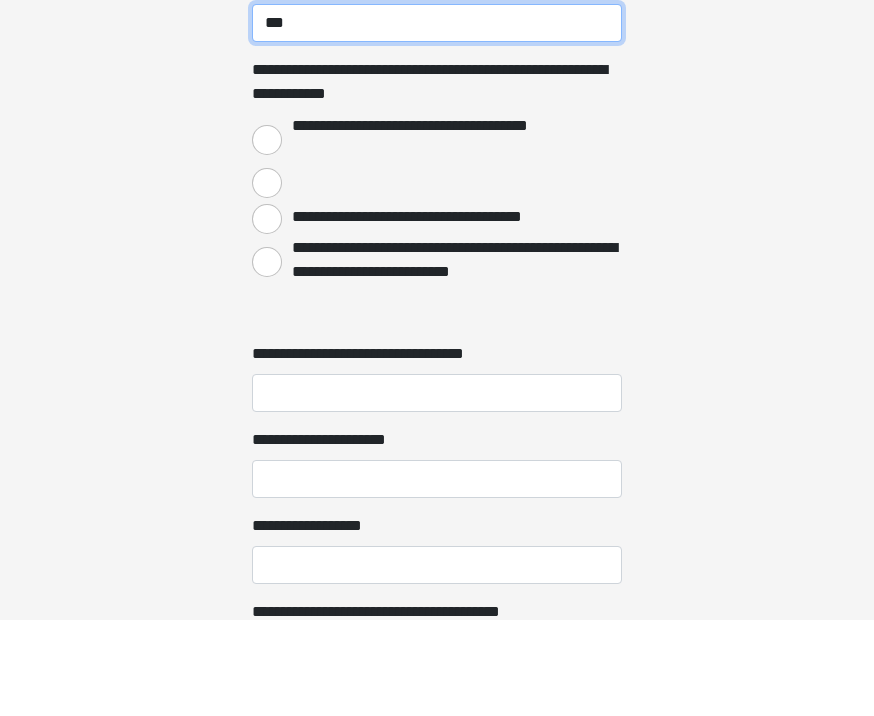 type on "***" 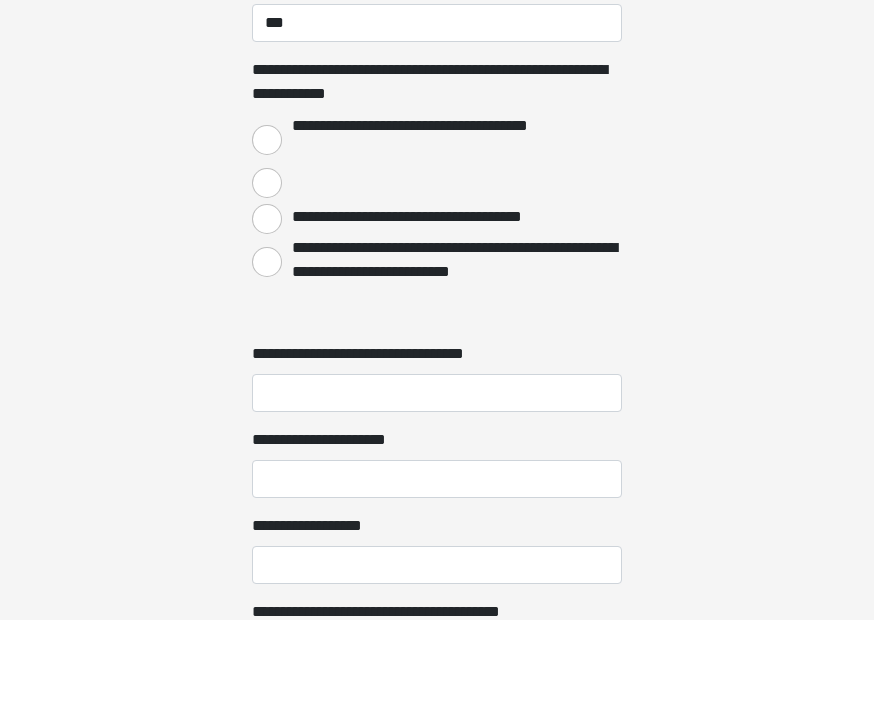 click at bounding box center (267, 280) 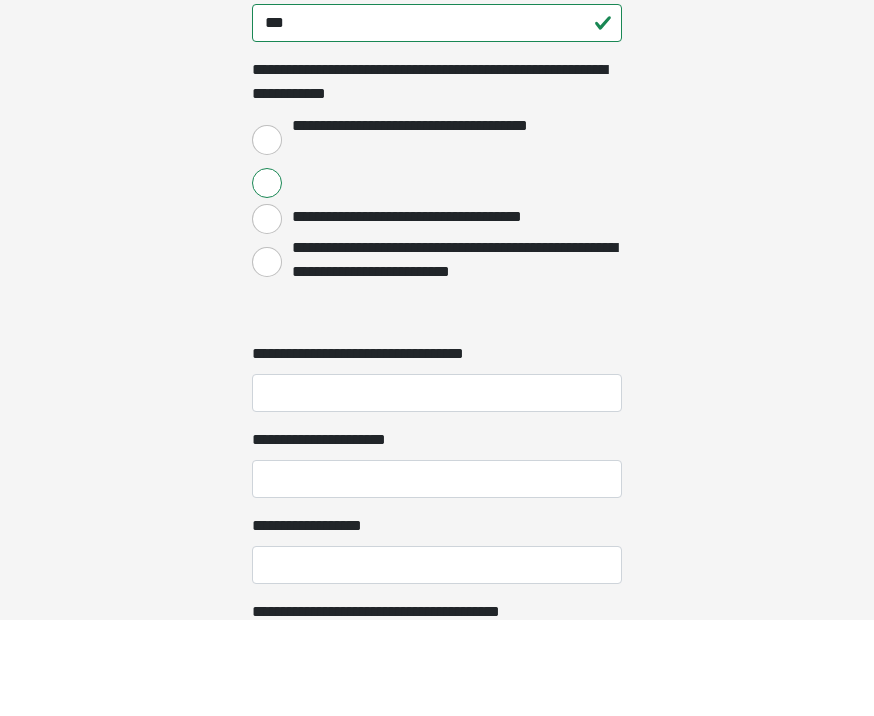 scroll, scrollTop: 2097, scrollLeft: 0, axis: vertical 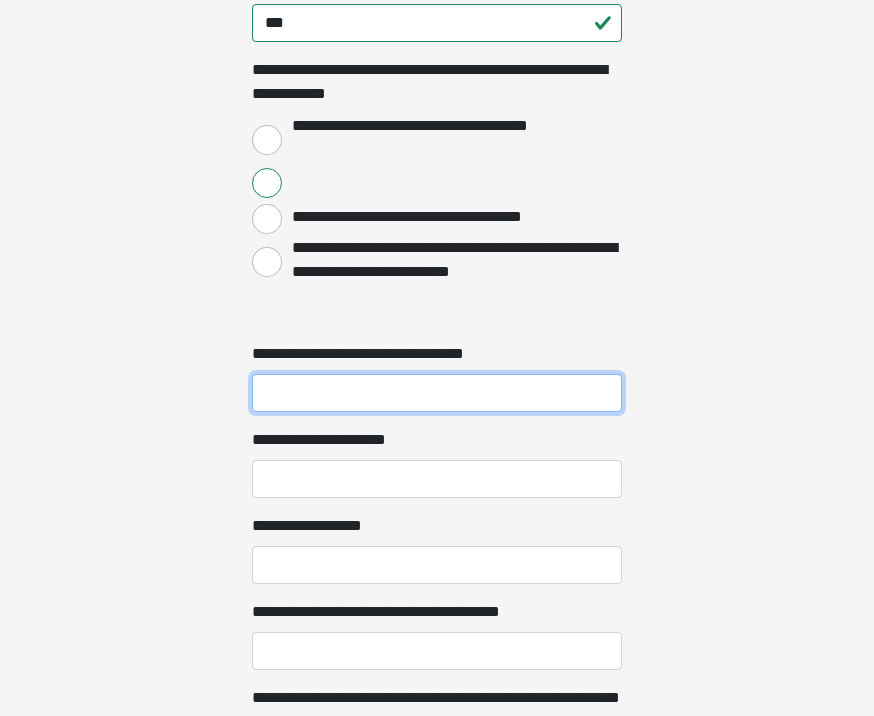 click on "**********" at bounding box center [437, 393] 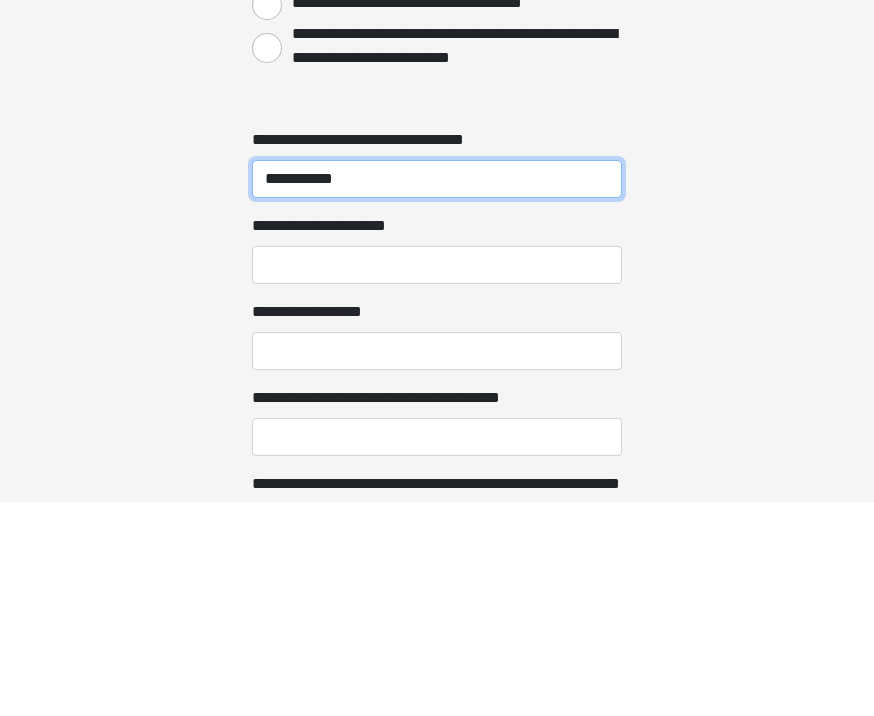 type on "**********" 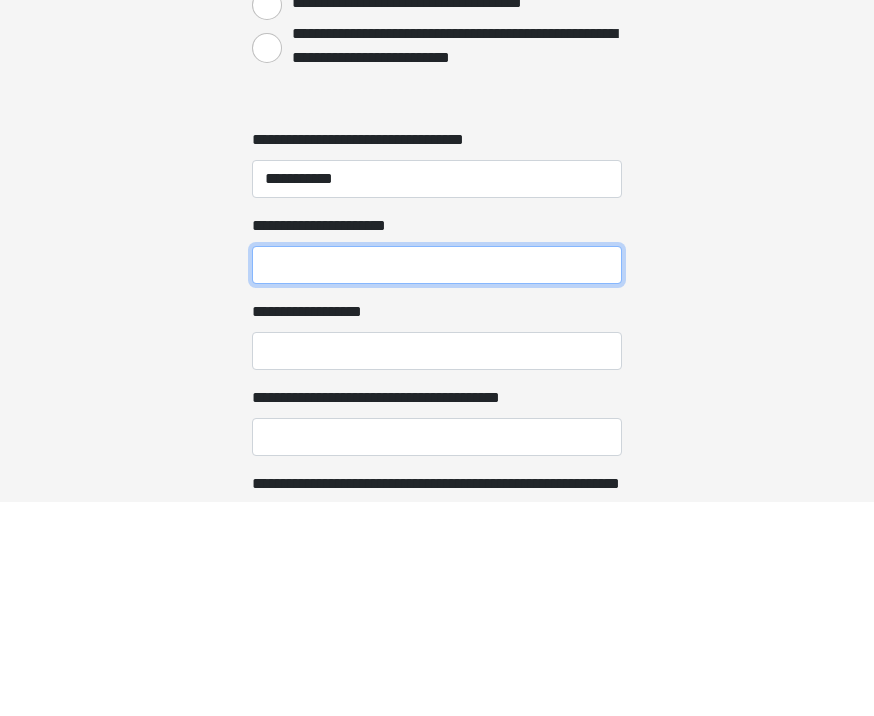 click on "**********" at bounding box center (437, 479) 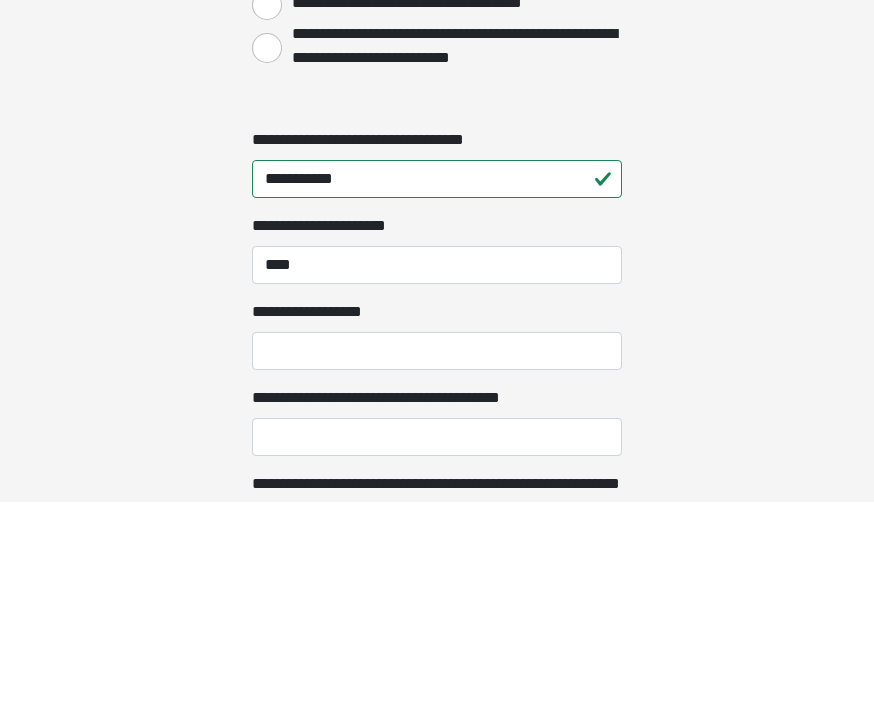 scroll, scrollTop: 2311, scrollLeft: 0, axis: vertical 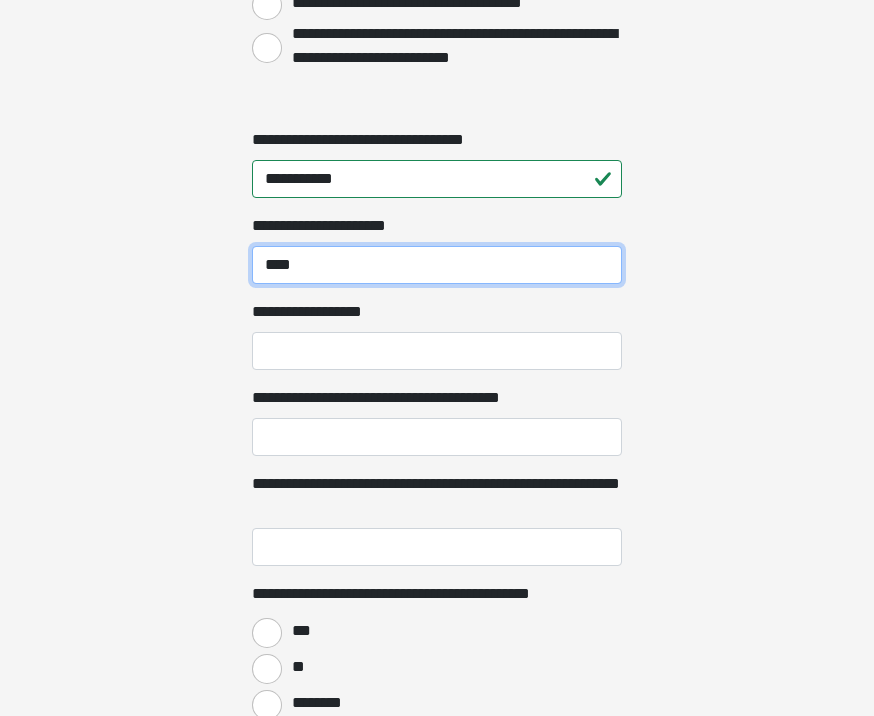 type on "***" 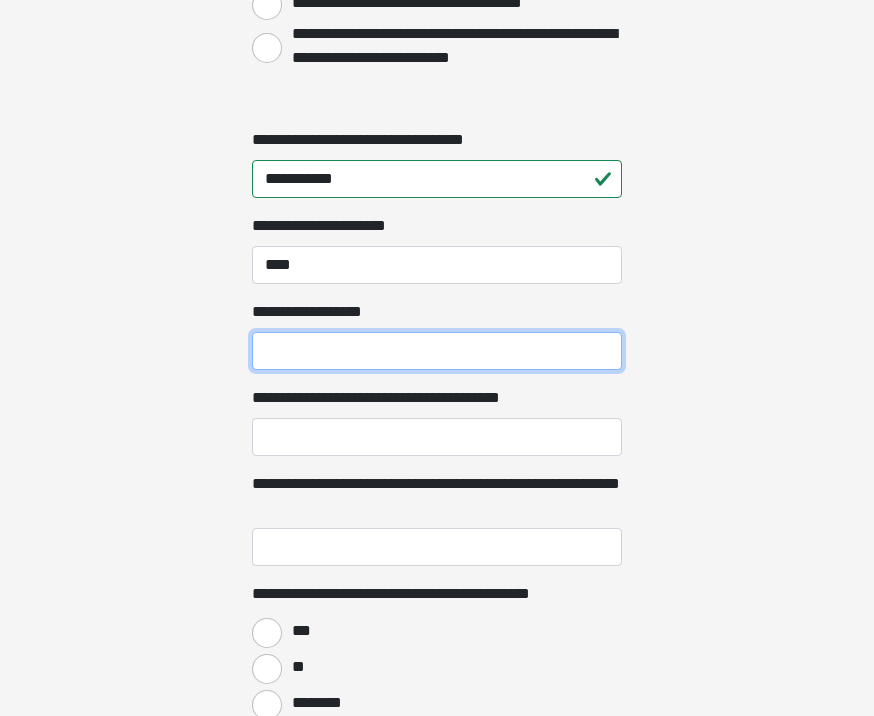 click on "**********" at bounding box center [437, 351] 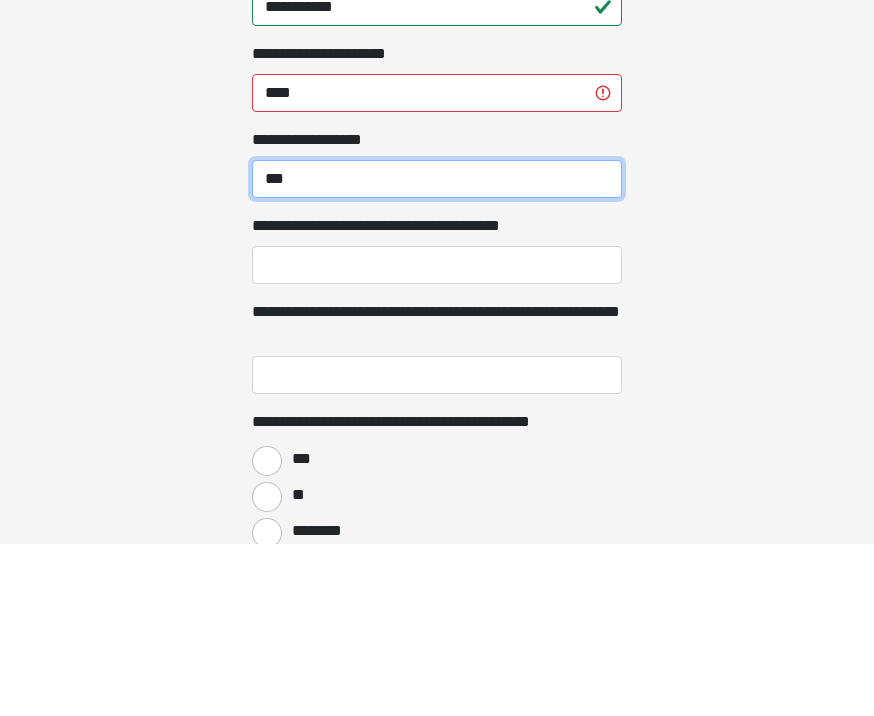 type on "***" 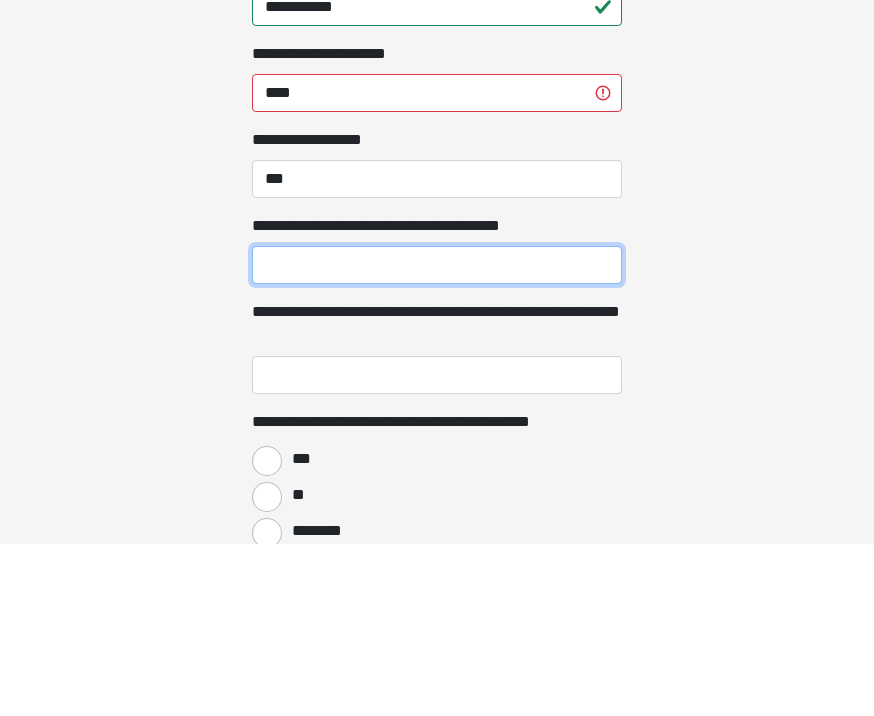 click on "**********" at bounding box center (437, 437) 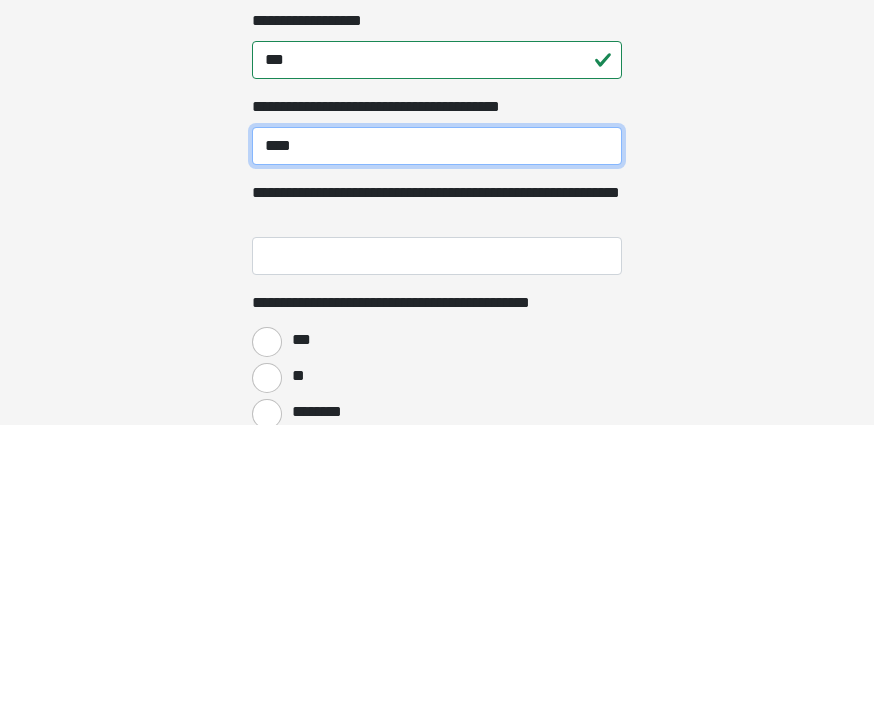 type on "****" 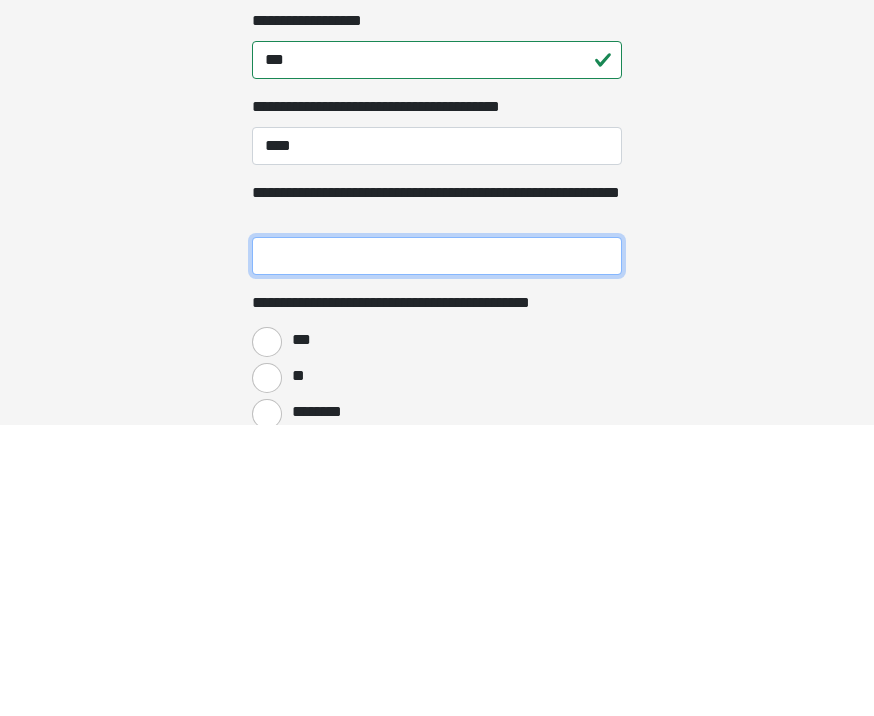 click on "**********" at bounding box center (437, 547) 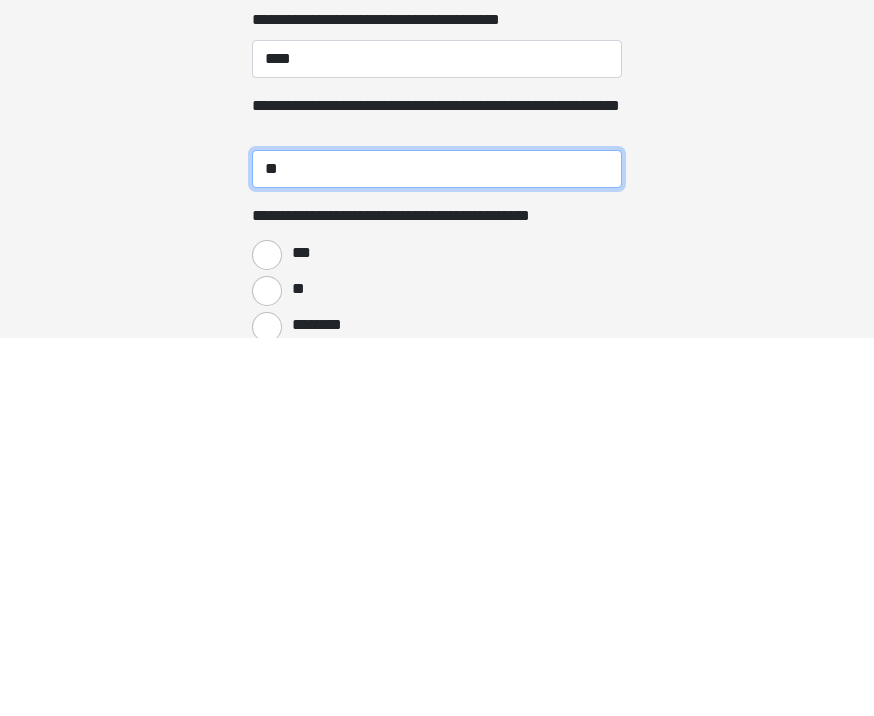 type on "**" 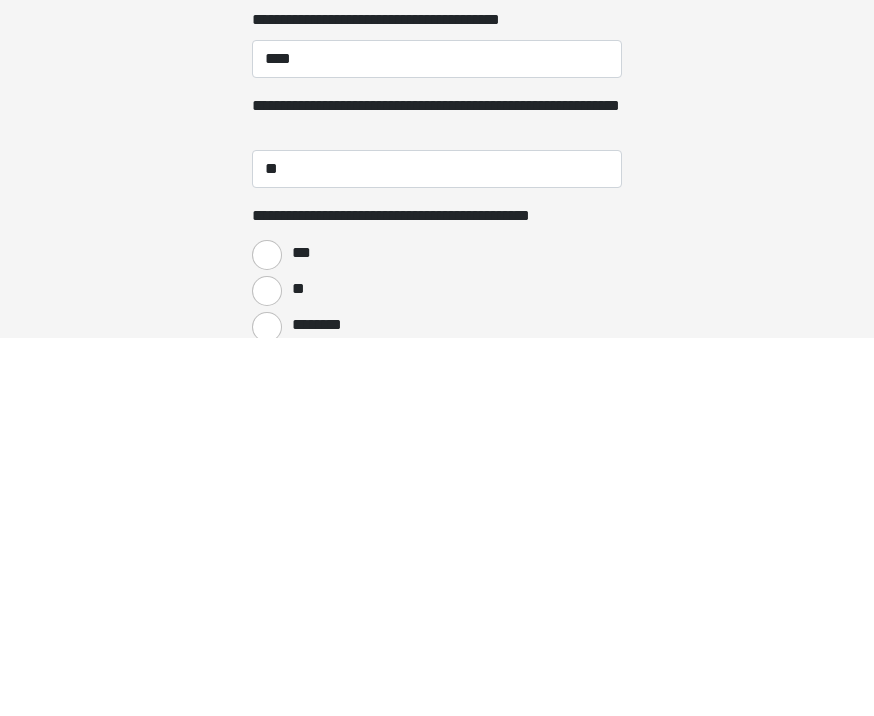 click on "**" at bounding box center [267, 669] 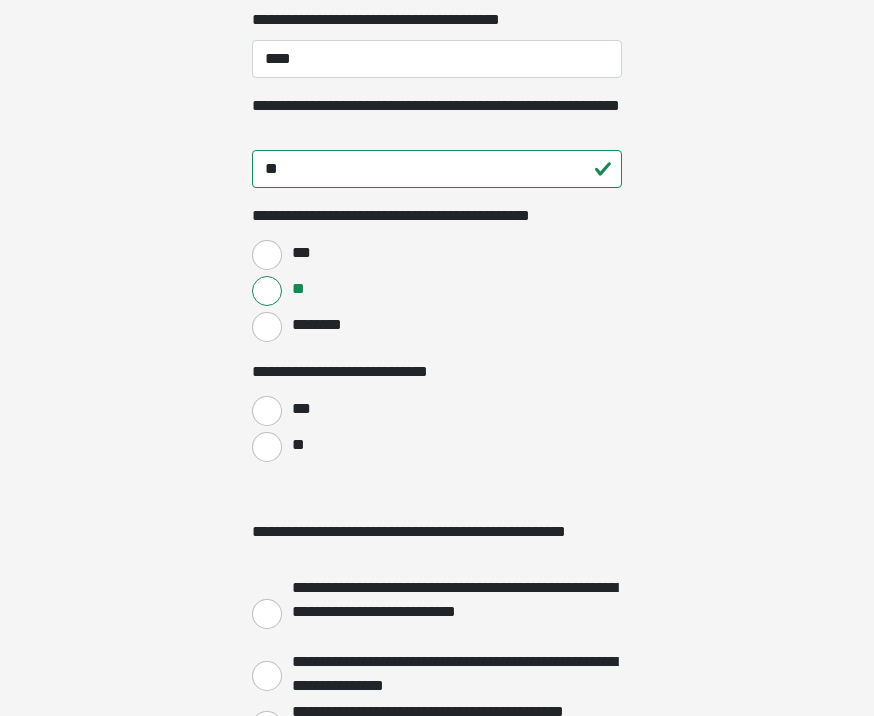 click on "**" at bounding box center [267, 447] 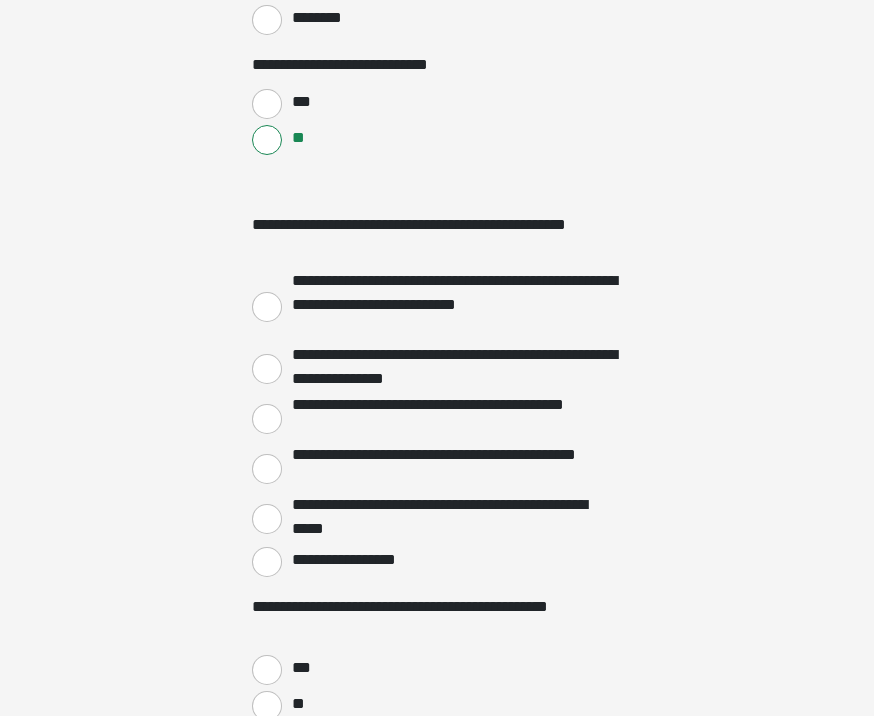 scroll, scrollTop: 2998, scrollLeft: 0, axis: vertical 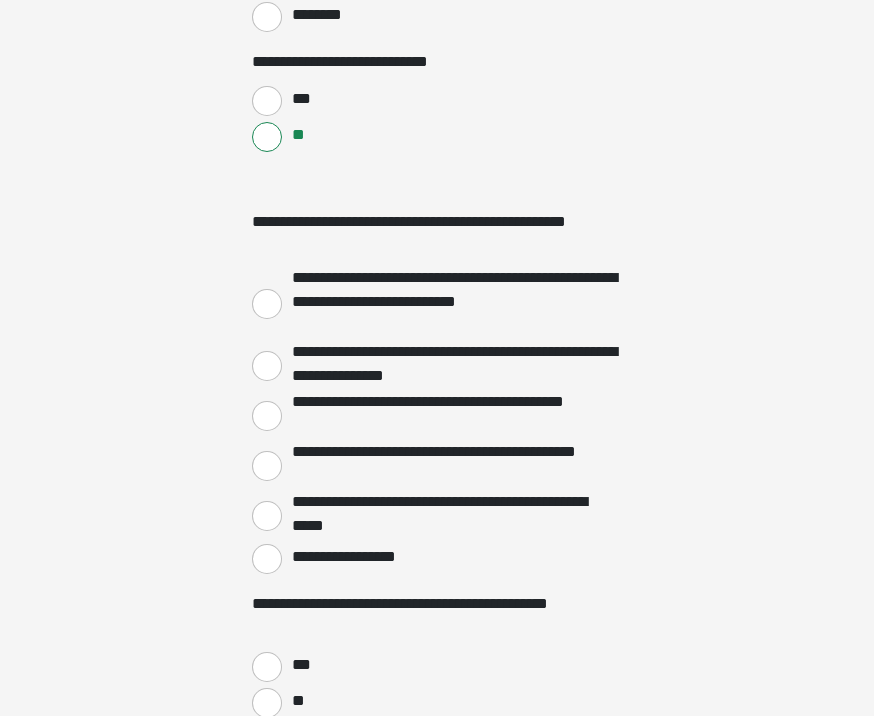 click on "**********" at bounding box center [437, 186] 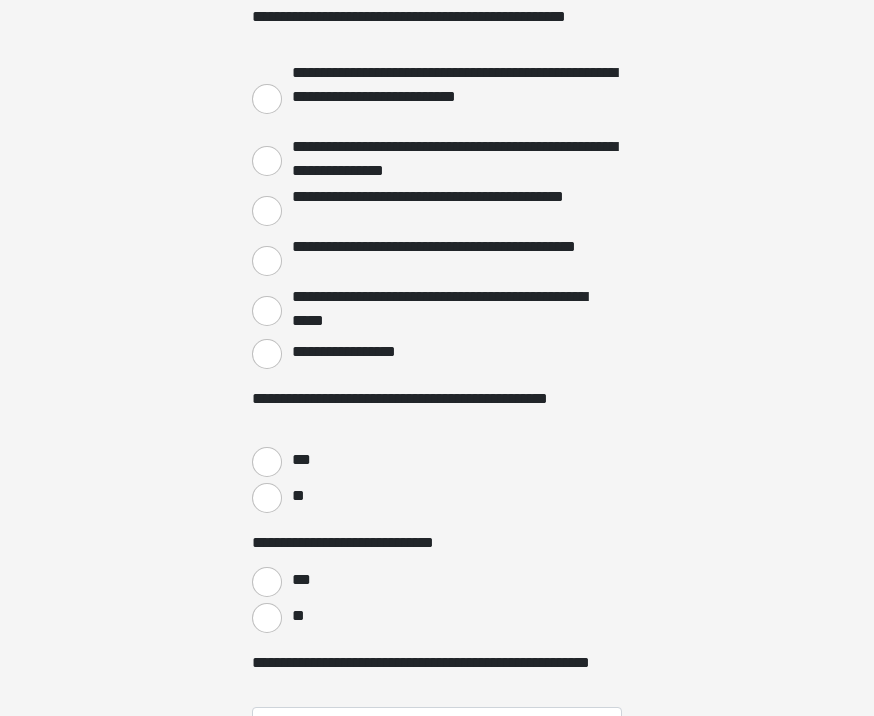 scroll, scrollTop: 3230, scrollLeft: 0, axis: vertical 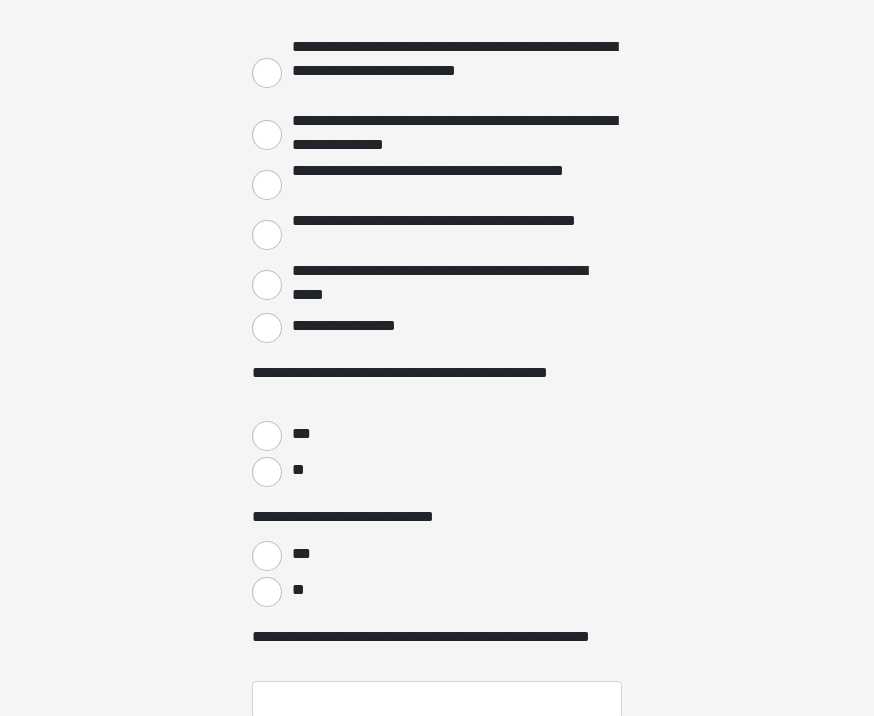 click on "**********" at bounding box center (267, 328) 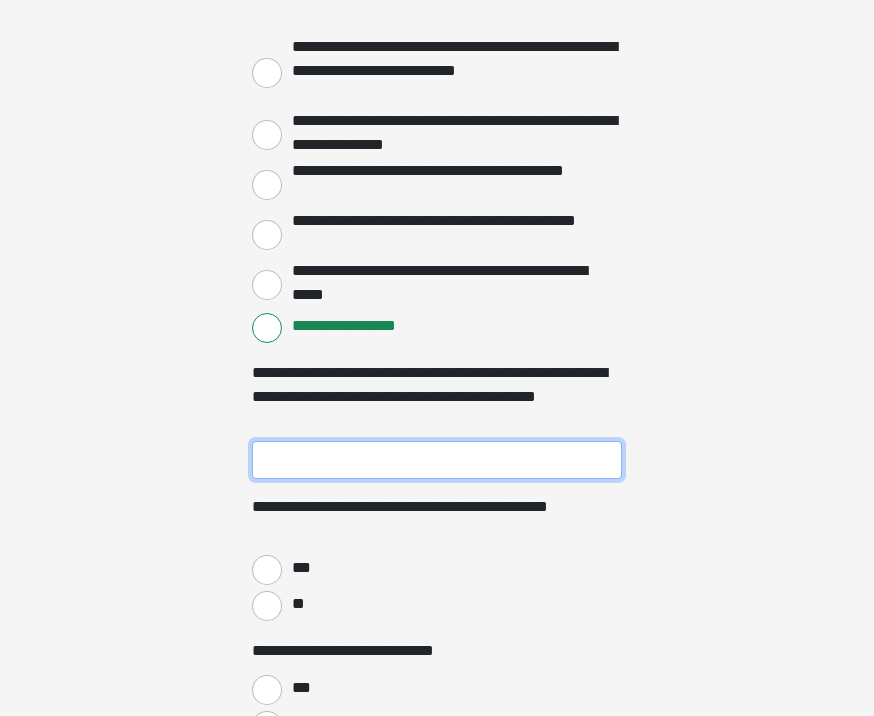 click on "**********" at bounding box center (437, 460) 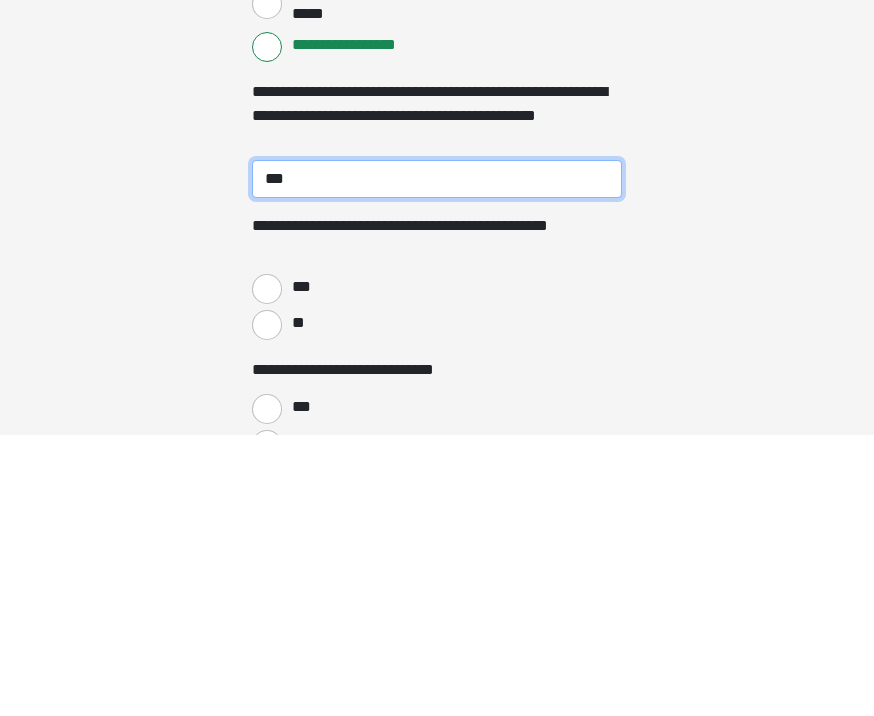 type on "***" 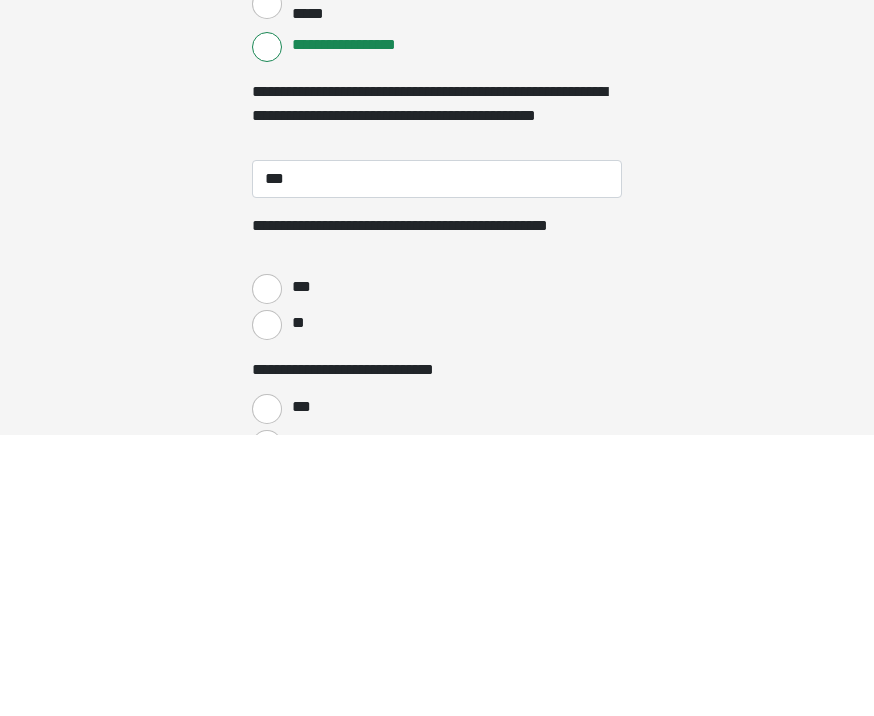 click on "***" at bounding box center (267, 570) 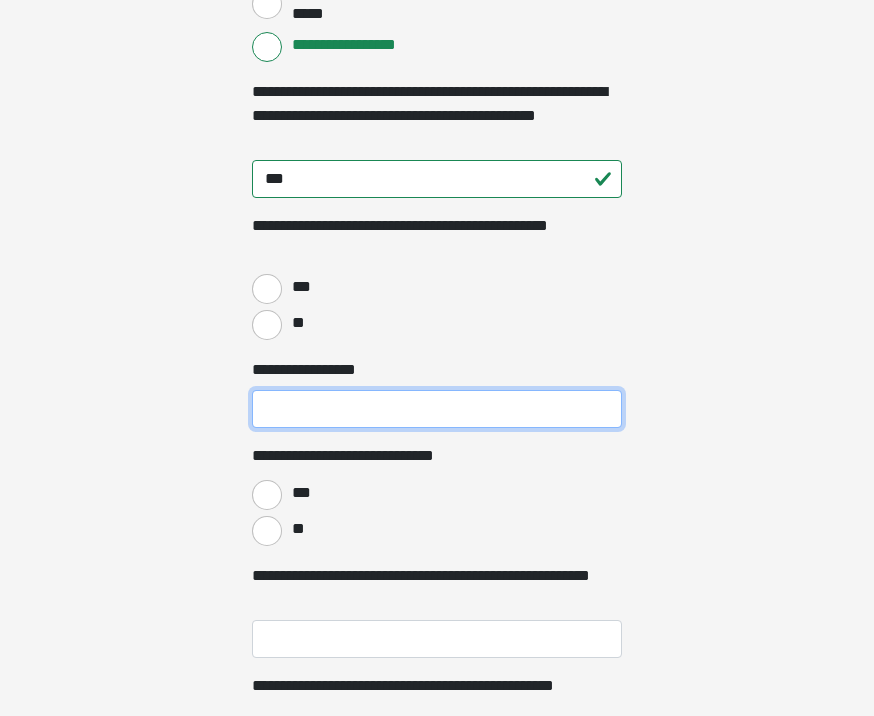 click on "**********" at bounding box center [437, 409] 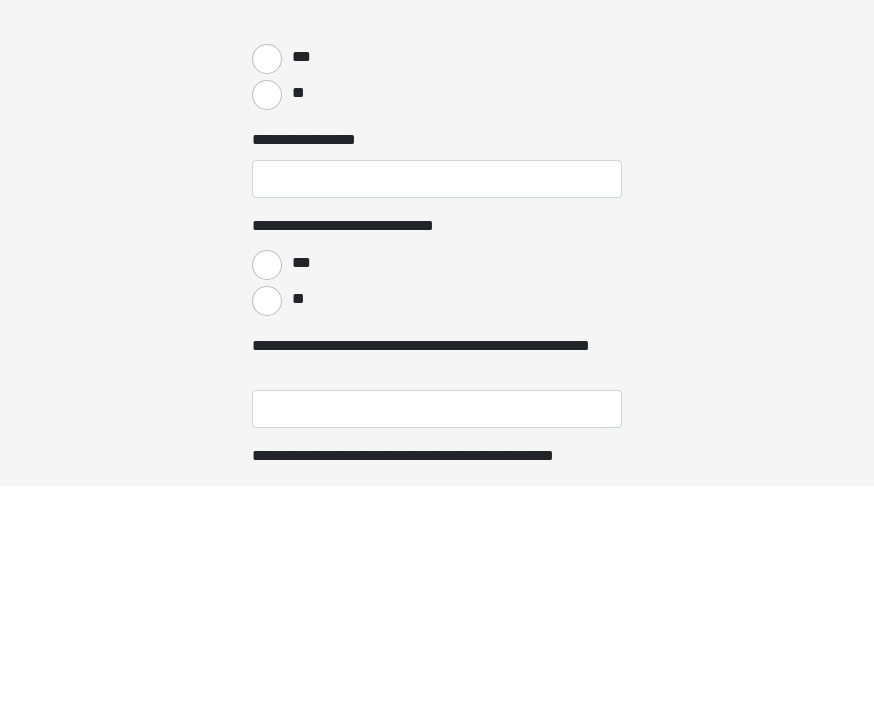 click on "***" at bounding box center [267, 495] 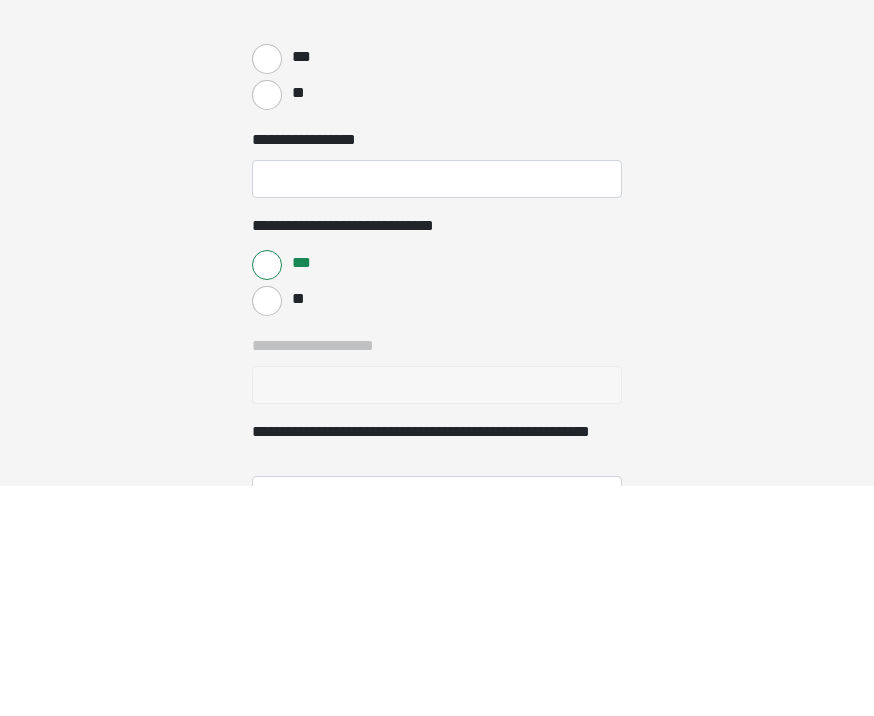 scroll, scrollTop: 3741, scrollLeft: 0, axis: vertical 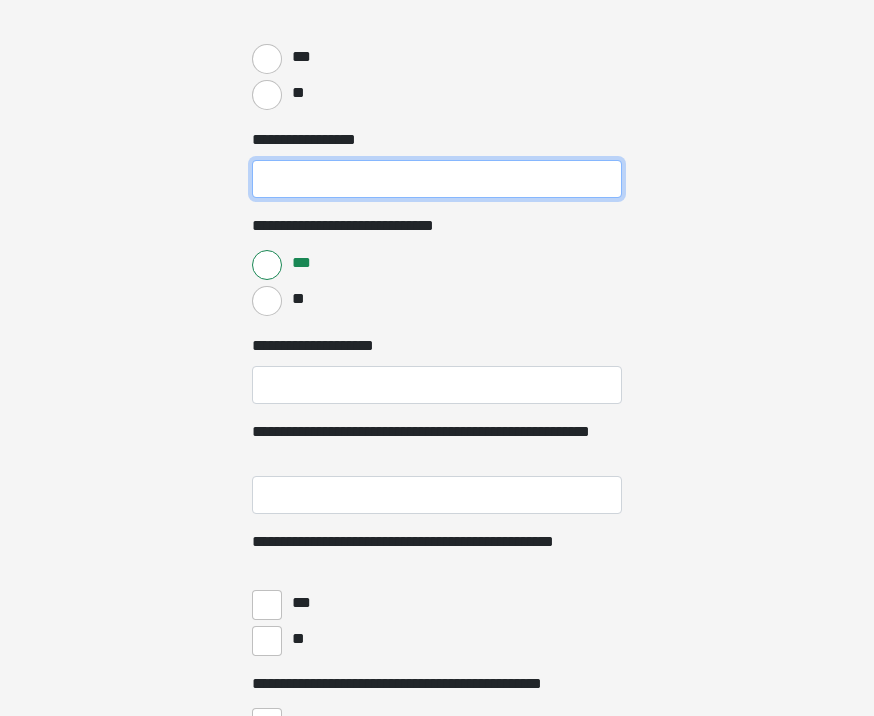 click on "**********" at bounding box center (437, 179) 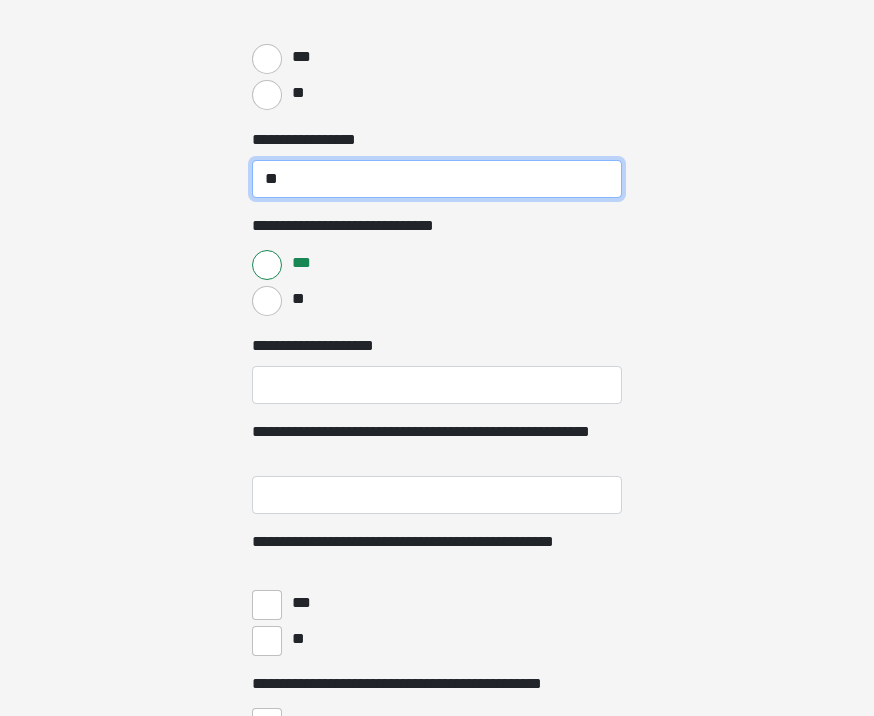 type on "**" 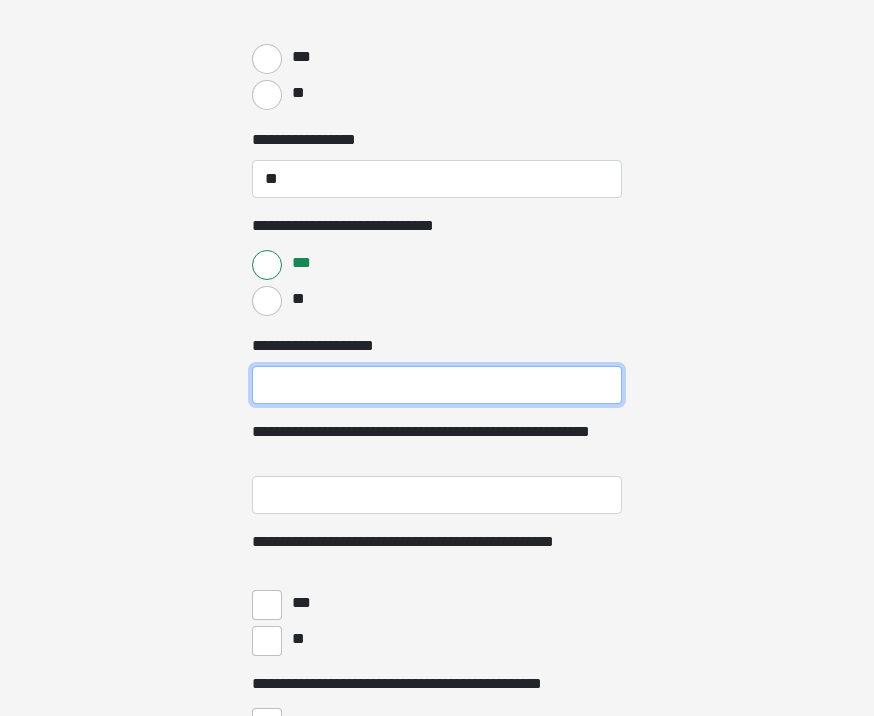 click on "**********" at bounding box center (437, 385) 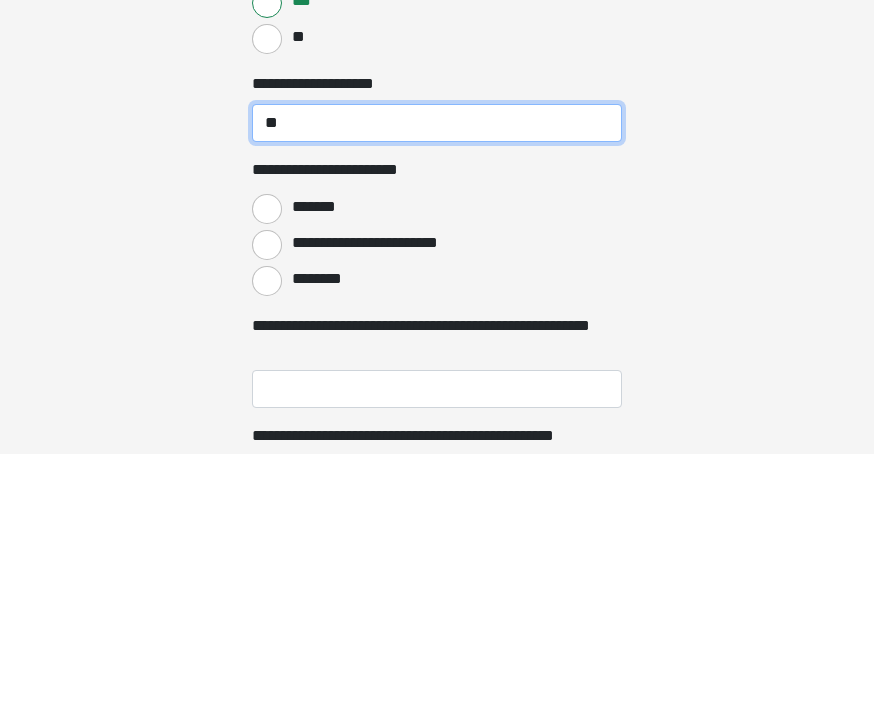 type on "**" 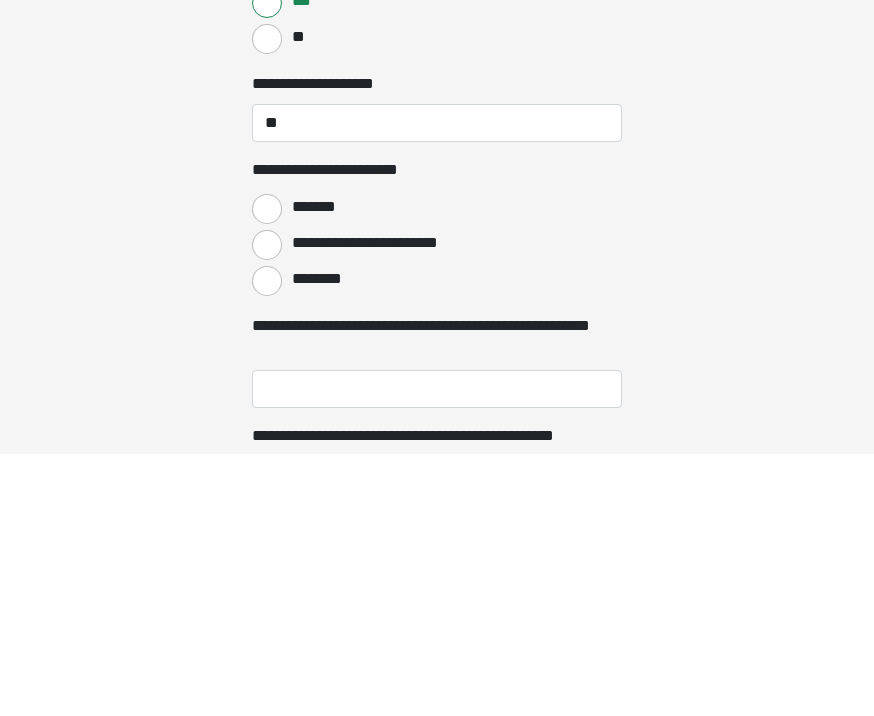 click on "**********" at bounding box center (267, 507) 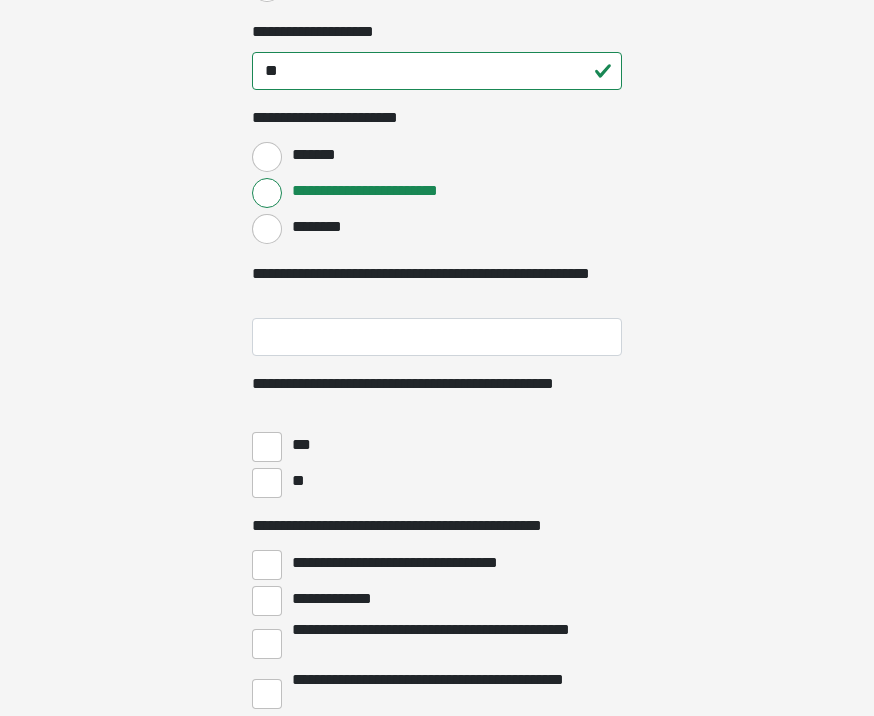 scroll, scrollTop: 4060, scrollLeft: 0, axis: vertical 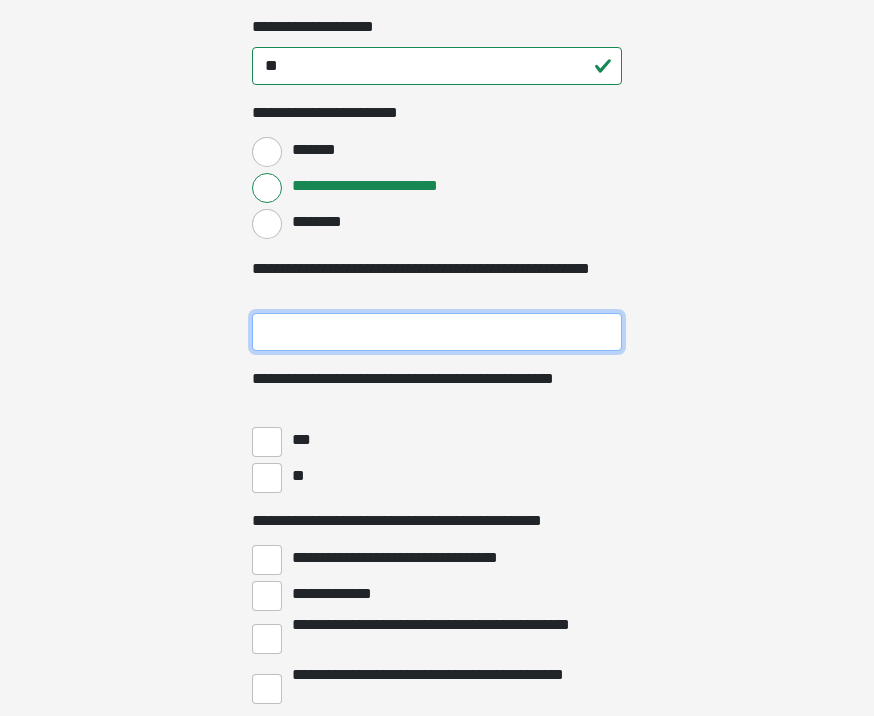 click on "**********" at bounding box center [437, 332] 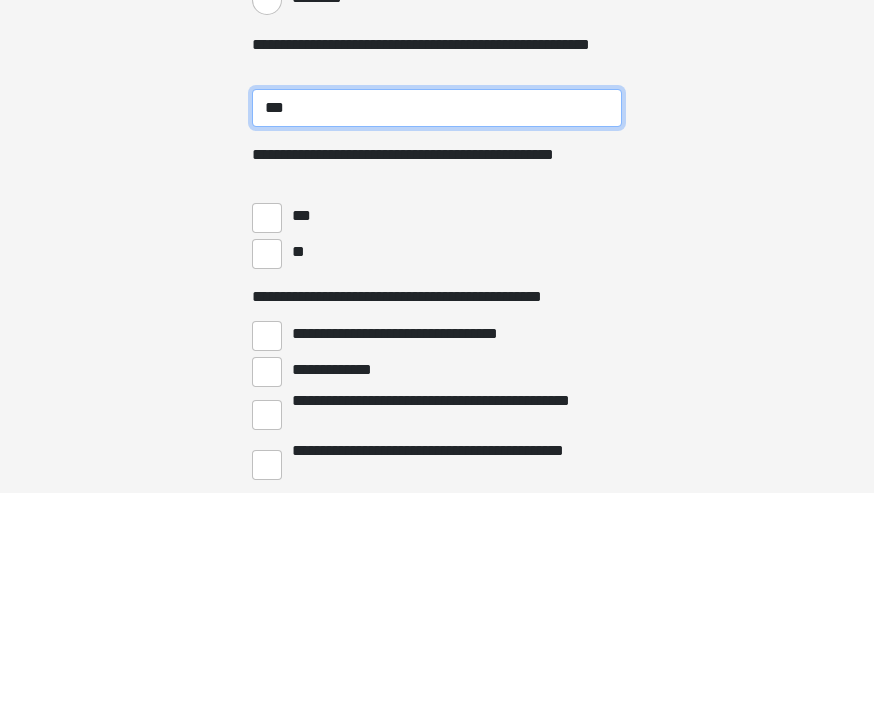 type on "***" 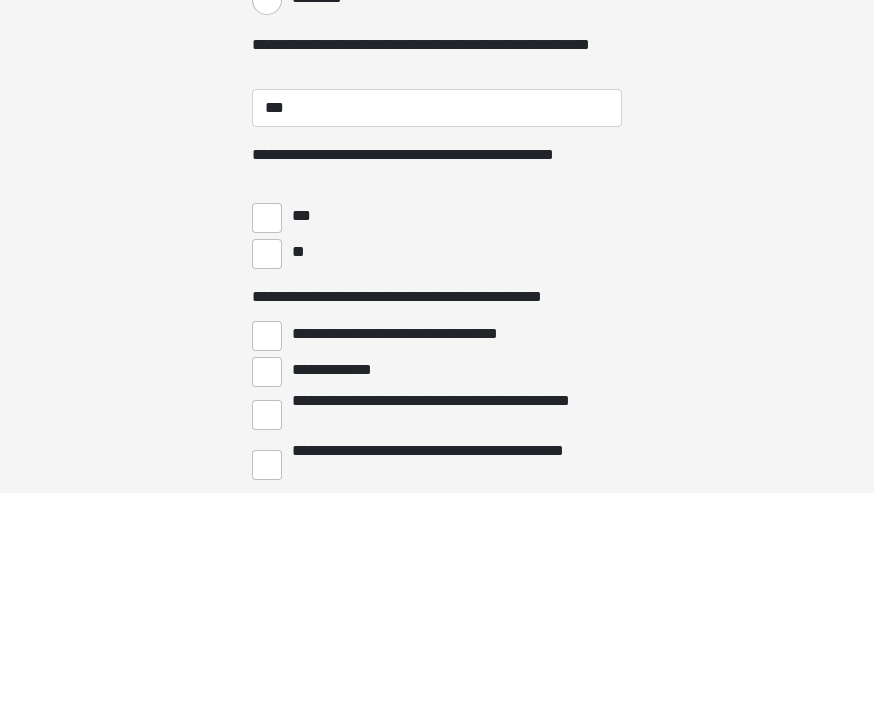 click on "**" at bounding box center [267, 478] 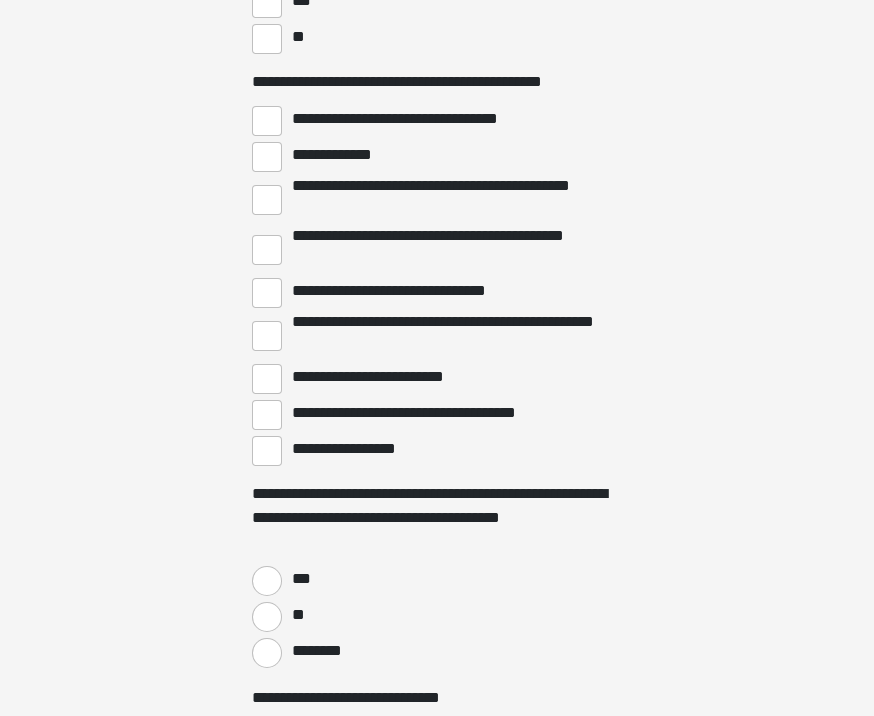scroll, scrollTop: 4499, scrollLeft: 0, axis: vertical 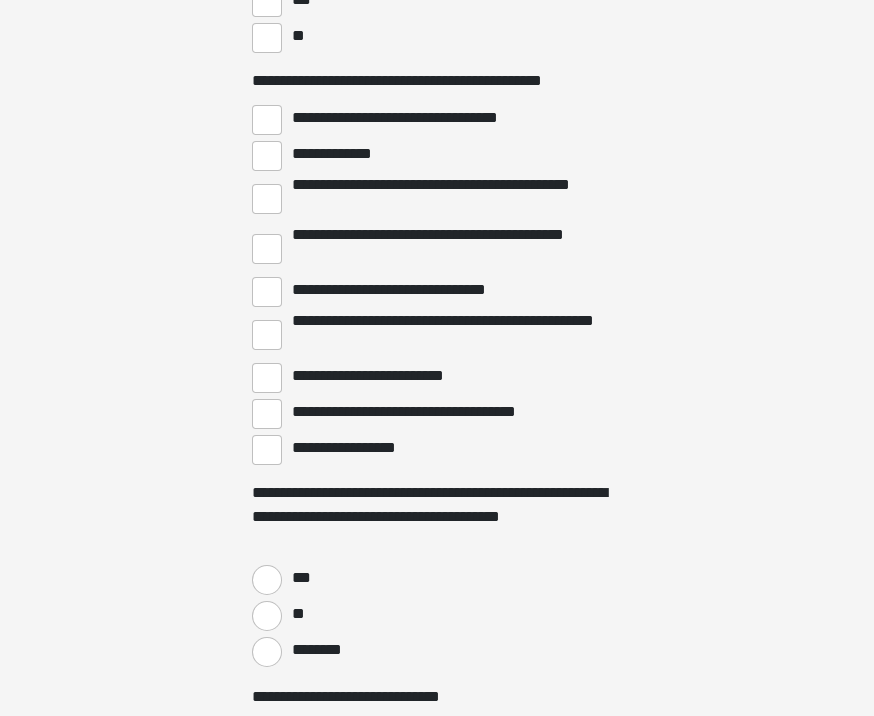 click on "**********" at bounding box center (267, 451) 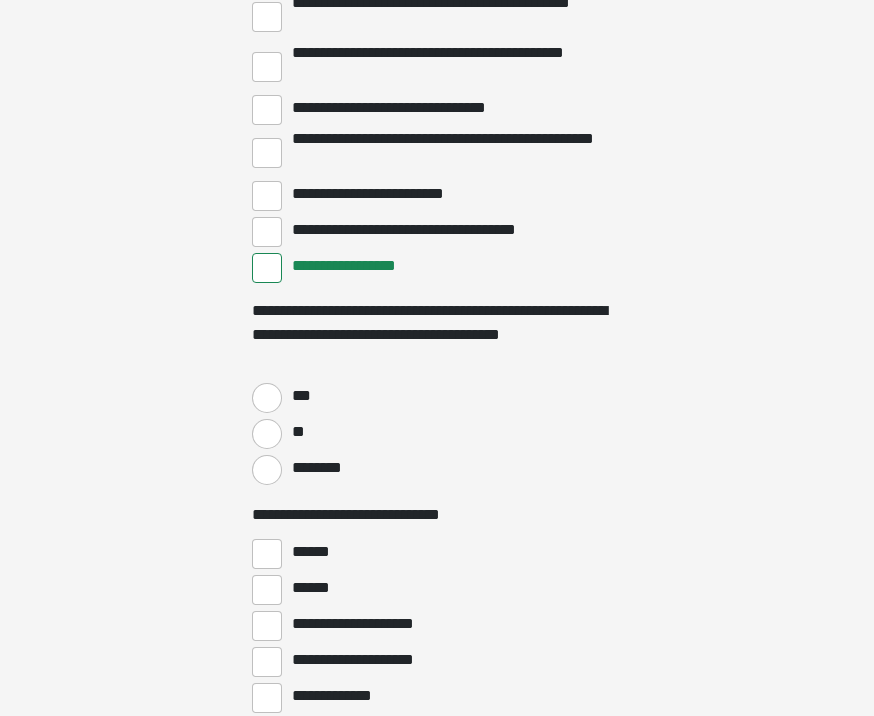 scroll, scrollTop: 4682, scrollLeft: 0, axis: vertical 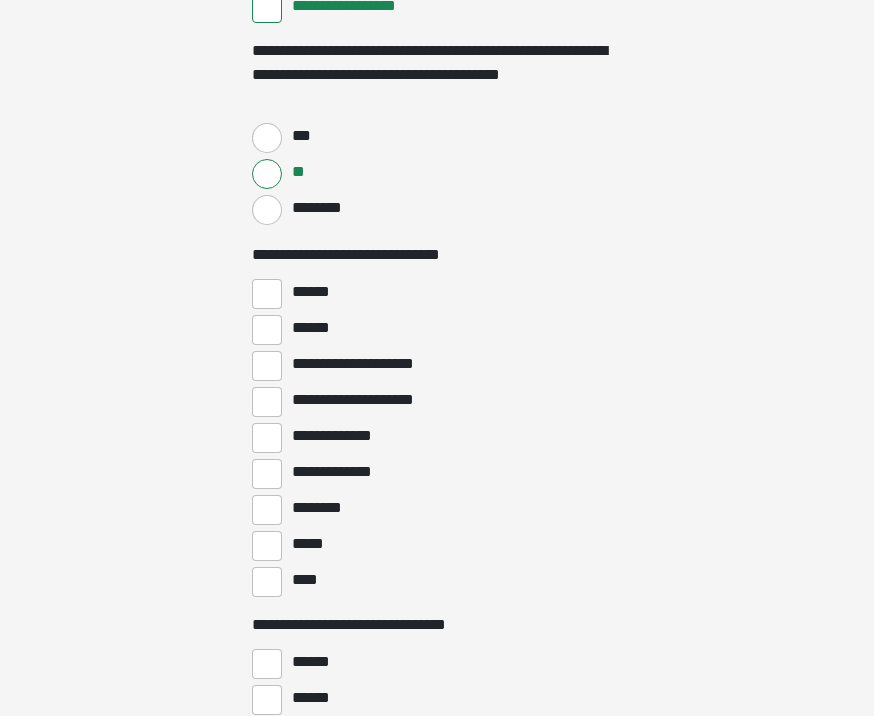 click on "**********" at bounding box center [437, -1527] 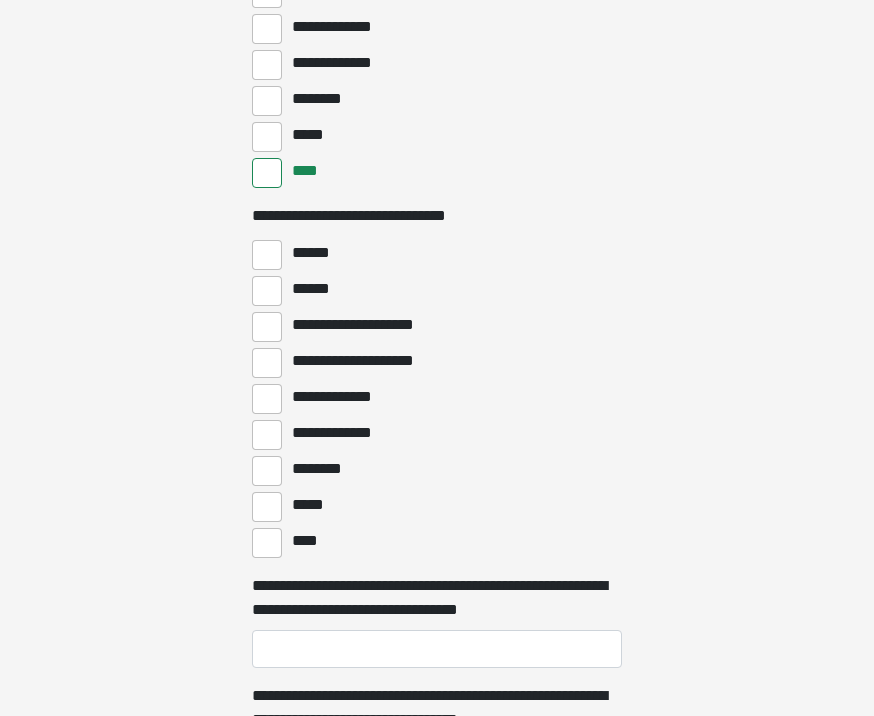 scroll, scrollTop: 5355, scrollLeft: 0, axis: vertical 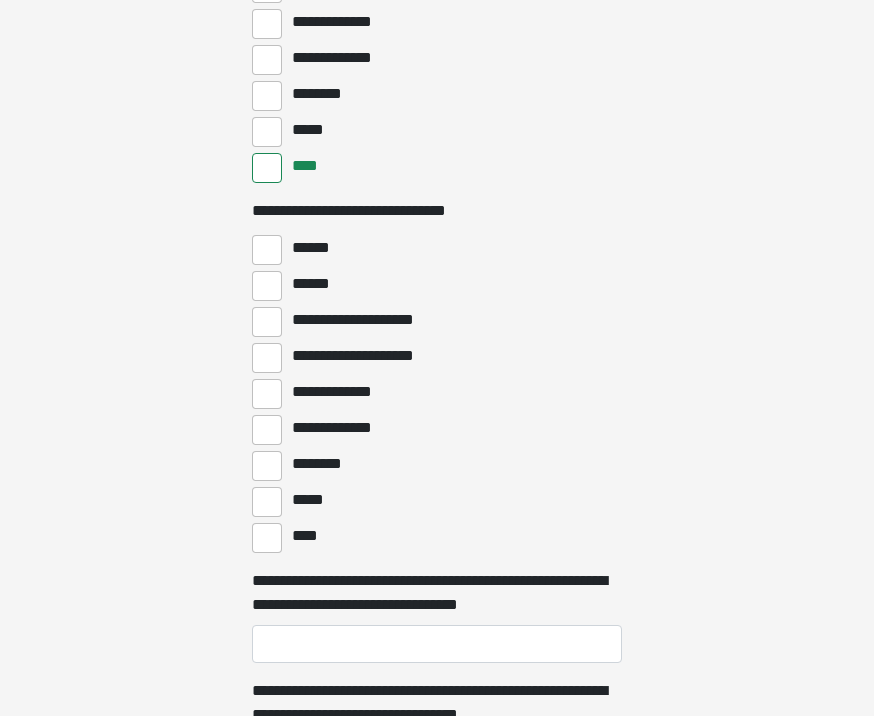 click on "**********" at bounding box center (267, 323) 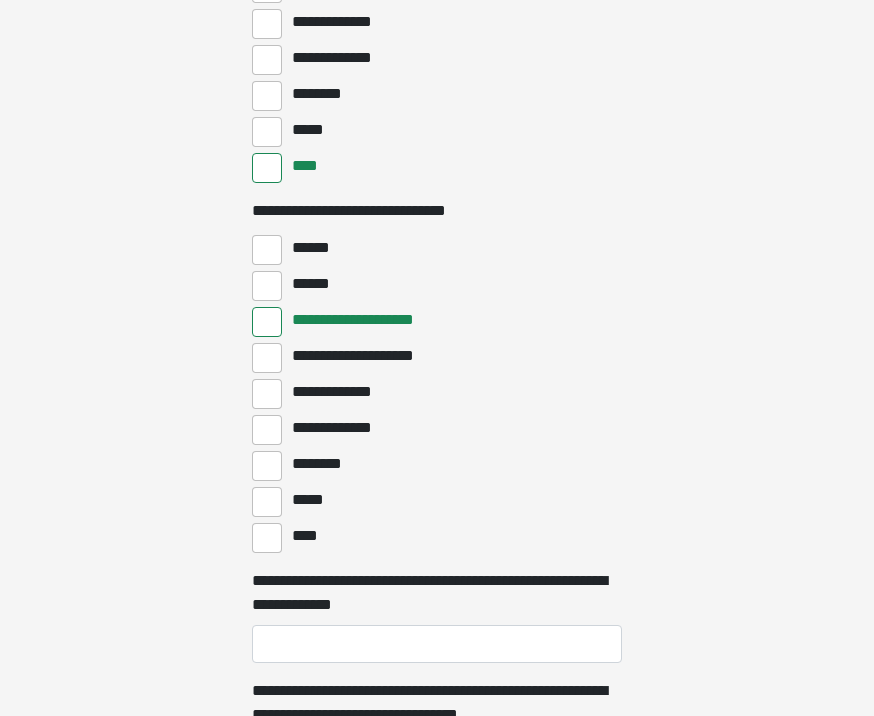 click on "**********" at bounding box center [267, 322] 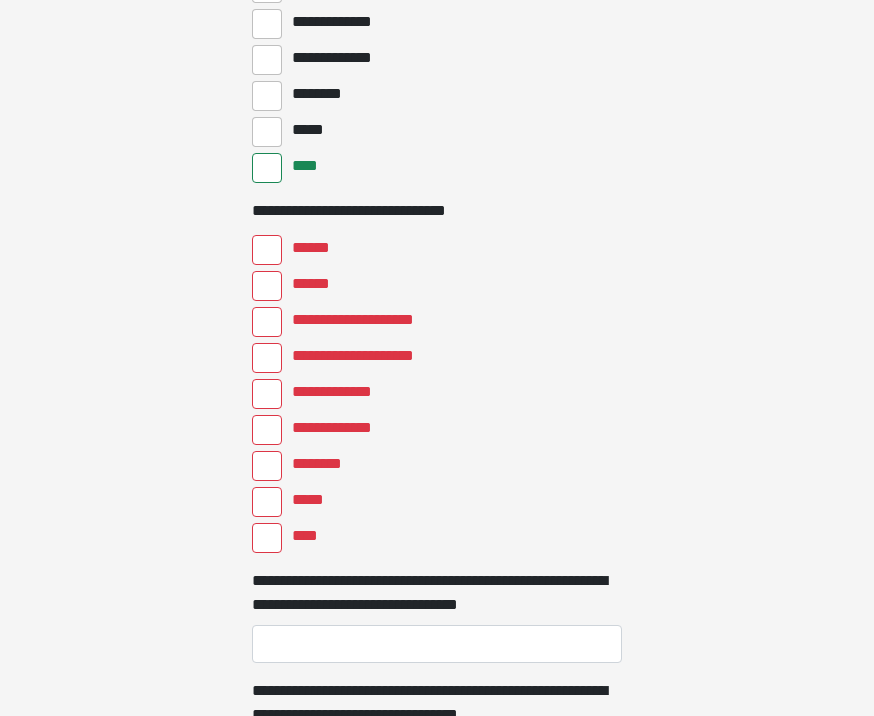 click on "**********" at bounding box center [437, -4998] 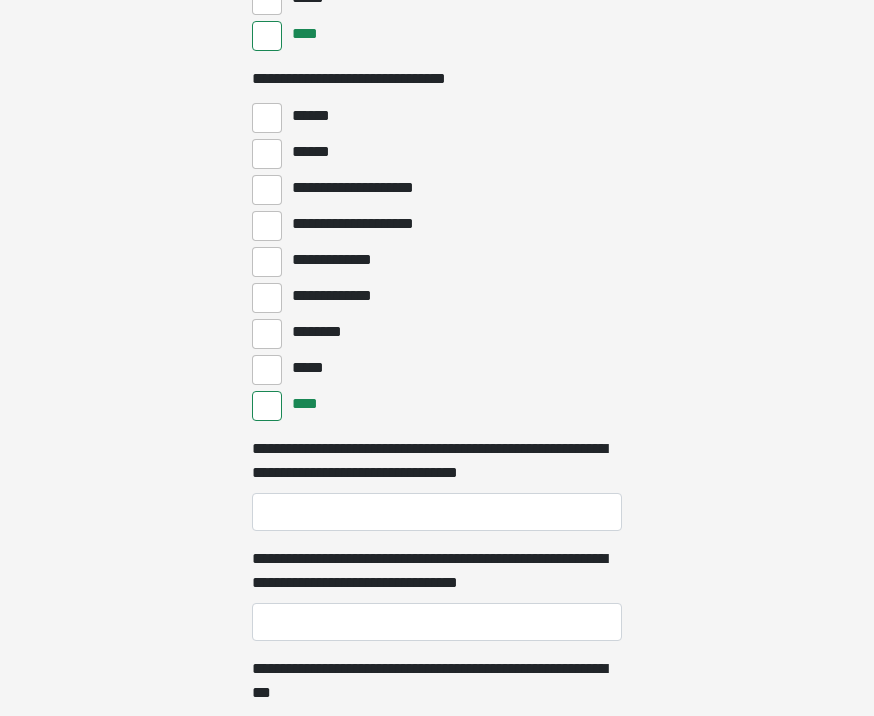 scroll, scrollTop: 5492, scrollLeft: 0, axis: vertical 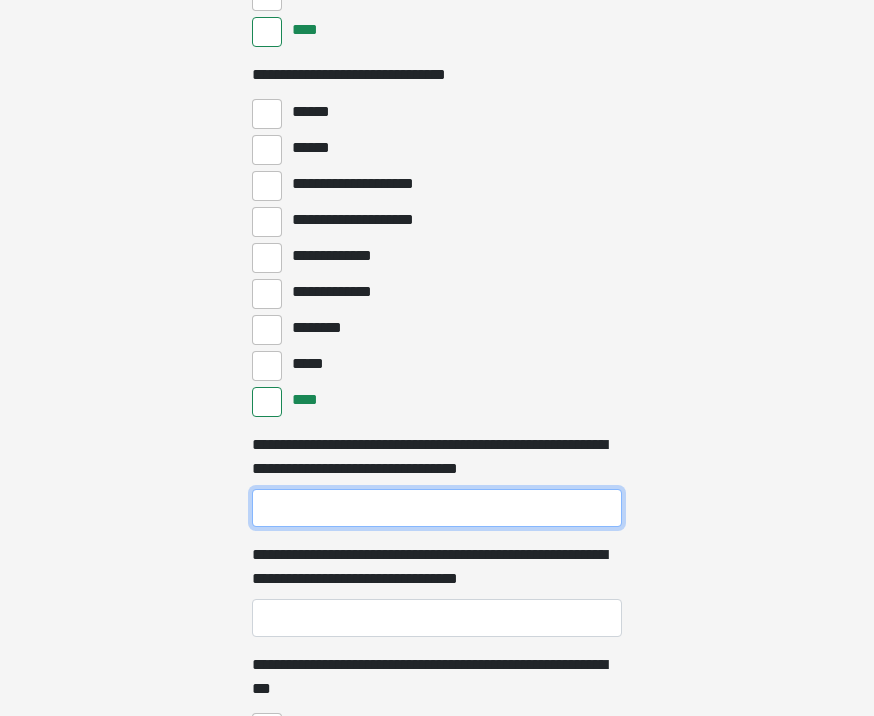 click on "**********" at bounding box center [437, 508] 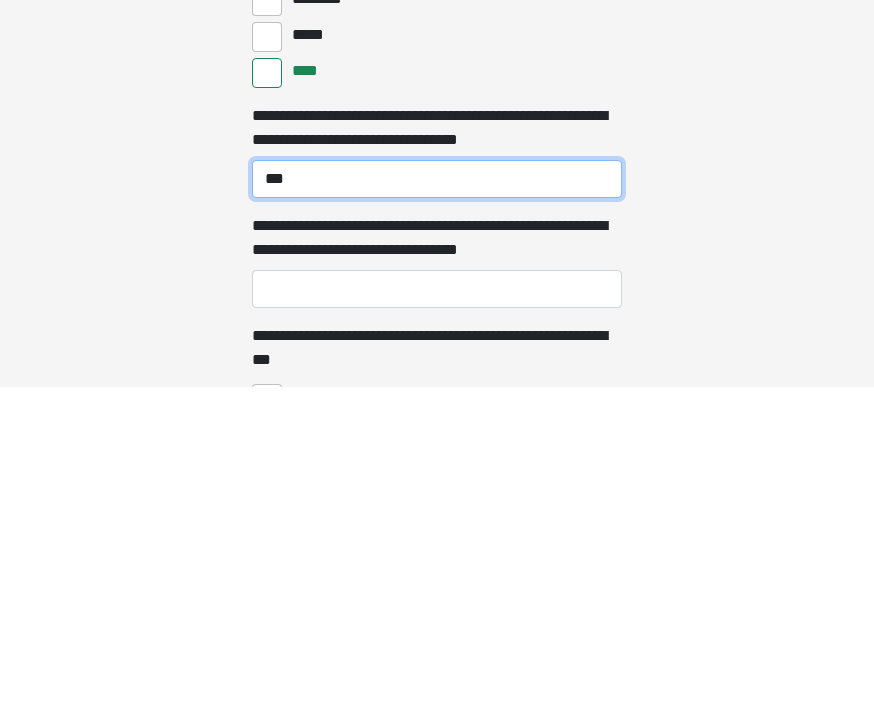 type on "***" 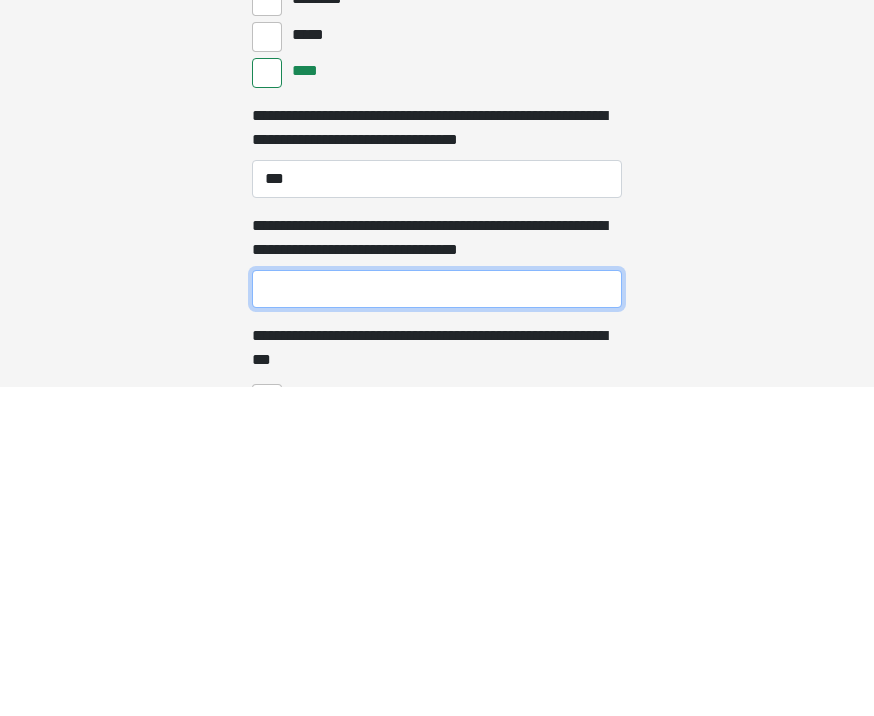 click on "**********" at bounding box center (437, 618) 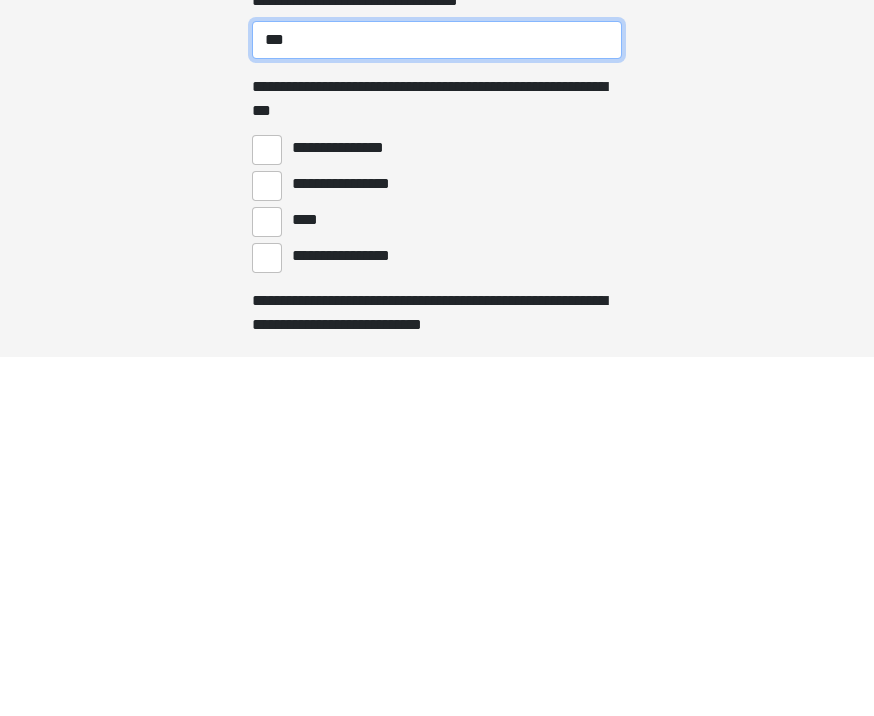 scroll, scrollTop: 5711, scrollLeft: 0, axis: vertical 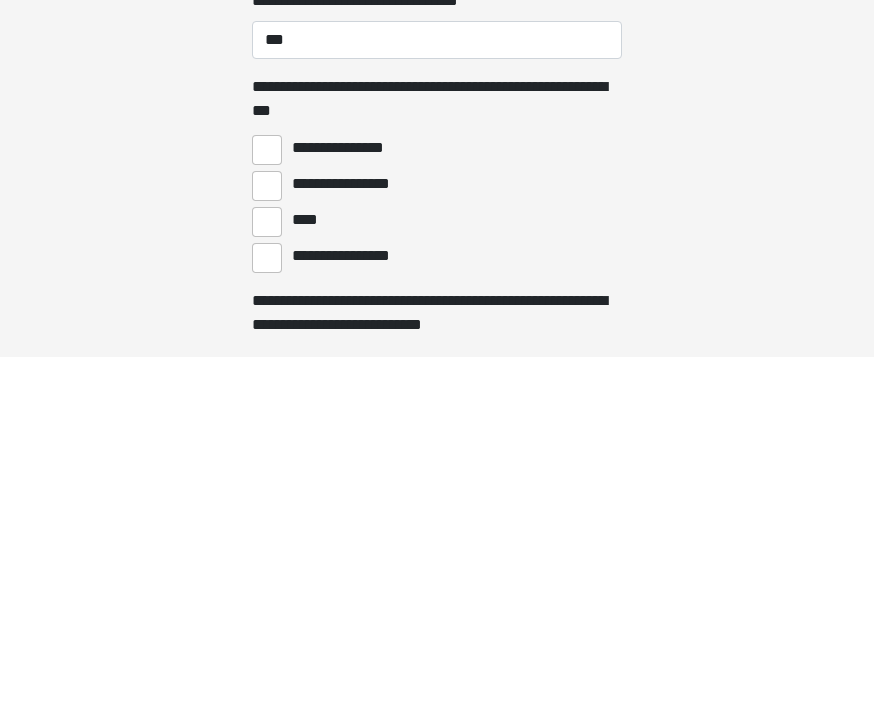 click on "**********" at bounding box center [267, 617] 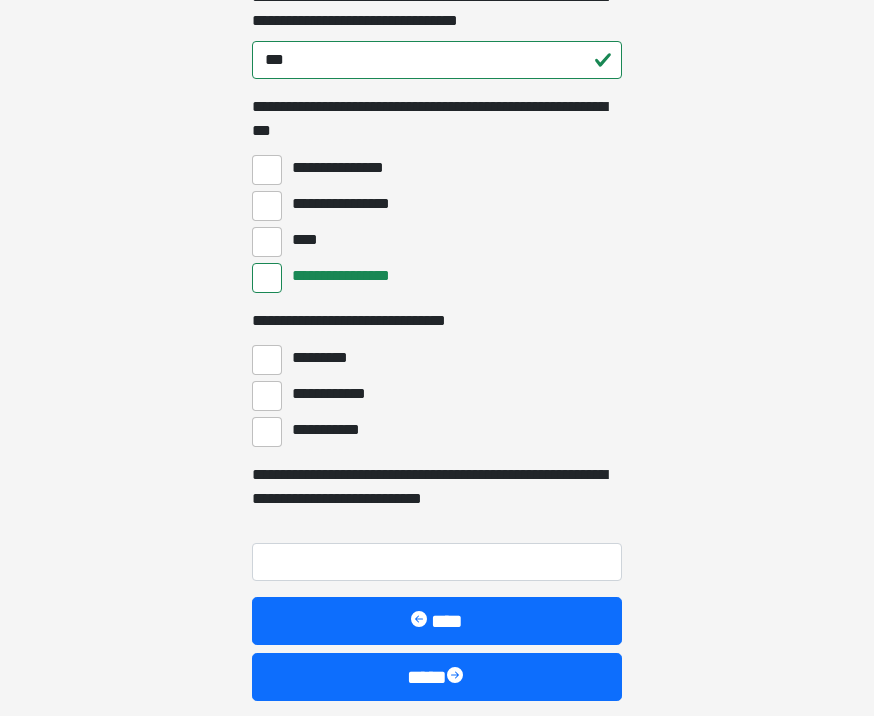 scroll, scrollTop: 6069, scrollLeft: 0, axis: vertical 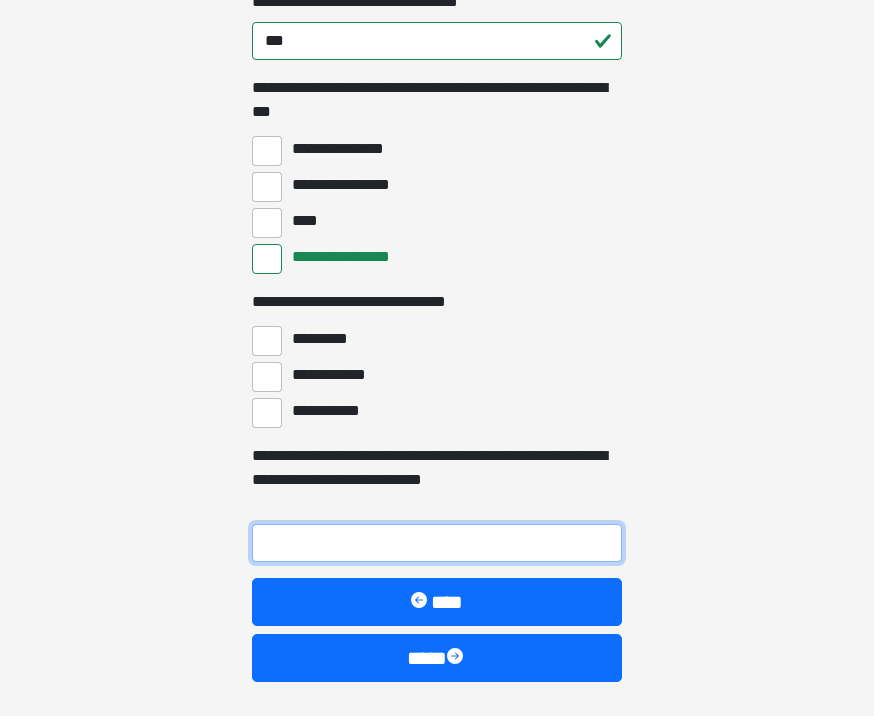 click on "**********" at bounding box center [437, 543] 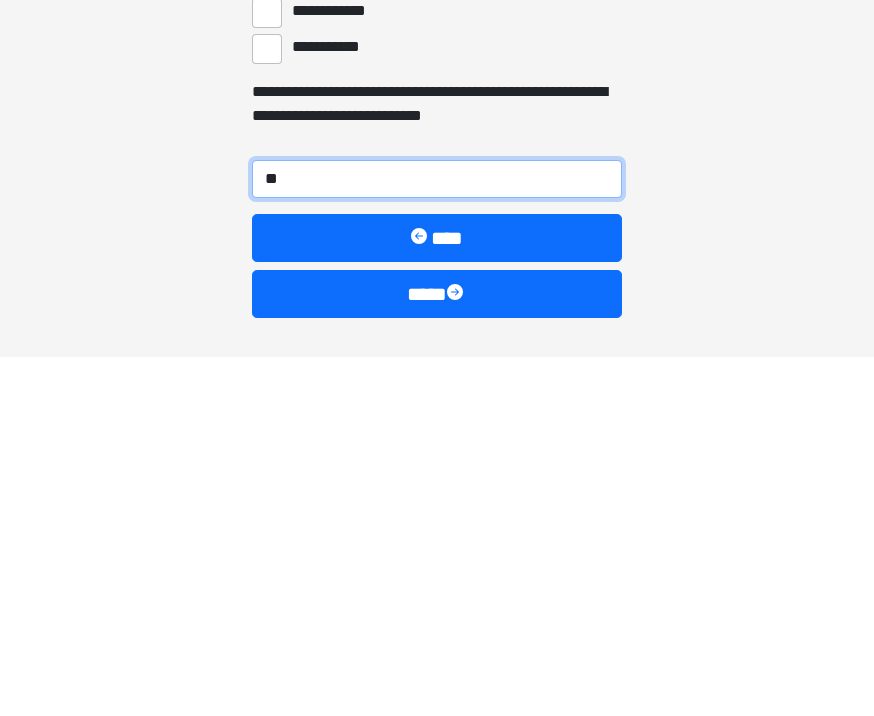 type on "**" 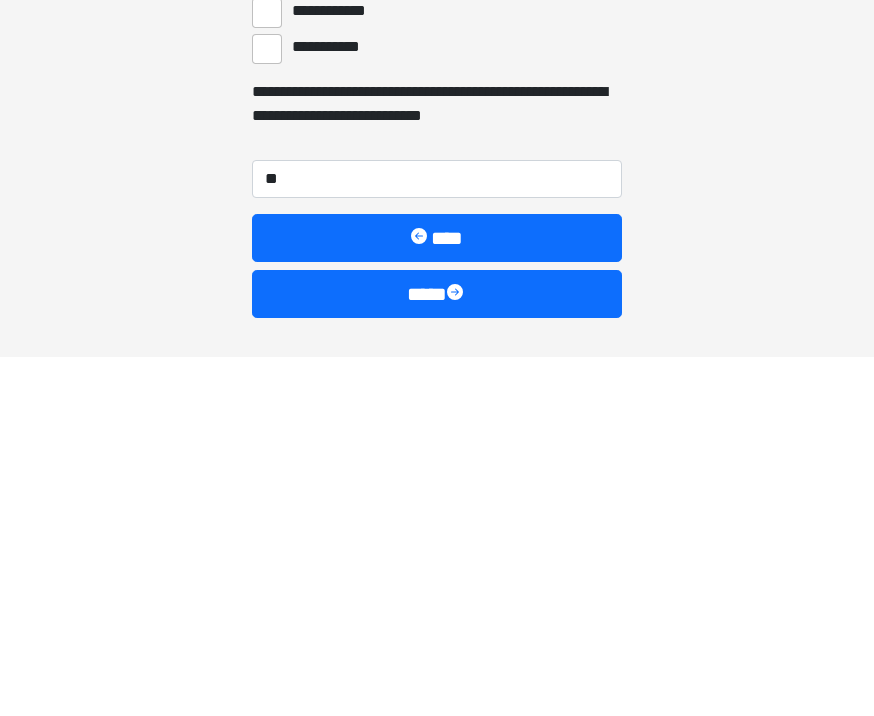 click on "****" at bounding box center (437, 653) 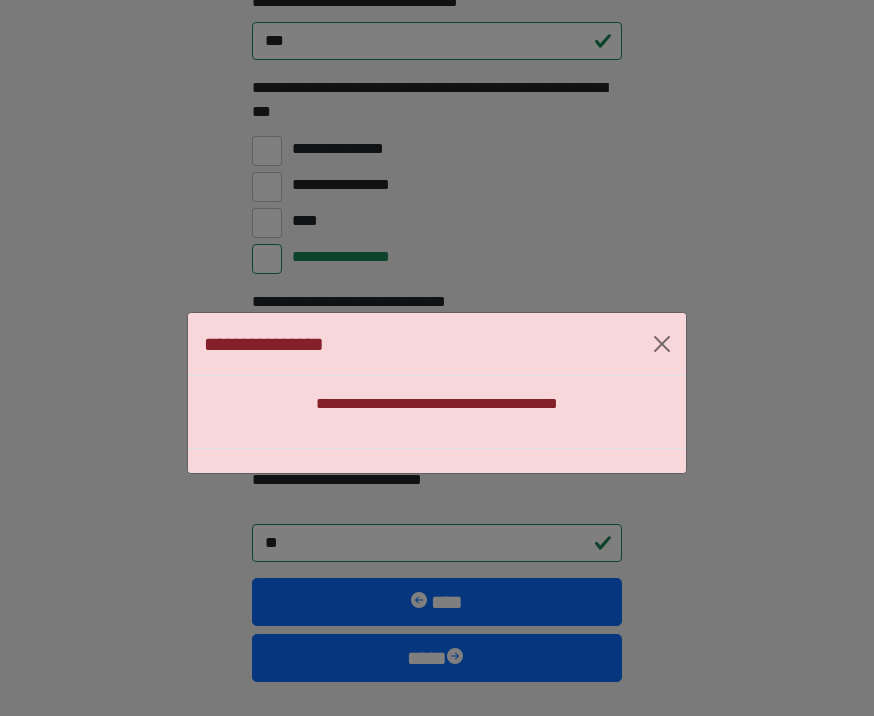 click at bounding box center [662, 344] 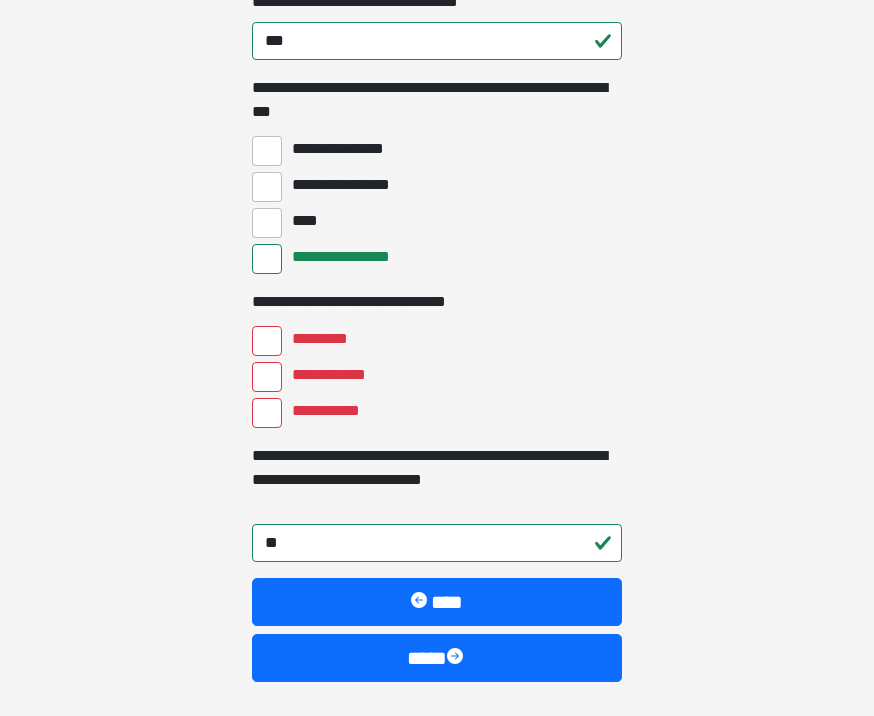 click on "**********" at bounding box center [267, 259] 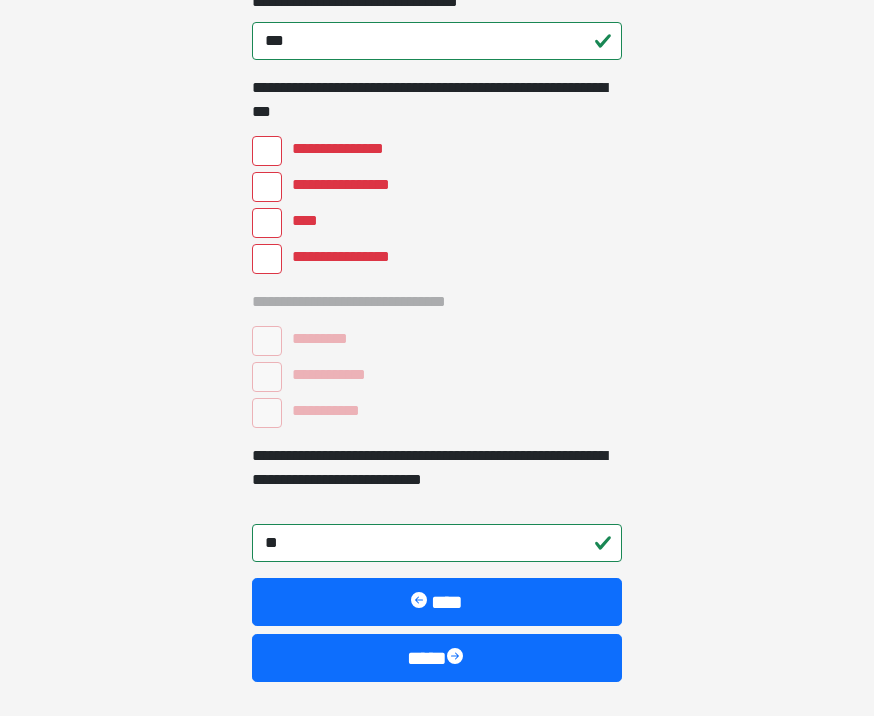 scroll, scrollTop: 5915, scrollLeft: 0, axis: vertical 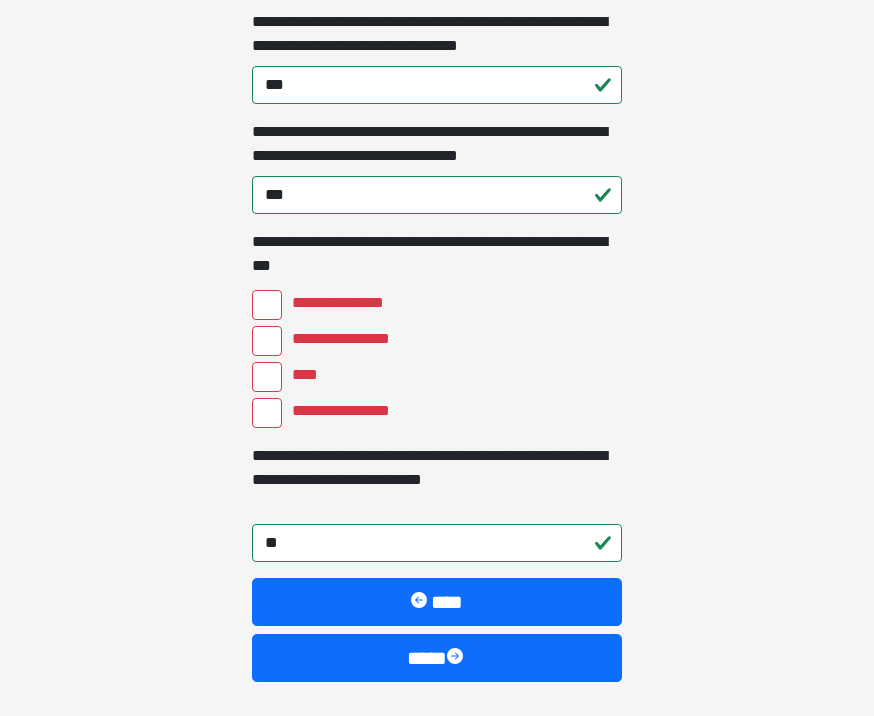 click on "****" at bounding box center (267, 377) 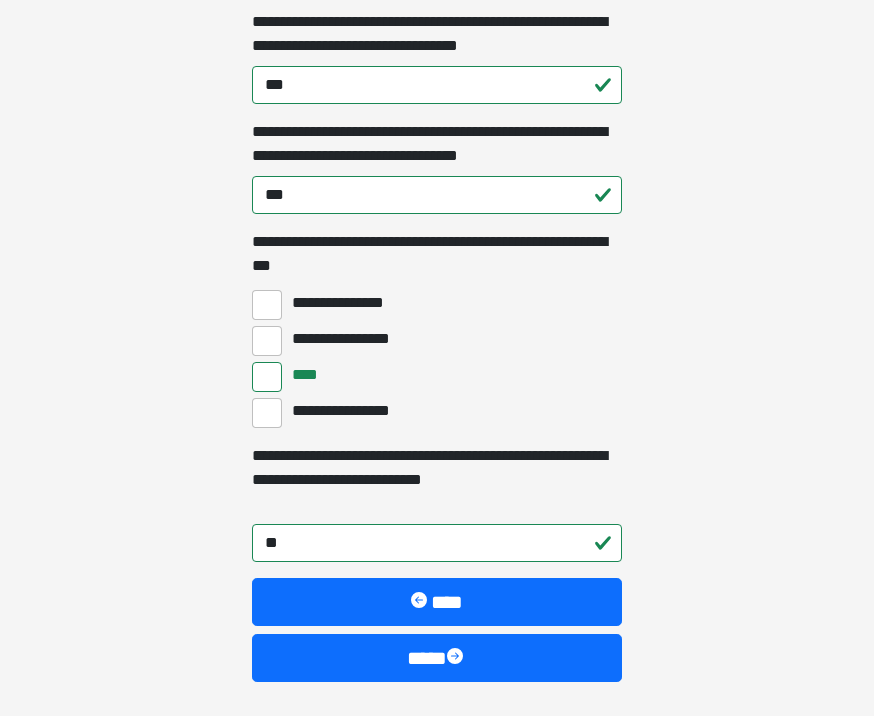 click on "****" at bounding box center (437, 658) 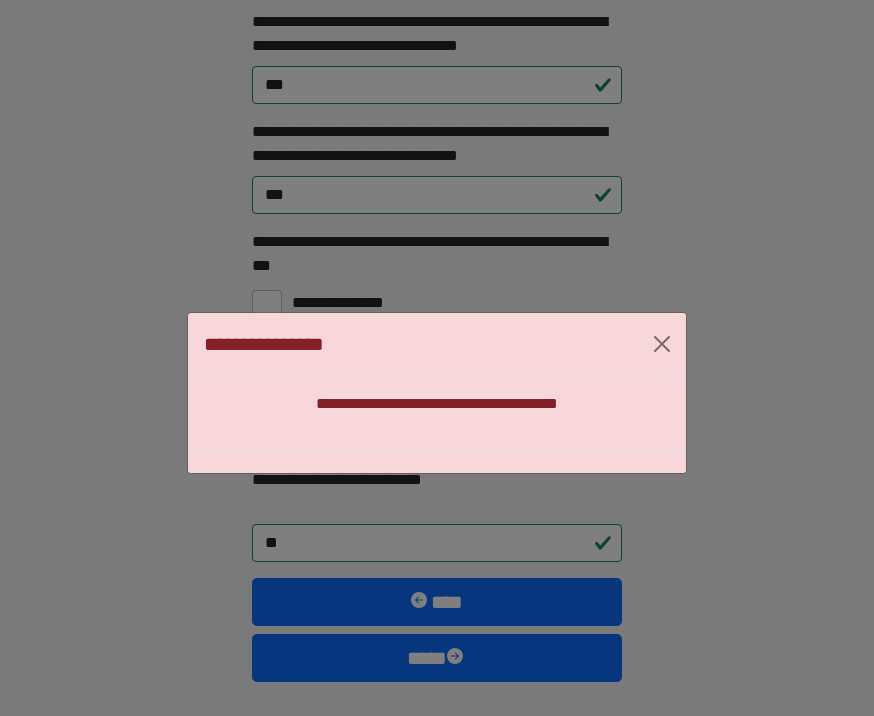 click at bounding box center [662, 344] 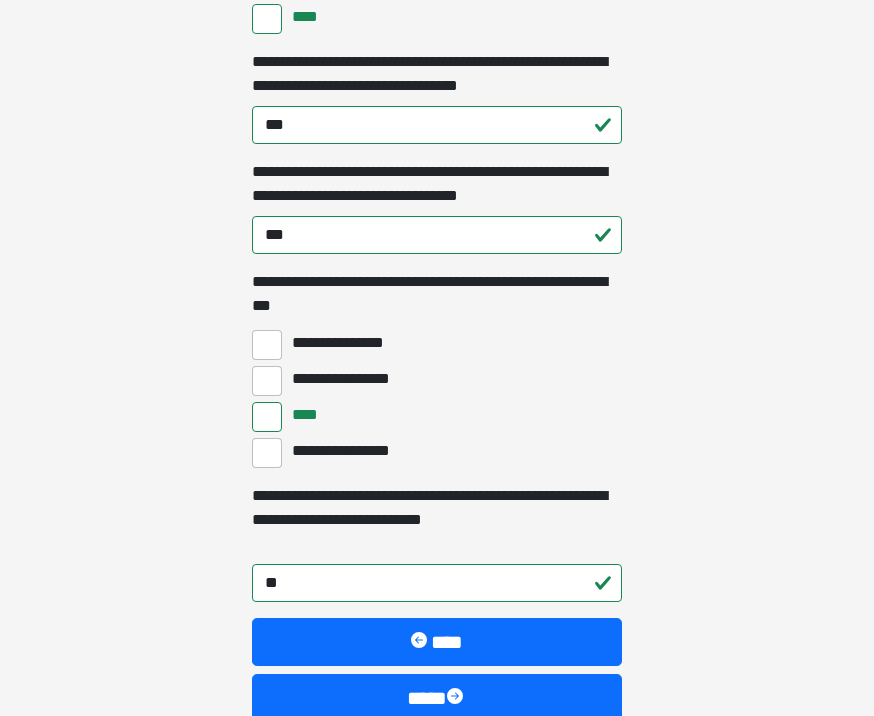 scroll, scrollTop: 5915, scrollLeft: 0, axis: vertical 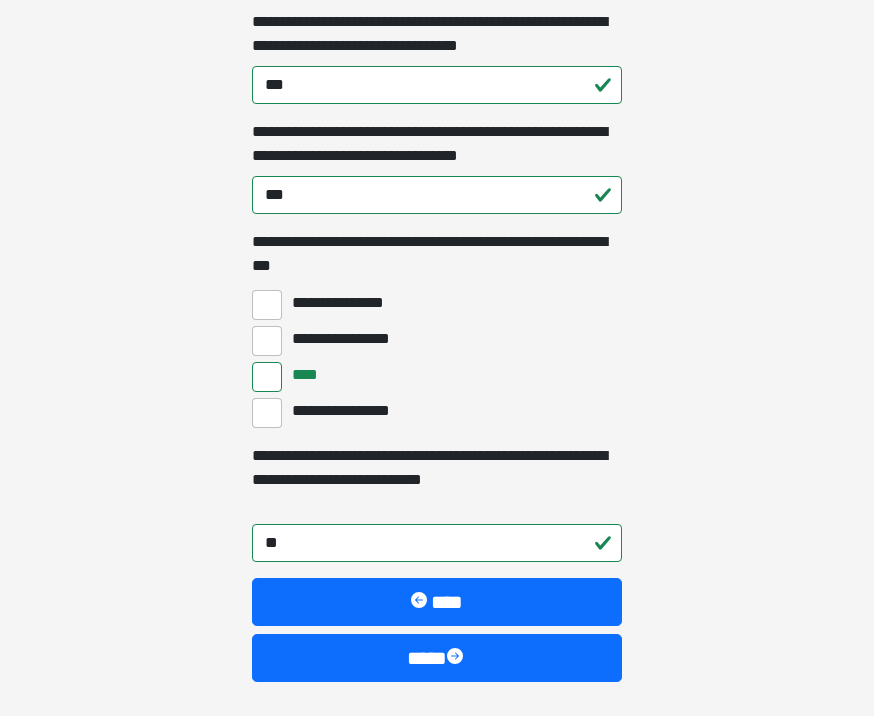 click on "****" at bounding box center [437, 658] 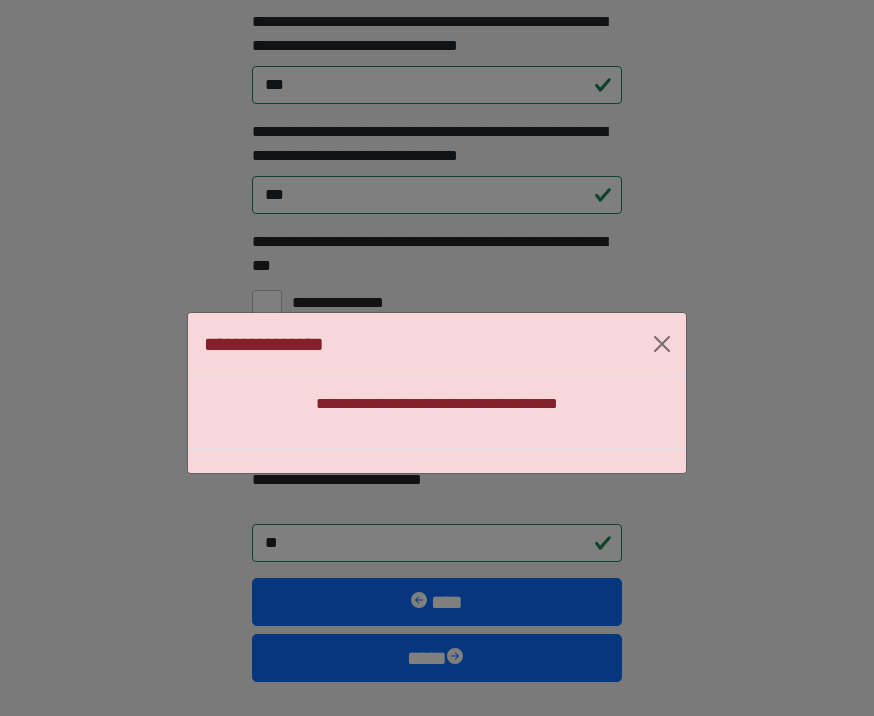 click at bounding box center (662, 344) 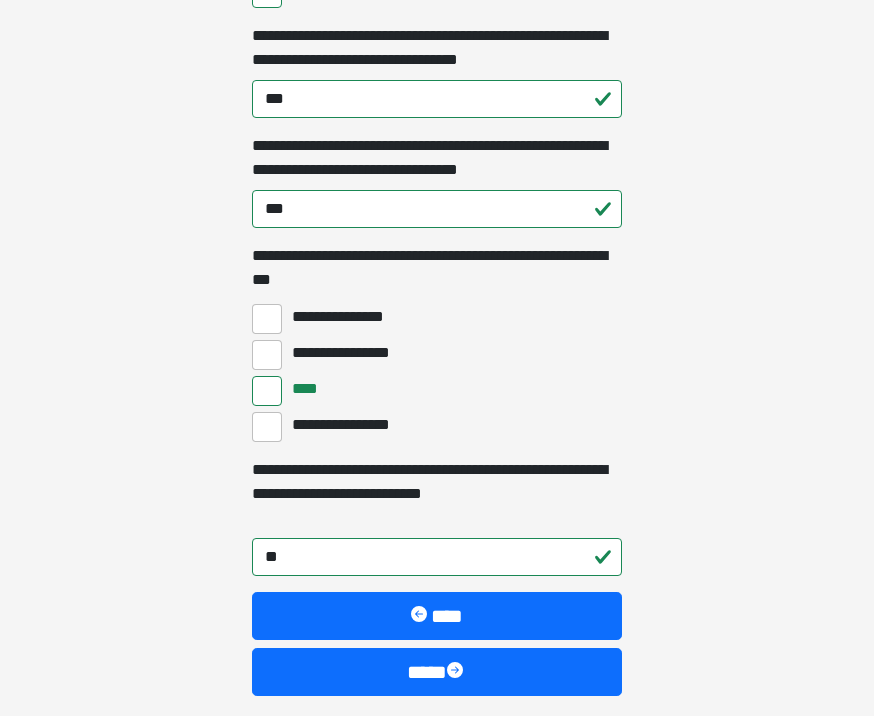 scroll, scrollTop: 5915, scrollLeft: 0, axis: vertical 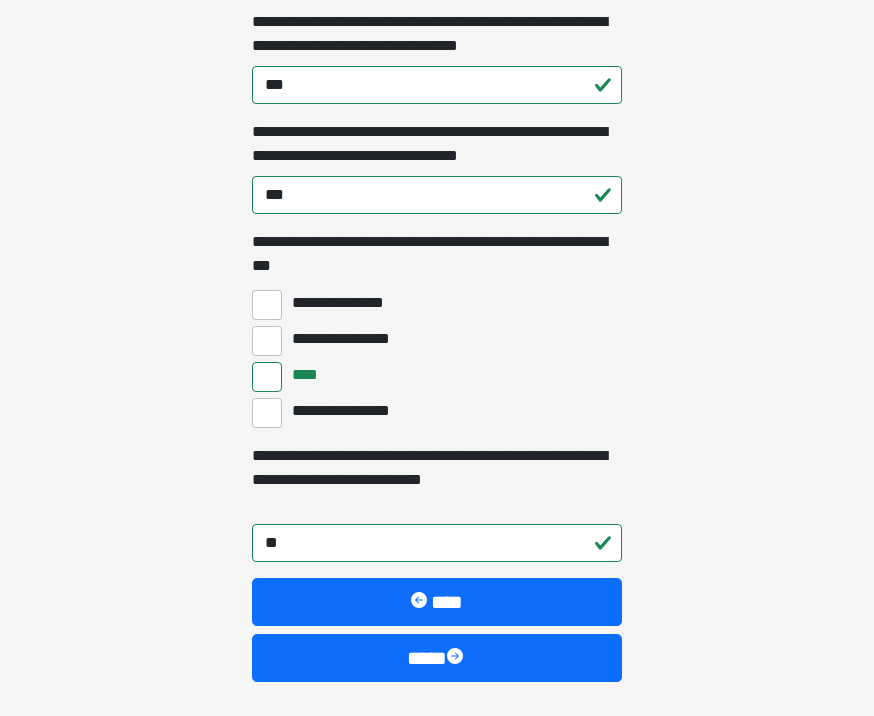 click on "****" at bounding box center (437, 602) 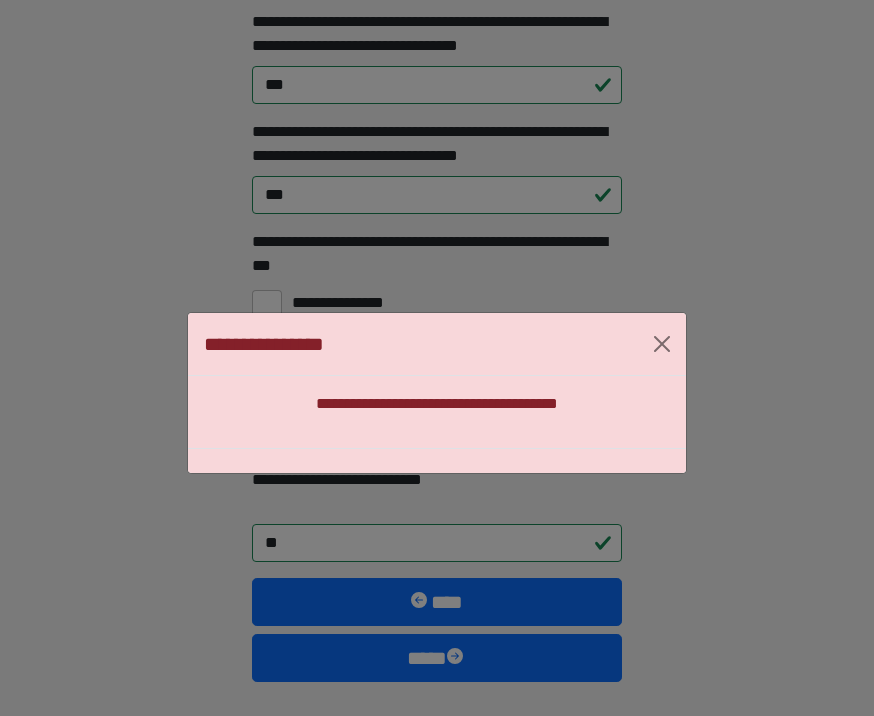 click at bounding box center (662, 344) 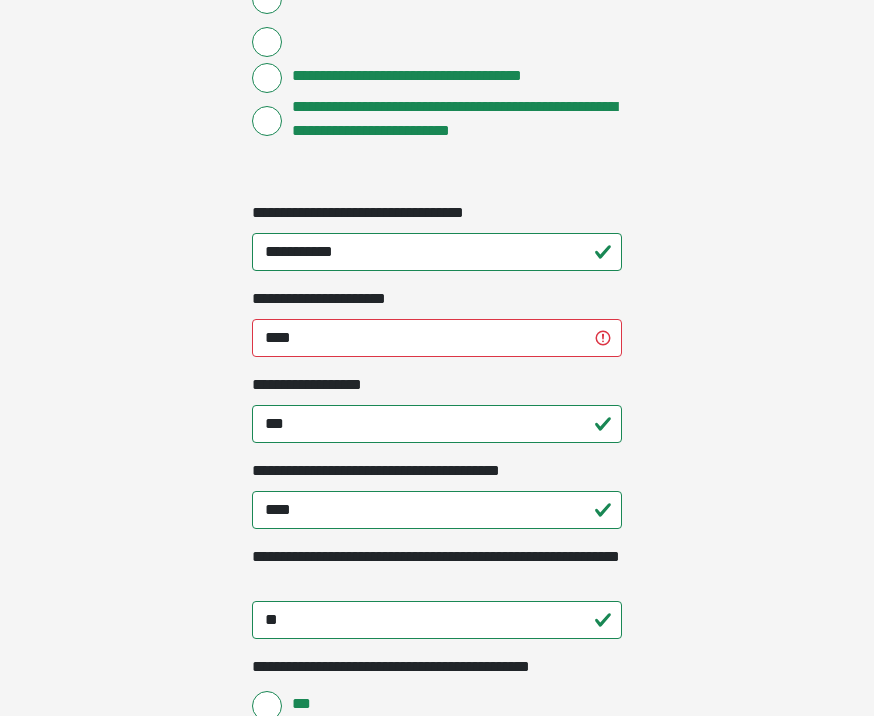 scroll, scrollTop: 2243, scrollLeft: 0, axis: vertical 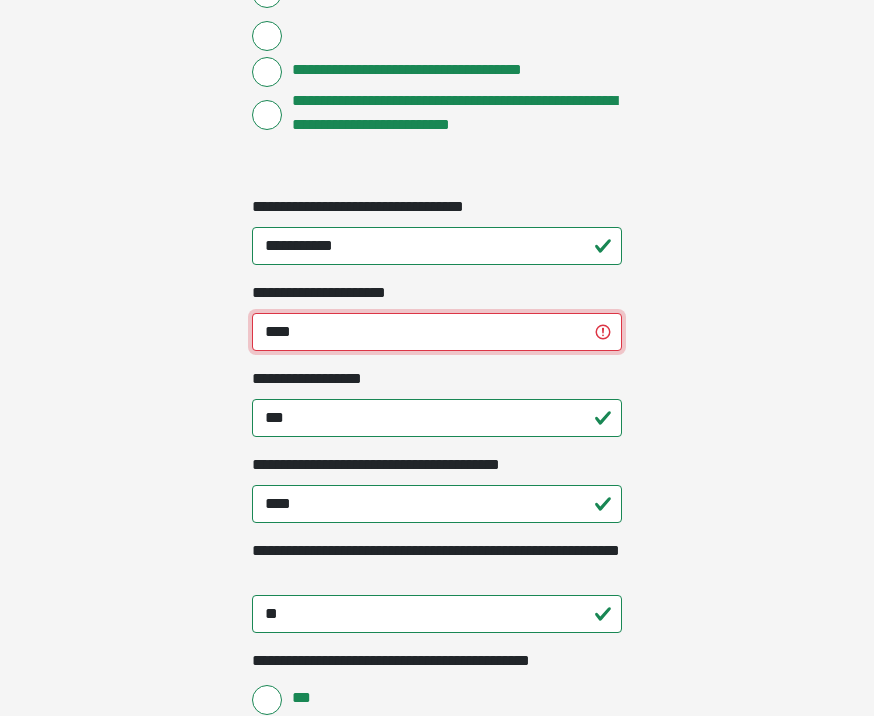 click on "***" at bounding box center (437, 333) 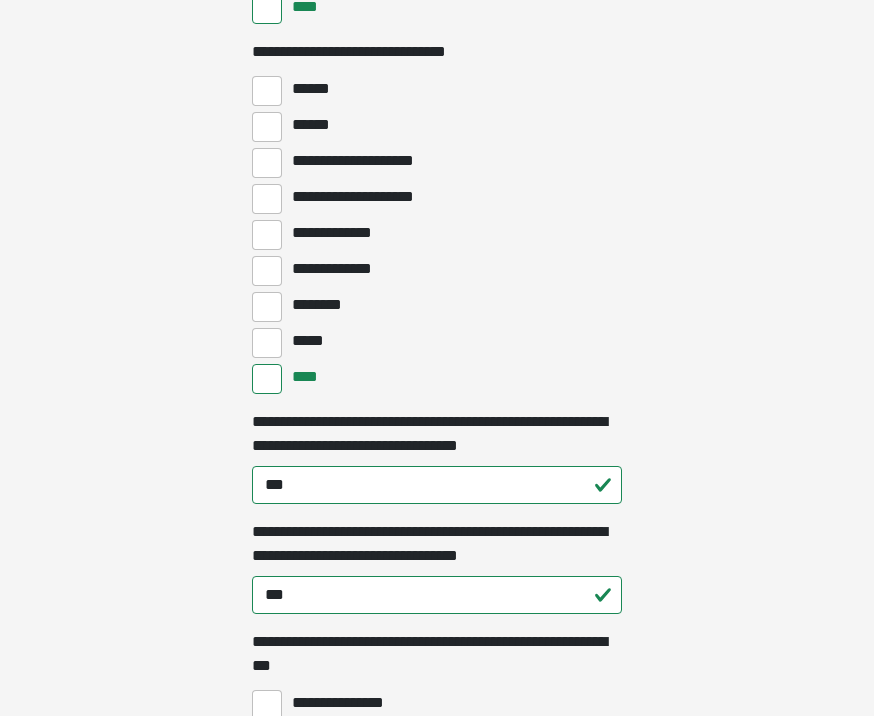 scroll, scrollTop: 5915, scrollLeft: 0, axis: vertical 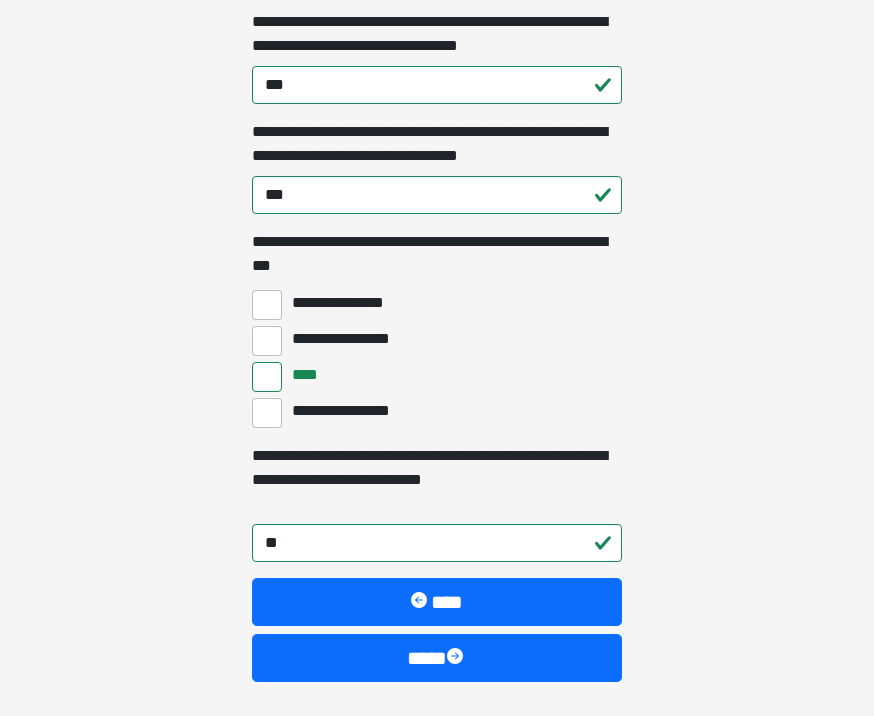 click on "****" at bounding box center [437, 658] 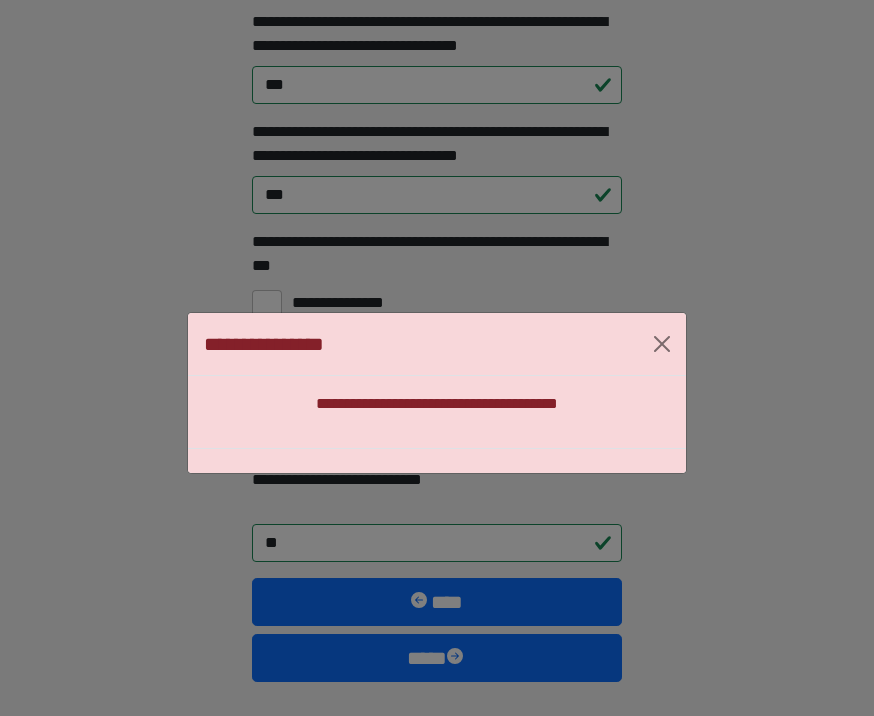click at bounding box center (662, 344) 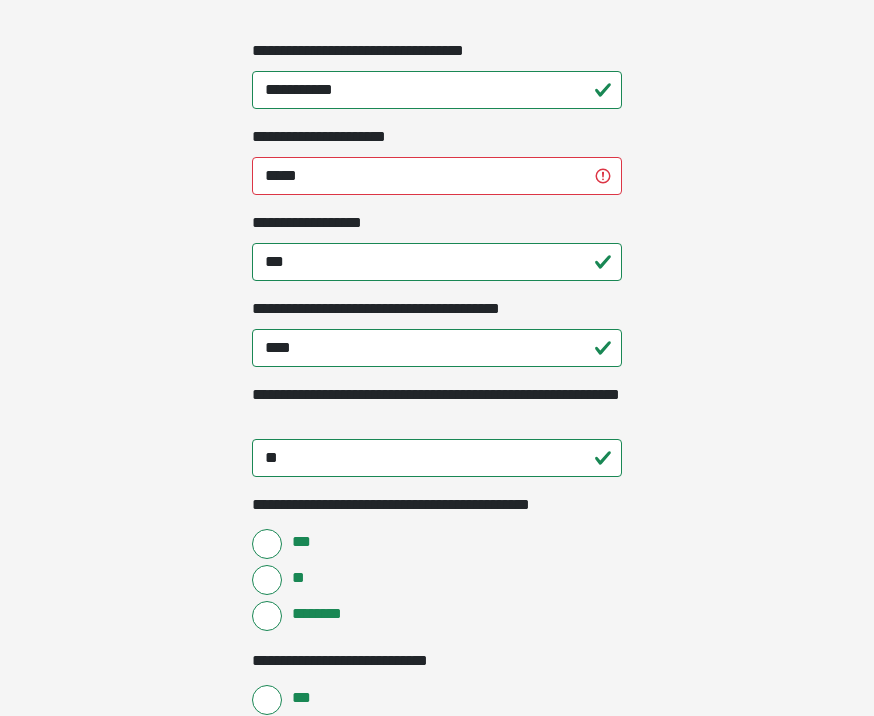 scroll, scrollTop: 2336, scrollLeft: 0, axis: vertical 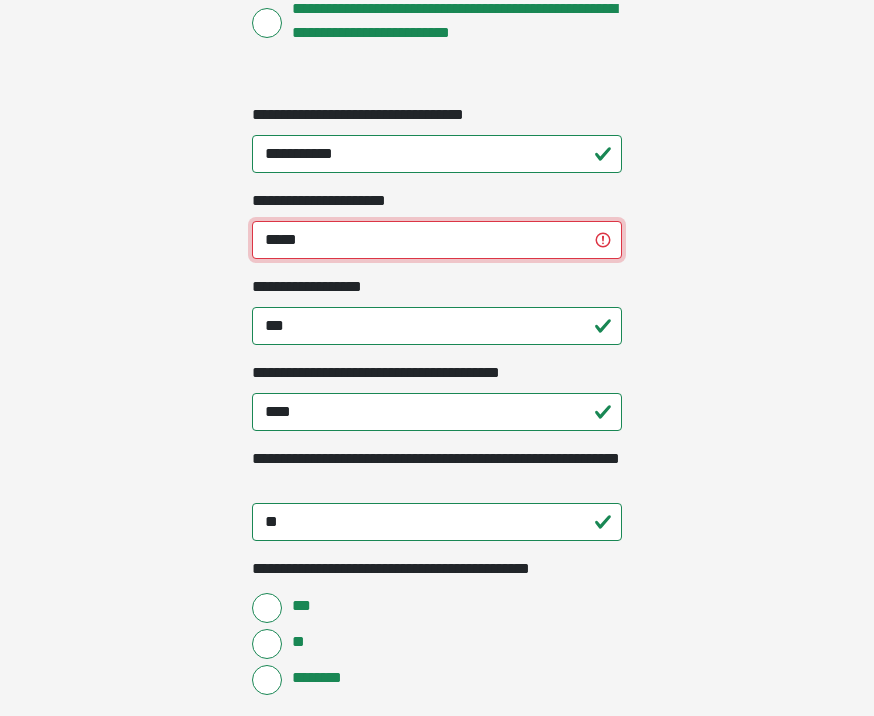 click on "*****" at bounding box center (437, 240) 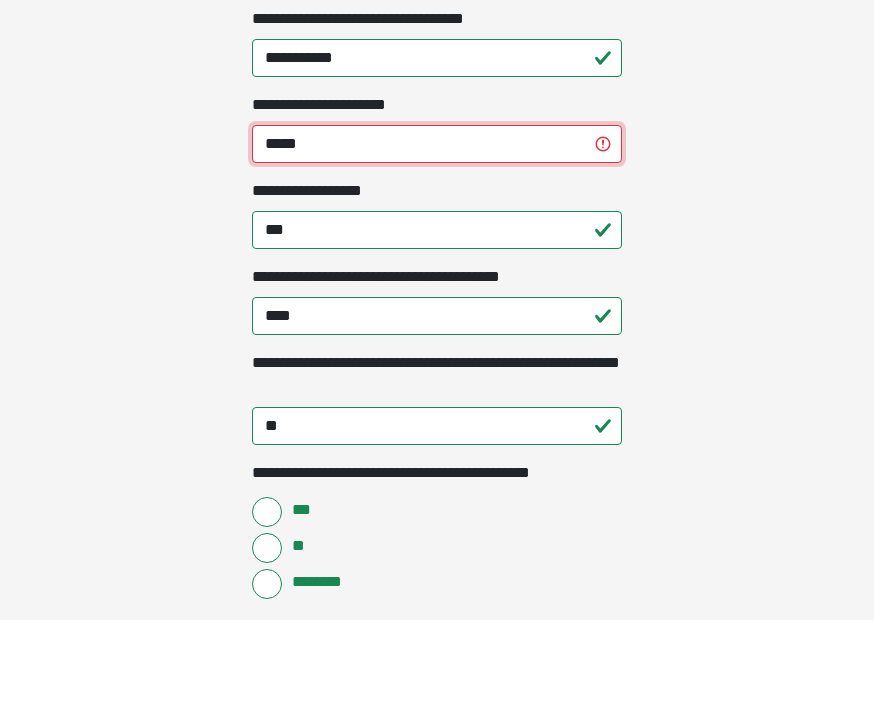 click on "*****" at bounding box center [437, 240] 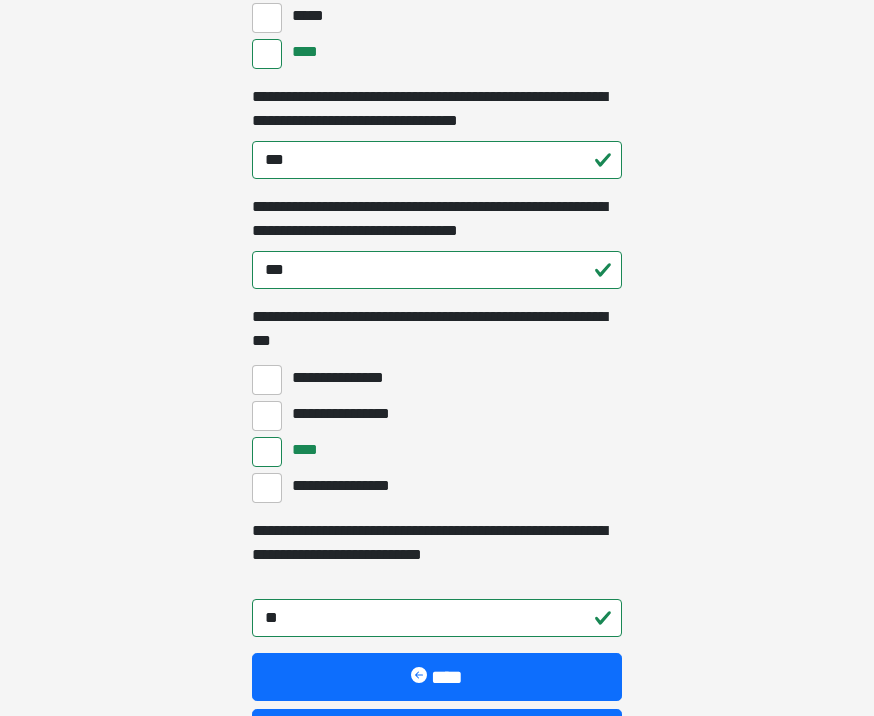 scroll, scrollTop: 5915, scrollLeft: 0, axis: vertical 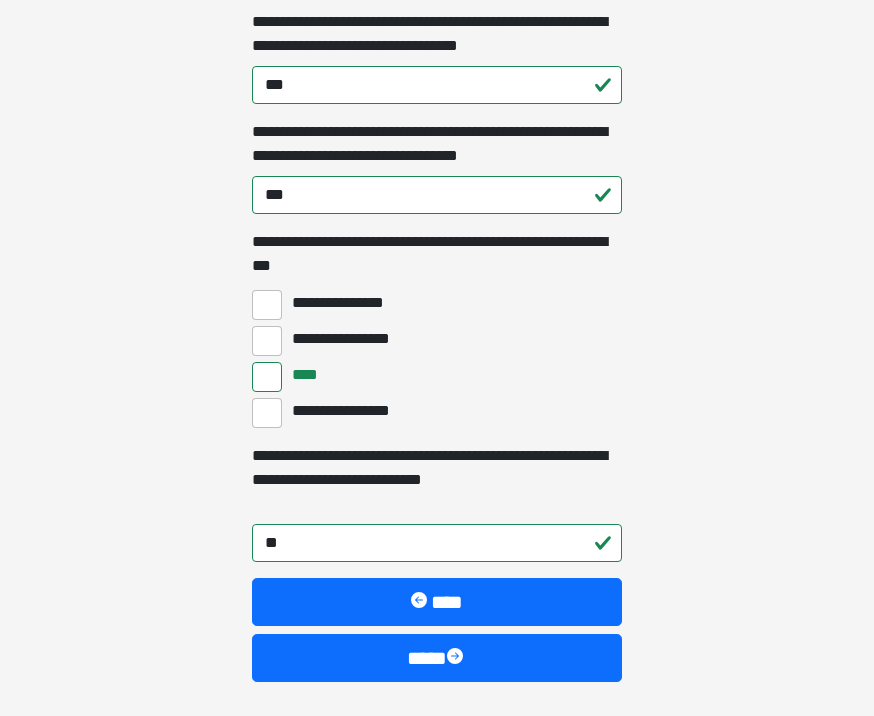 click on "****" at bounding box center [437, 658] 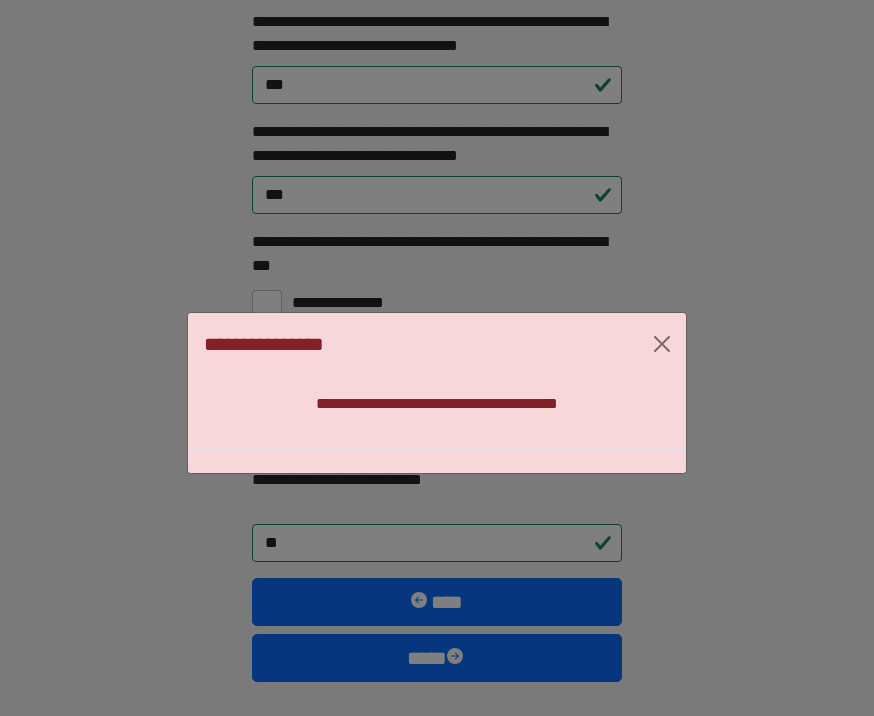 click at bounding box center [662, 344] 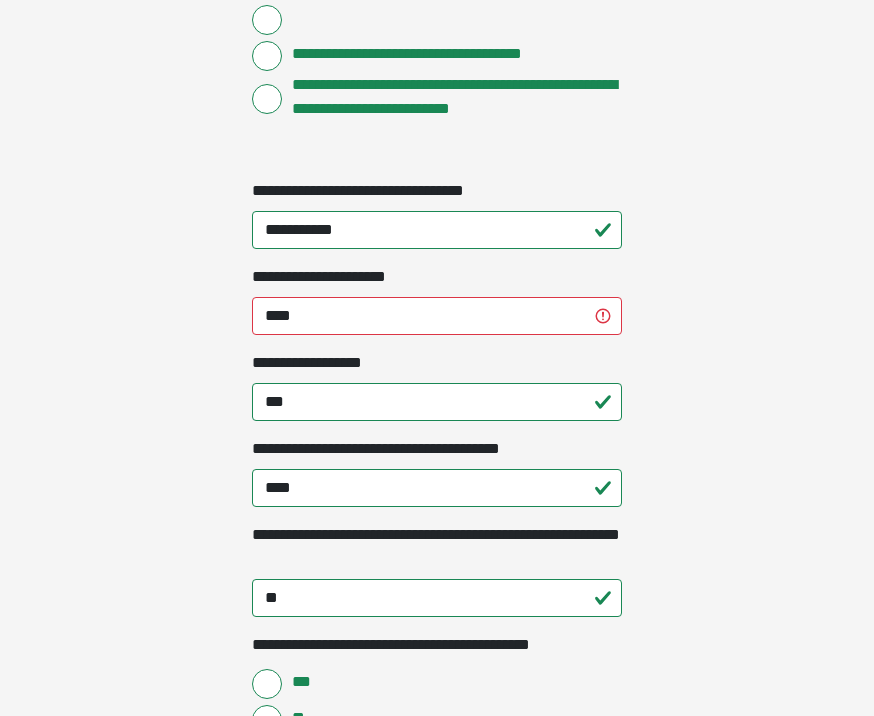 scroll, scrollTop: 2260, scrollLeft: 0, axis: vertical 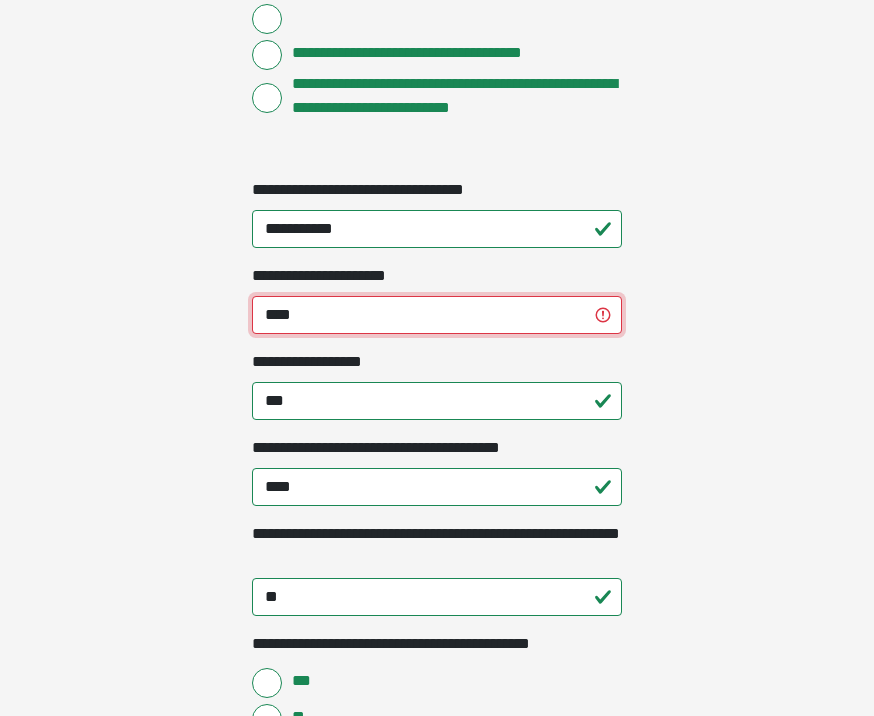 click on "****" at bounding box center [437, 316] 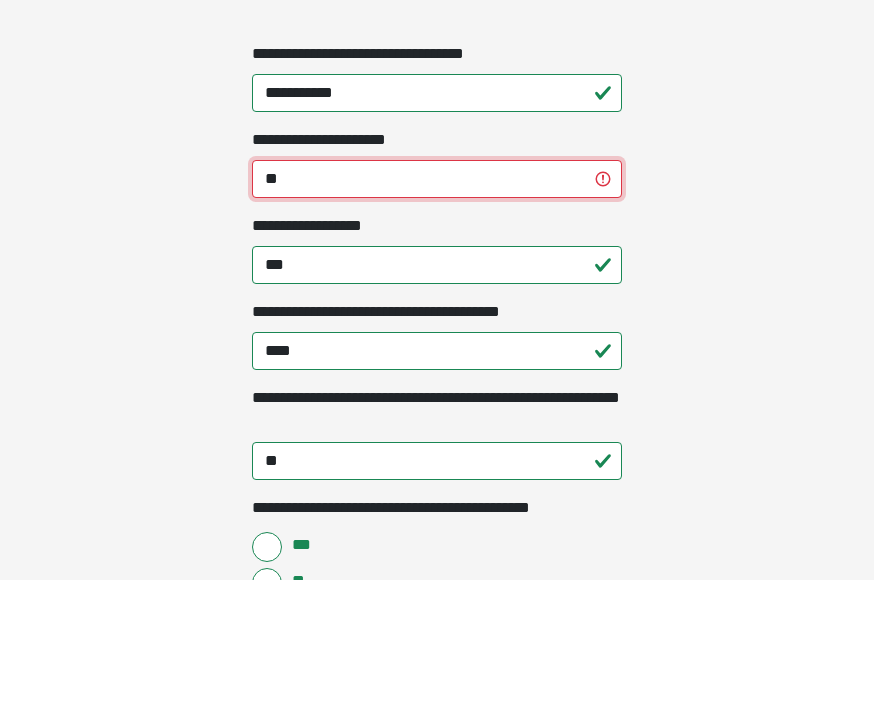 type on "*" 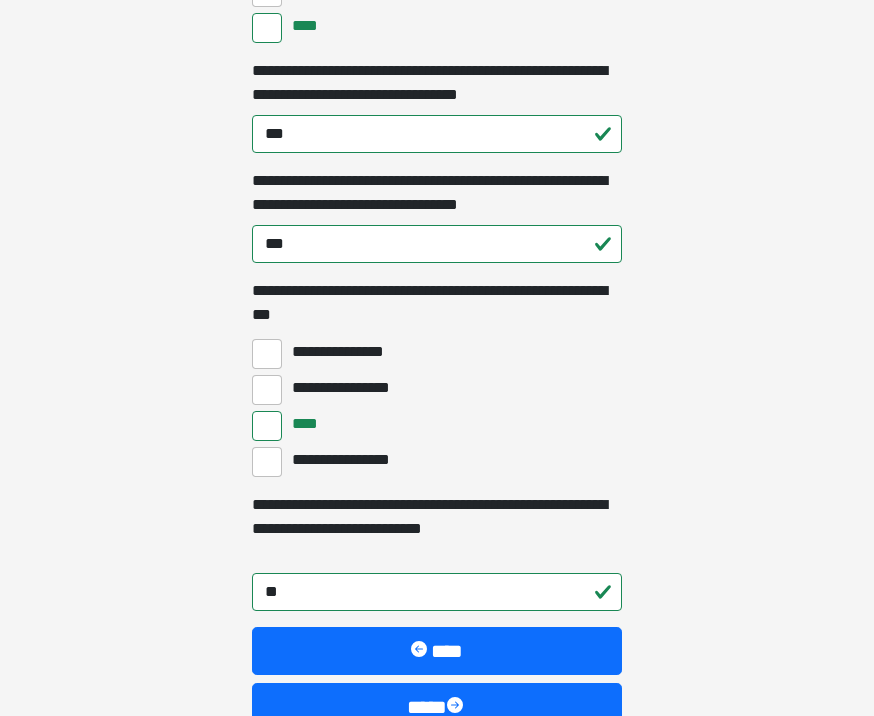 scroll, scrollTop: 5915, scrollLeft: 0, axis: vertical 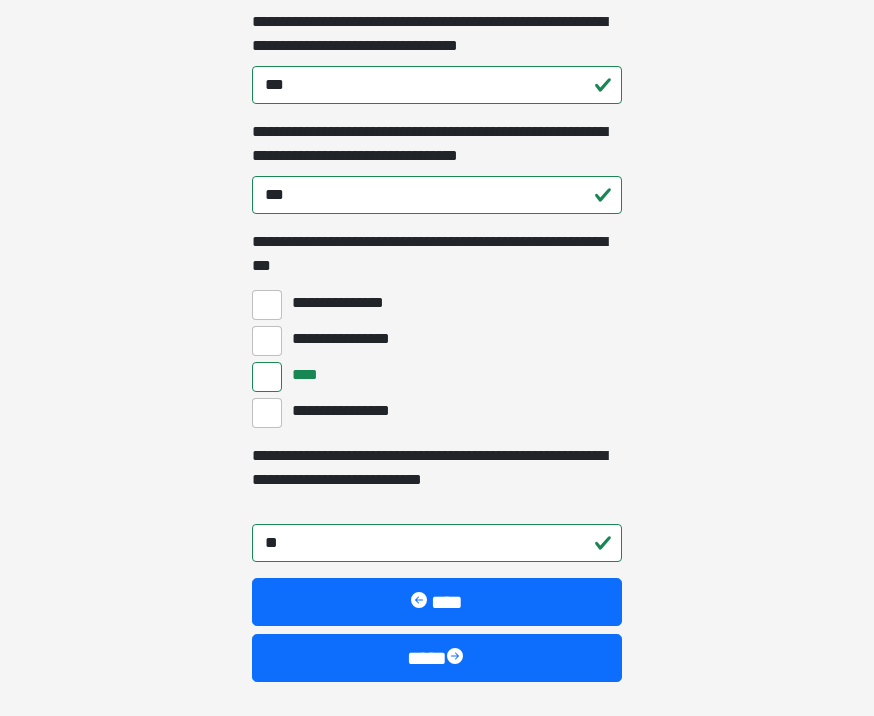 click on "****" at bounding box center [437, 658] 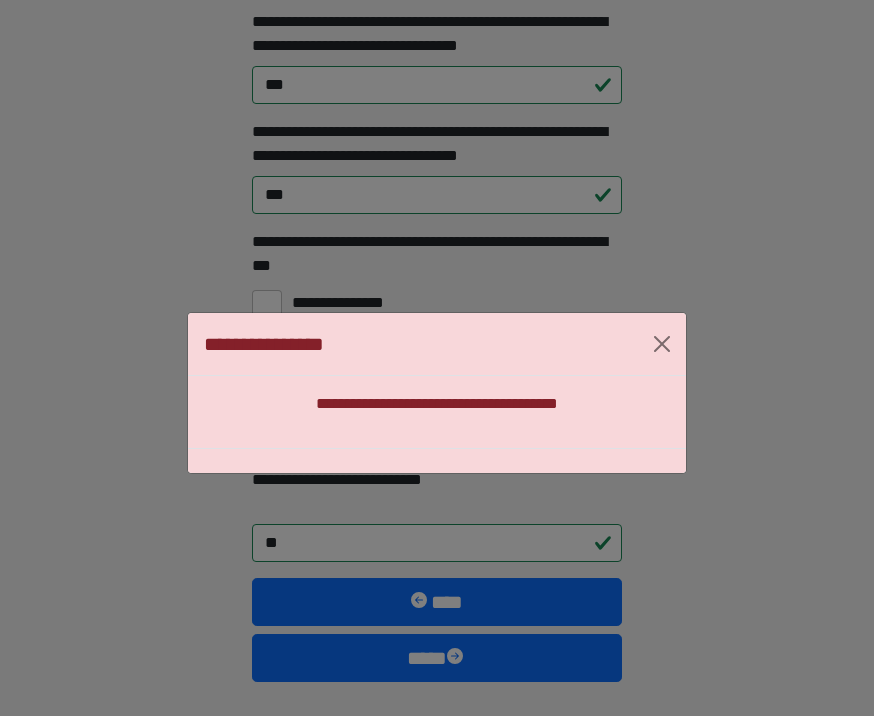 click at bounding box center [662, 344] 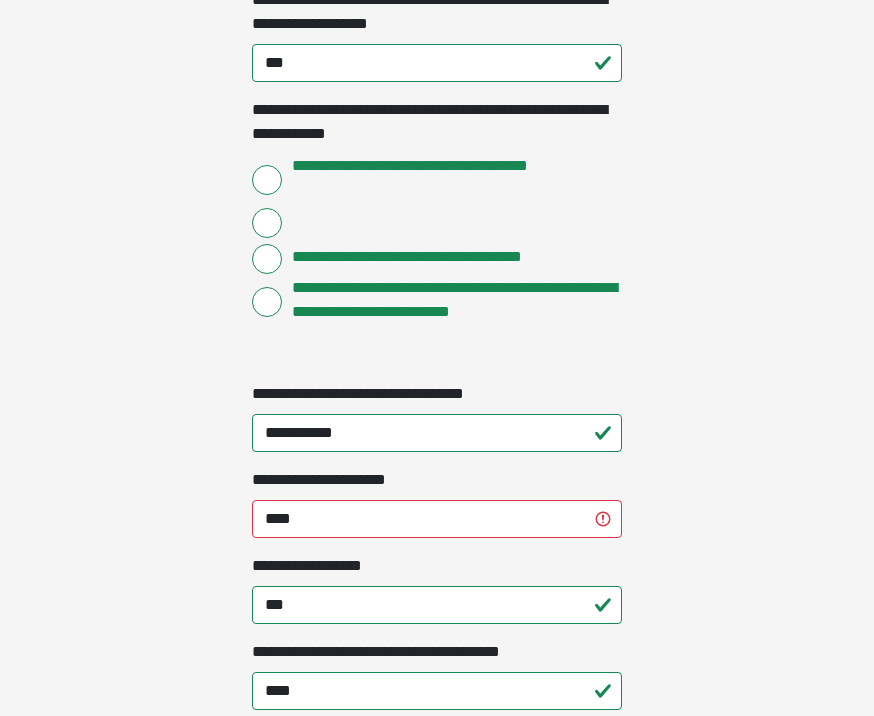 scroll, scrollTop: 2054, scrollLeft: 0, axis: vertical 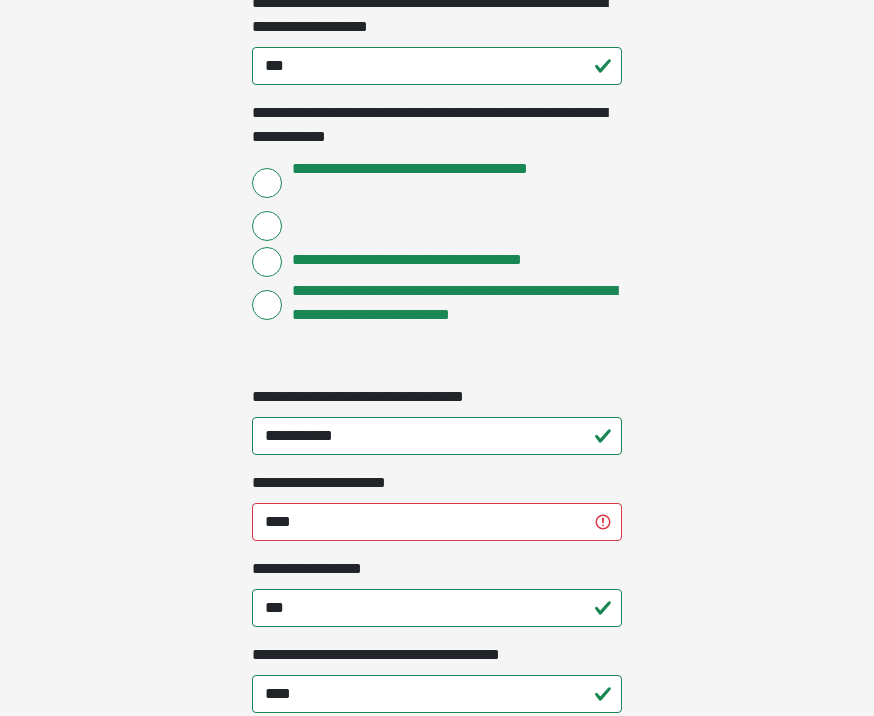 click on "**********" at bounding box center [329, 483] 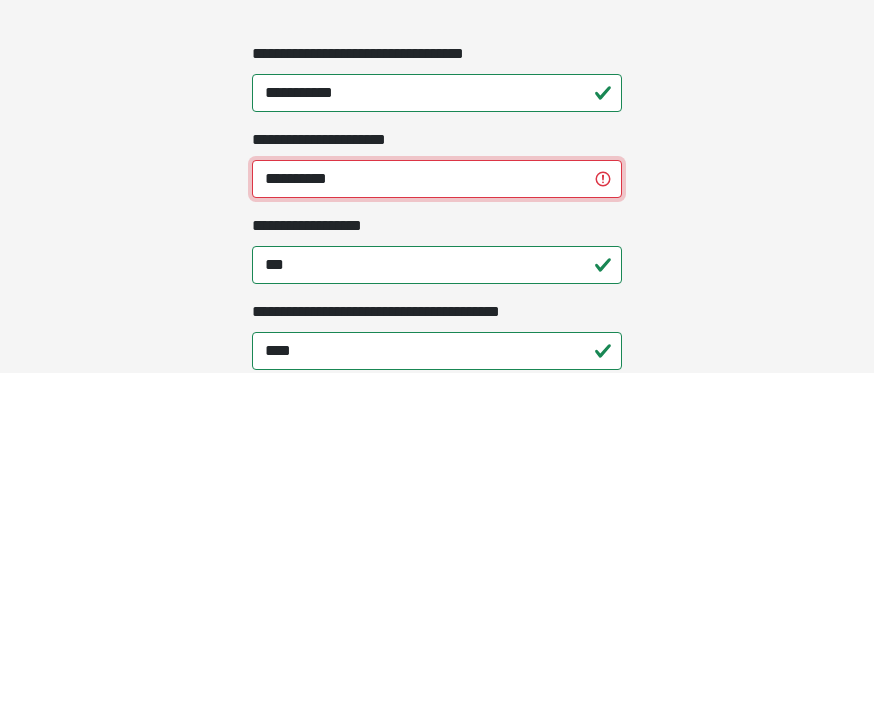 type on "**********" 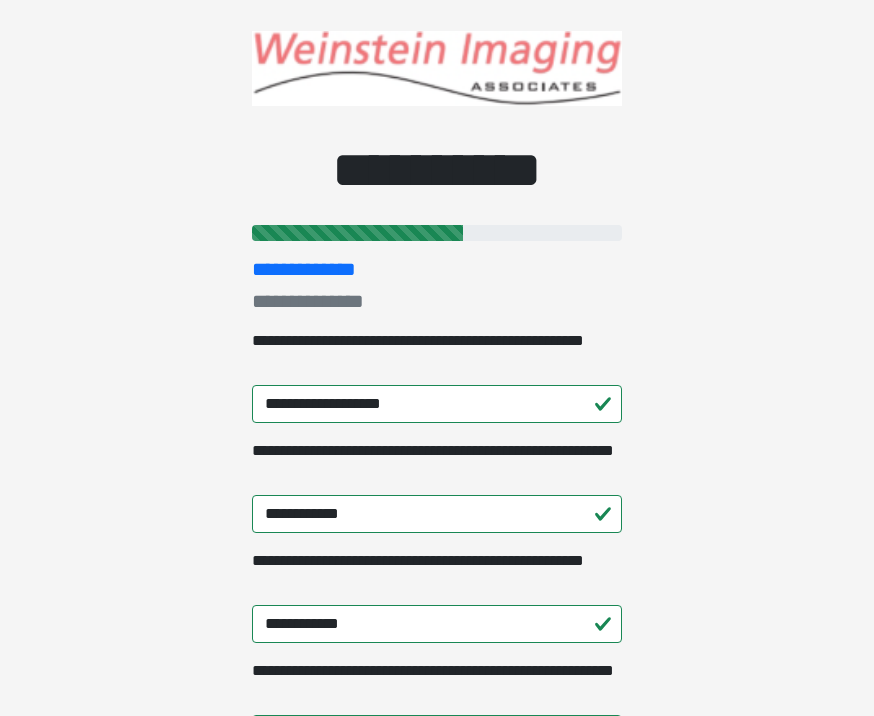 scroll, scrollTop: 0, scrollLeft: 0, axis: both 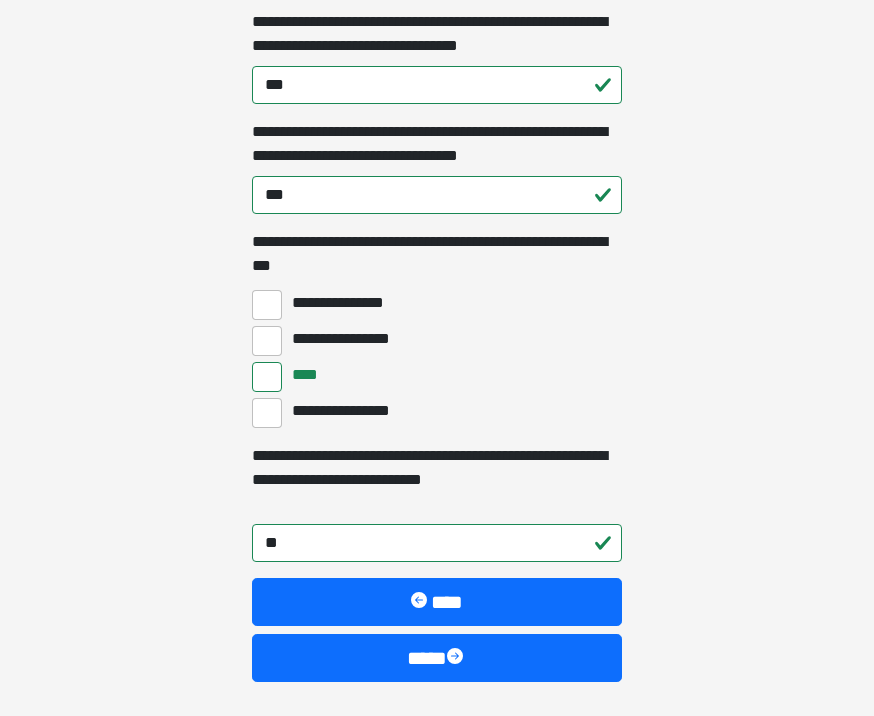 click on "****" at bounding box center (437, 658) 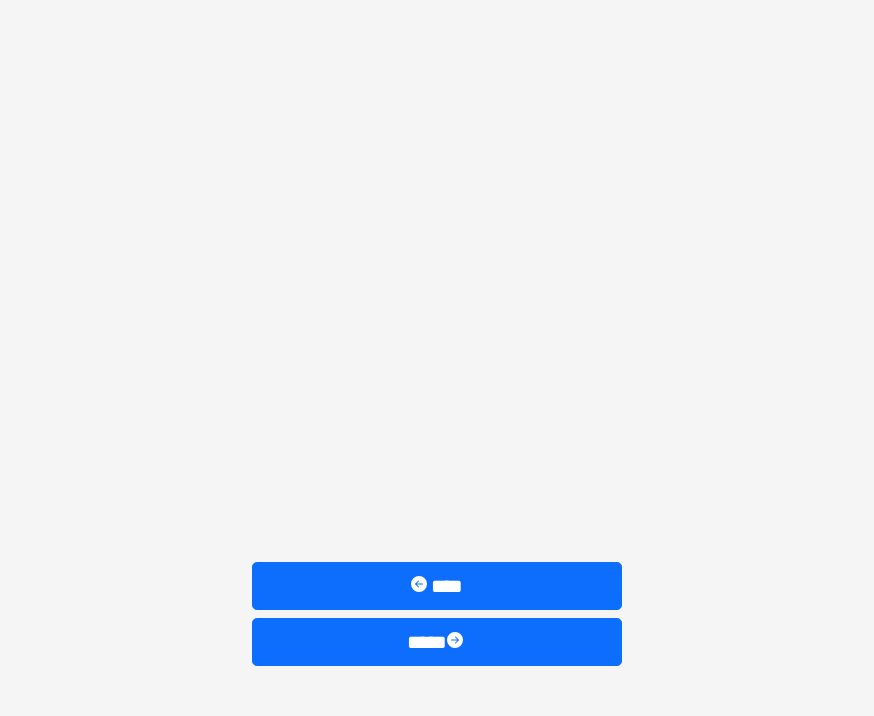 scroll, scrollTop: 331, scrollLeft: 0, axis: vertical 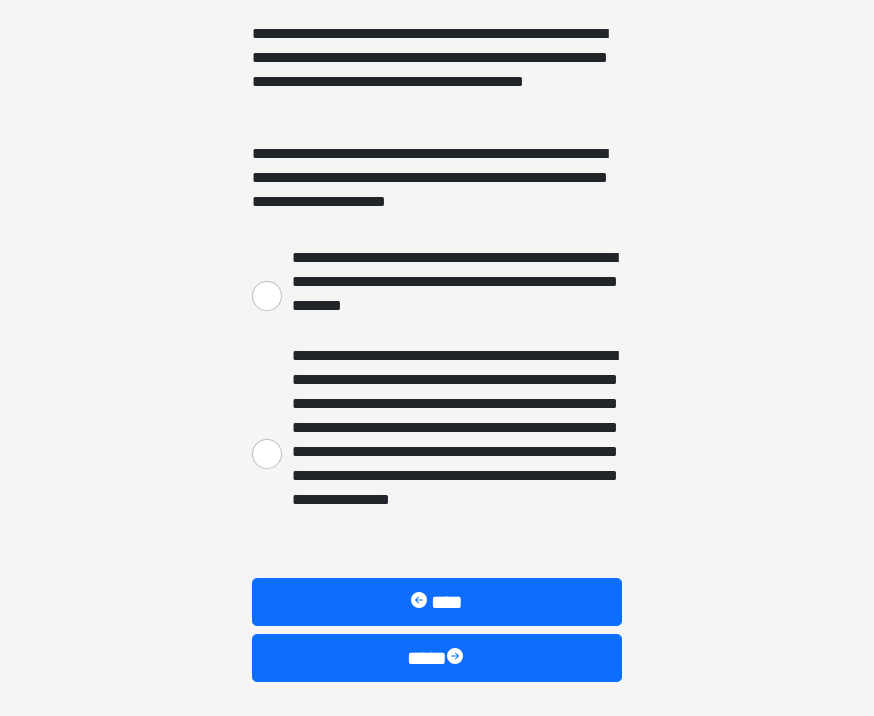 click on "****" at bounding box center [437, 658] 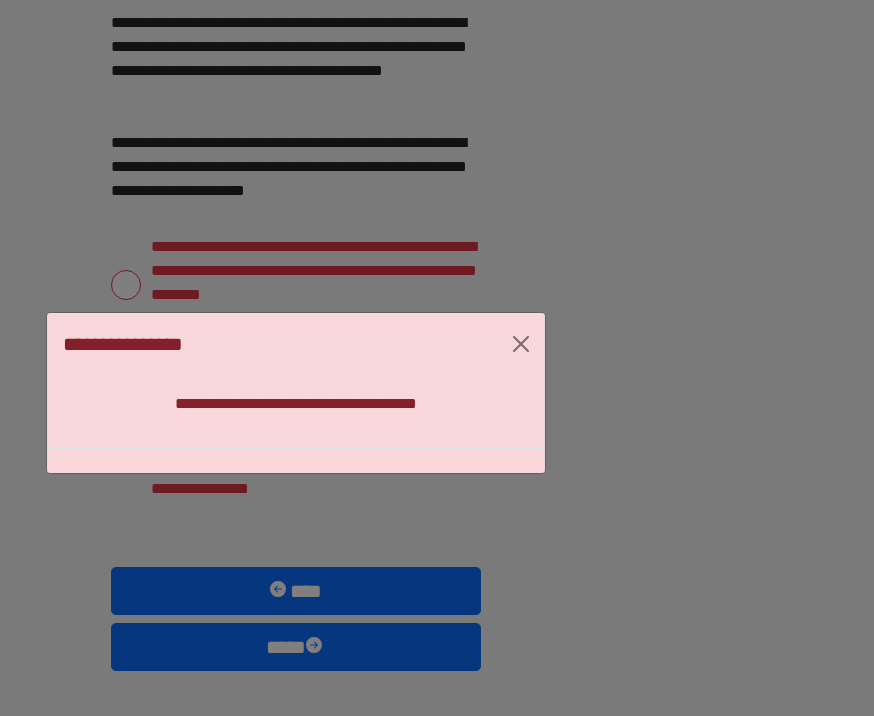 scroll, scrollTop: 371, scrollLeft: 0, axis: vertical 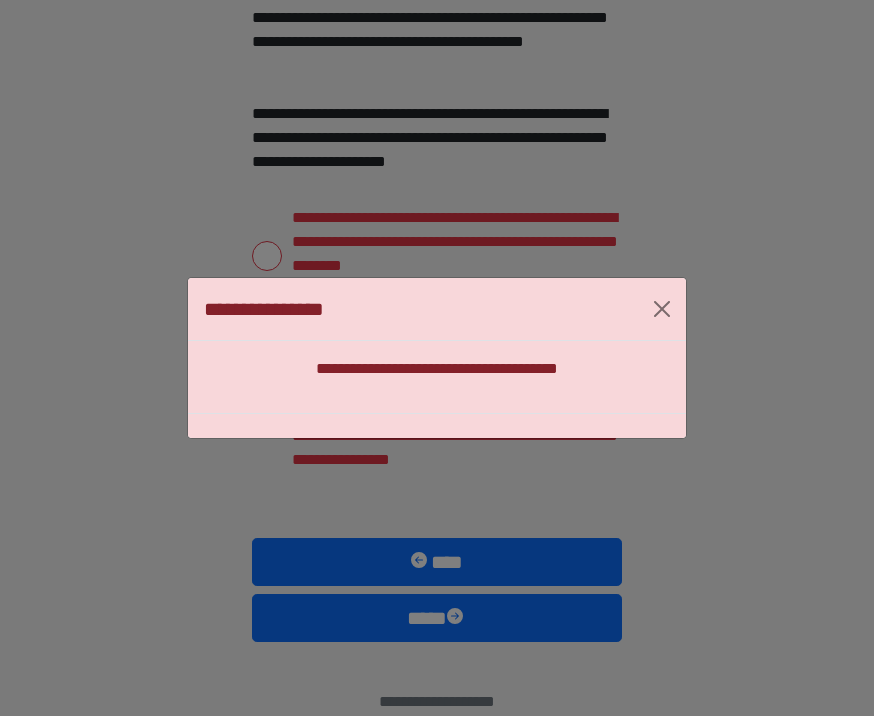 click at bounding box center (662, 309) 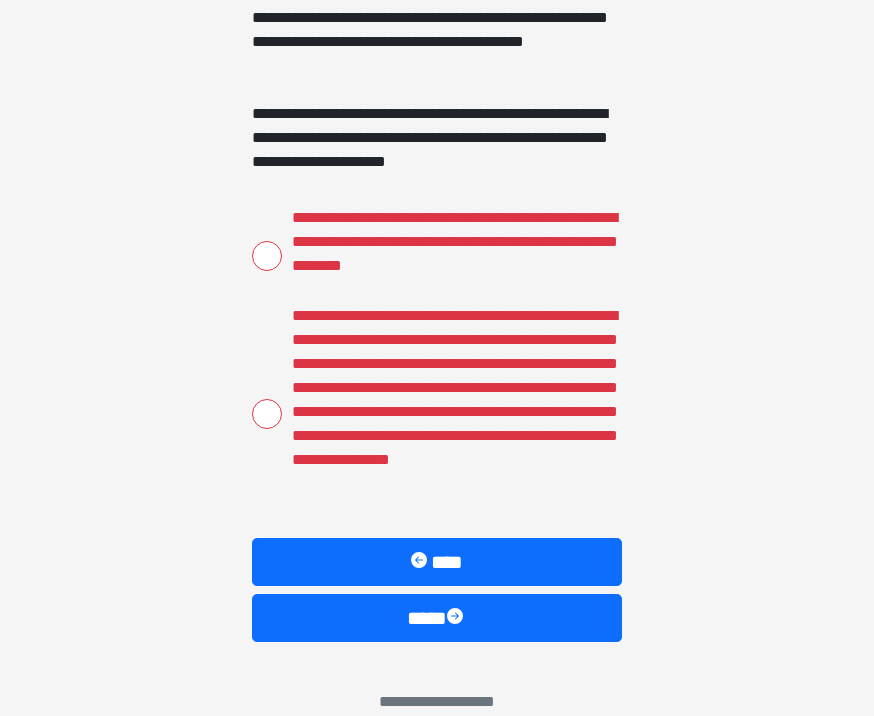 click on "****" at bounding box center (437, 618) 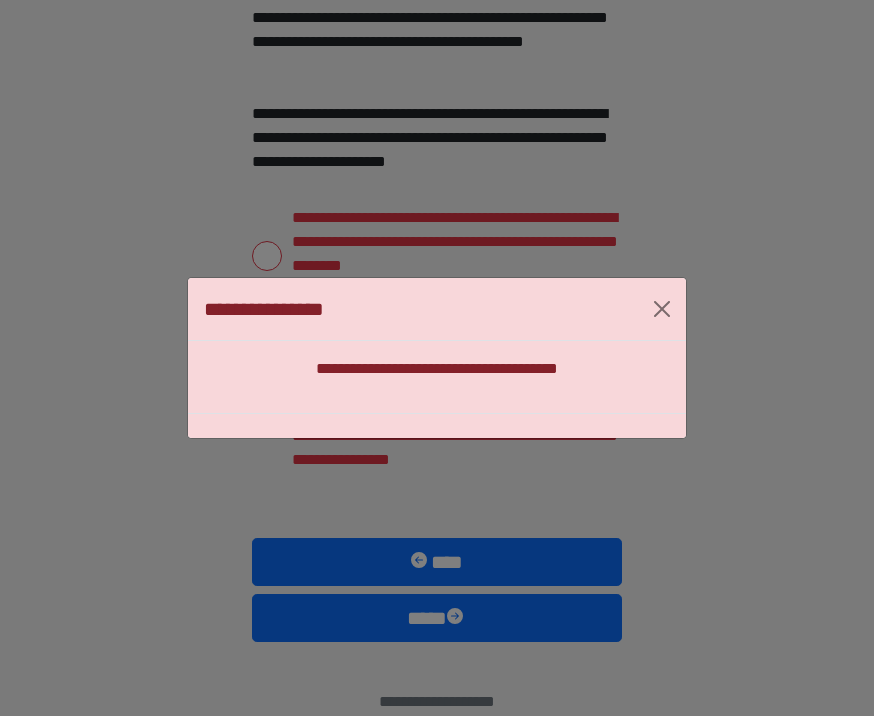 click at bounding box center [662, 309] 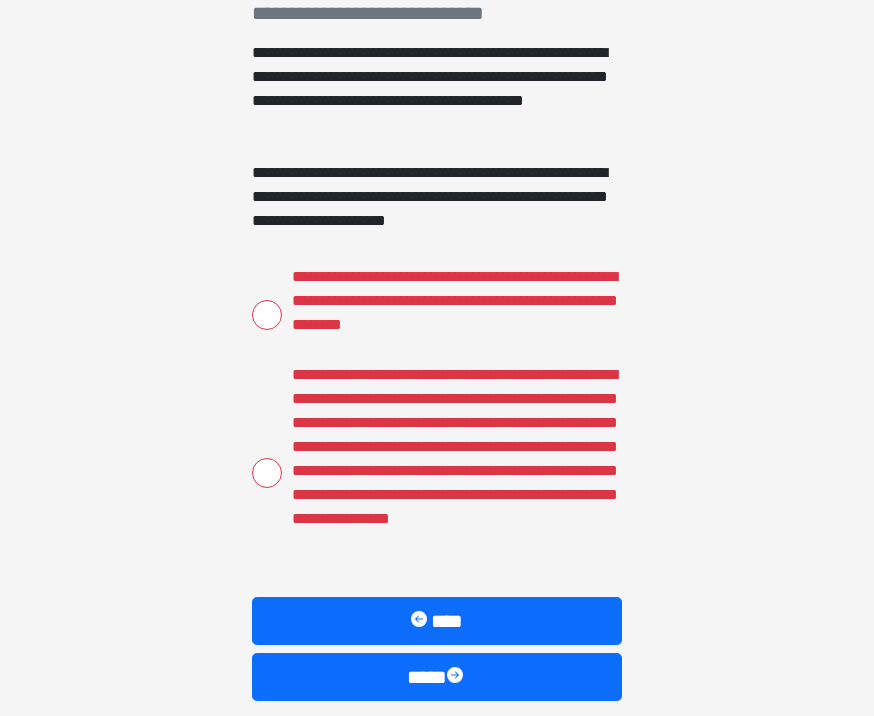 scroll, scrollTop: 312, scrollLeft: 0, axis: vertical 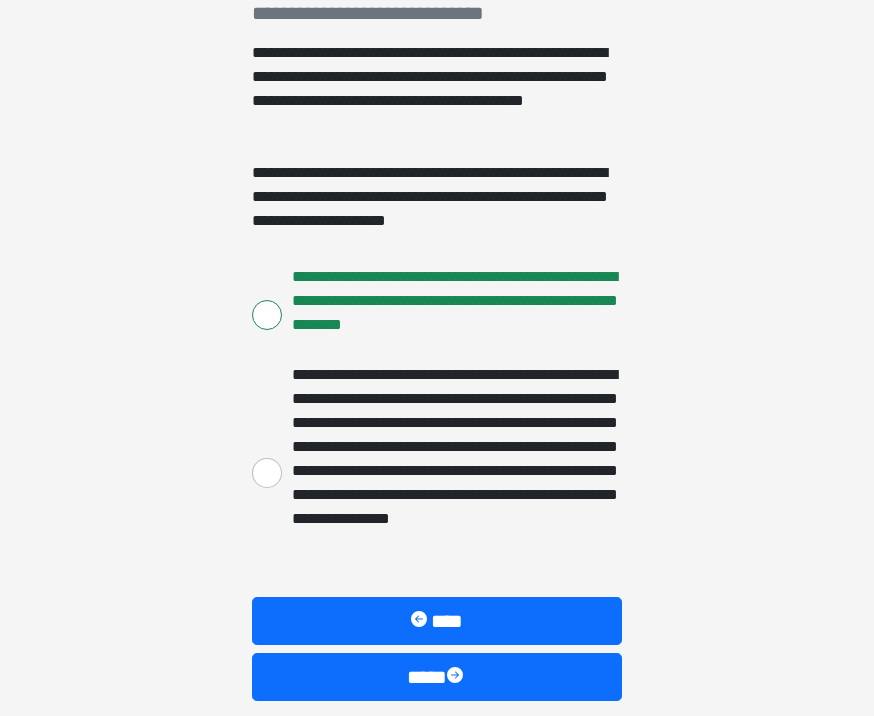 click on "**********" at bounding box center [267, 315] 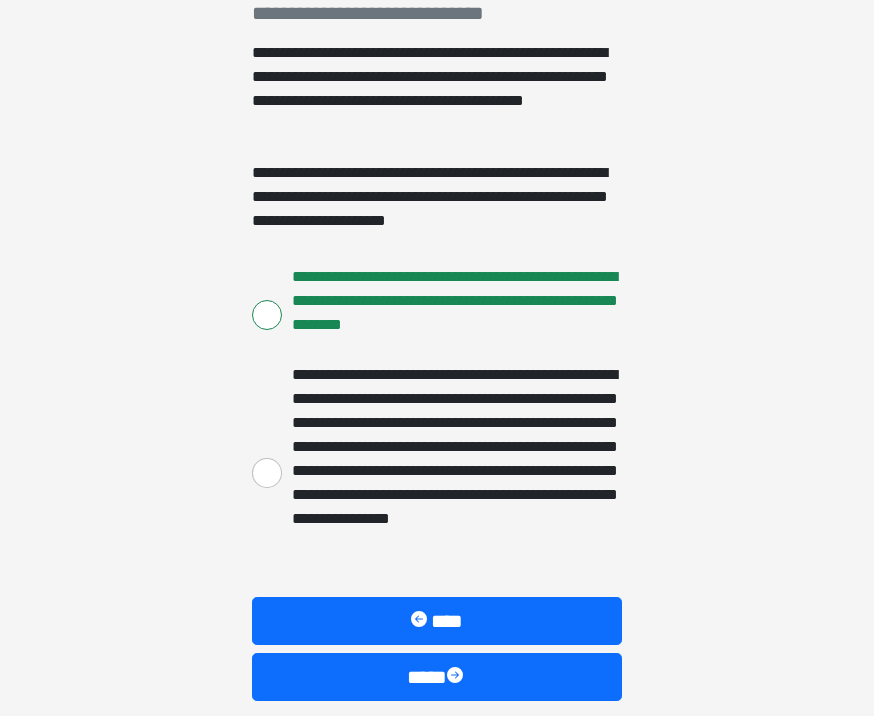 click on "**********" at bounding box center (452, 471) 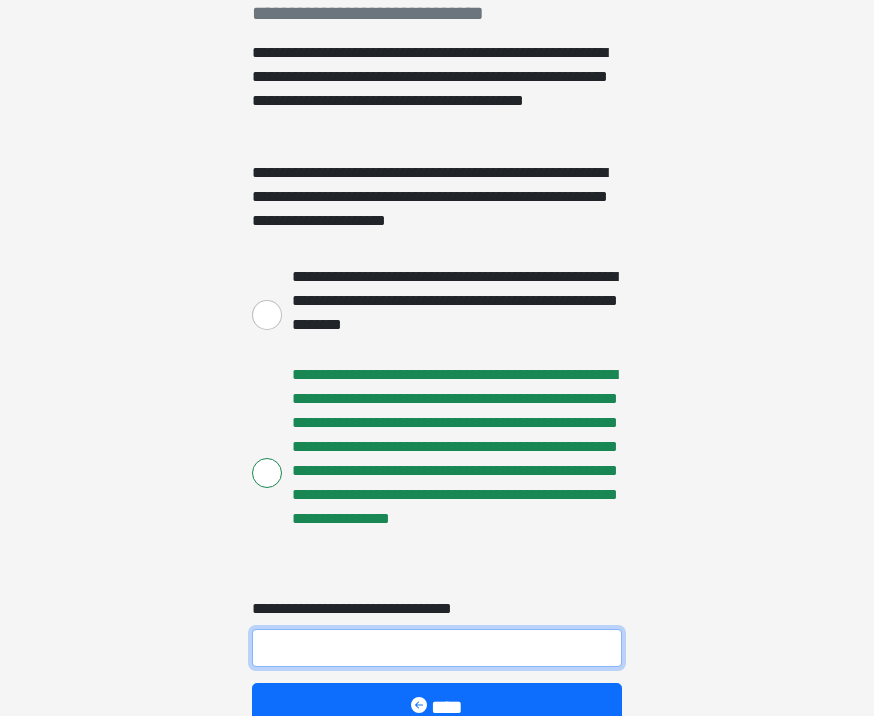 click on "**********" at bounding box center [437, 648] 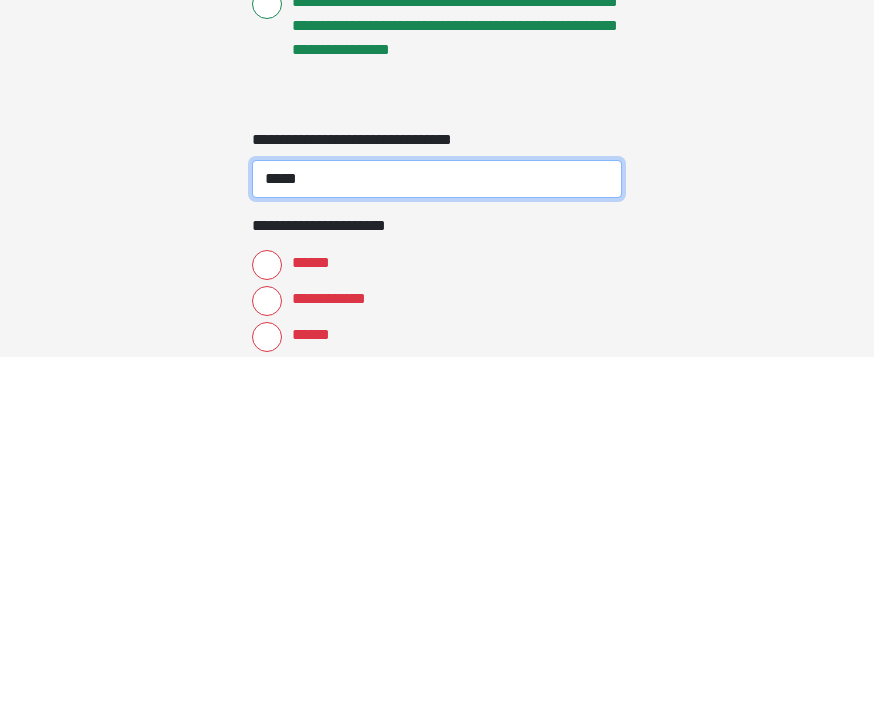 type on "*****" 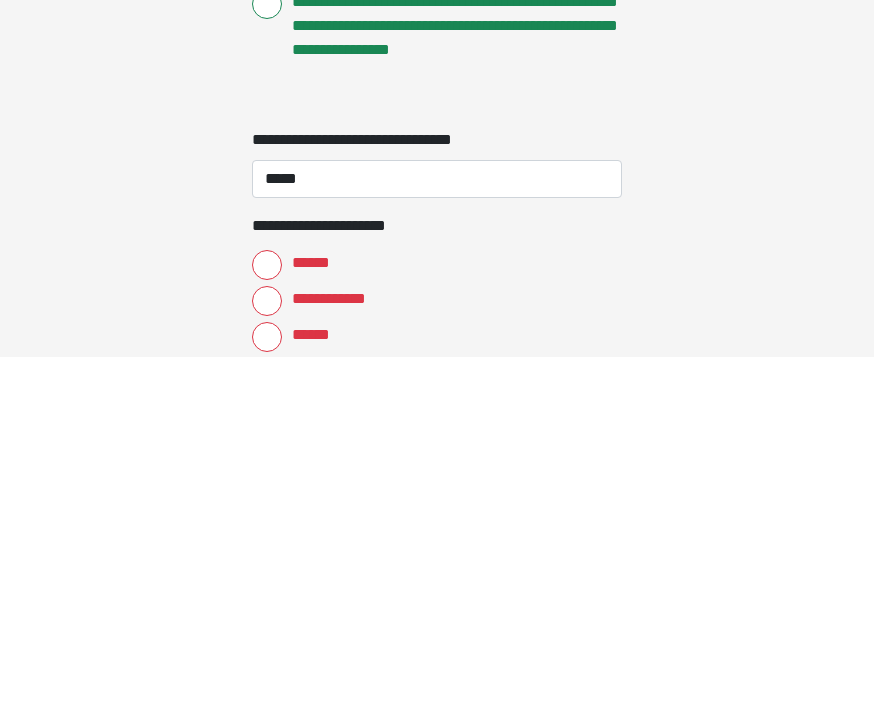 click on "******" at bounding box center [315, 622] 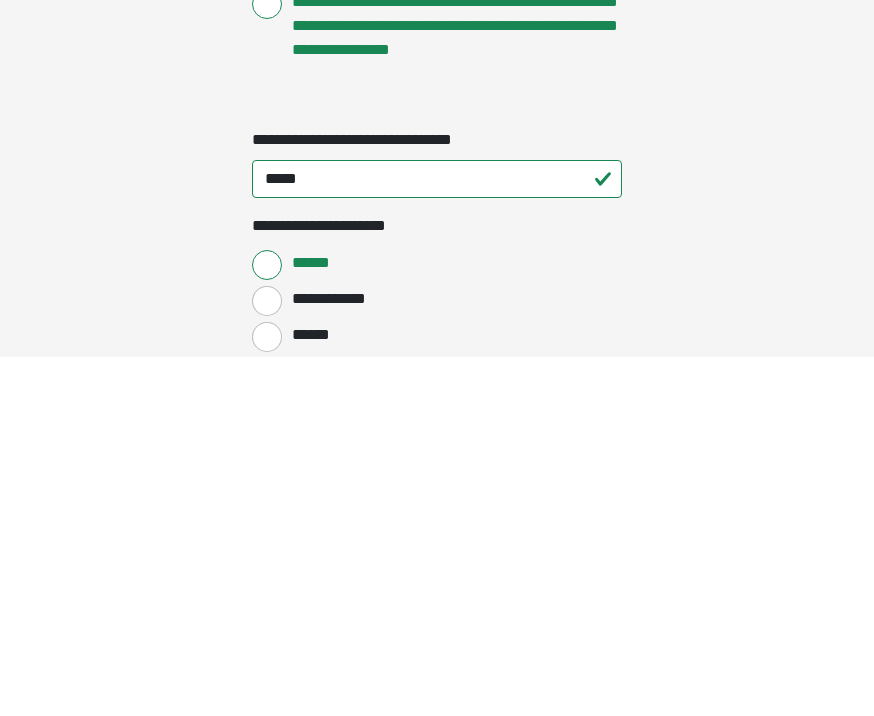 scroll, scrollTop: 781, scrollLeft: 0, axis: vertical 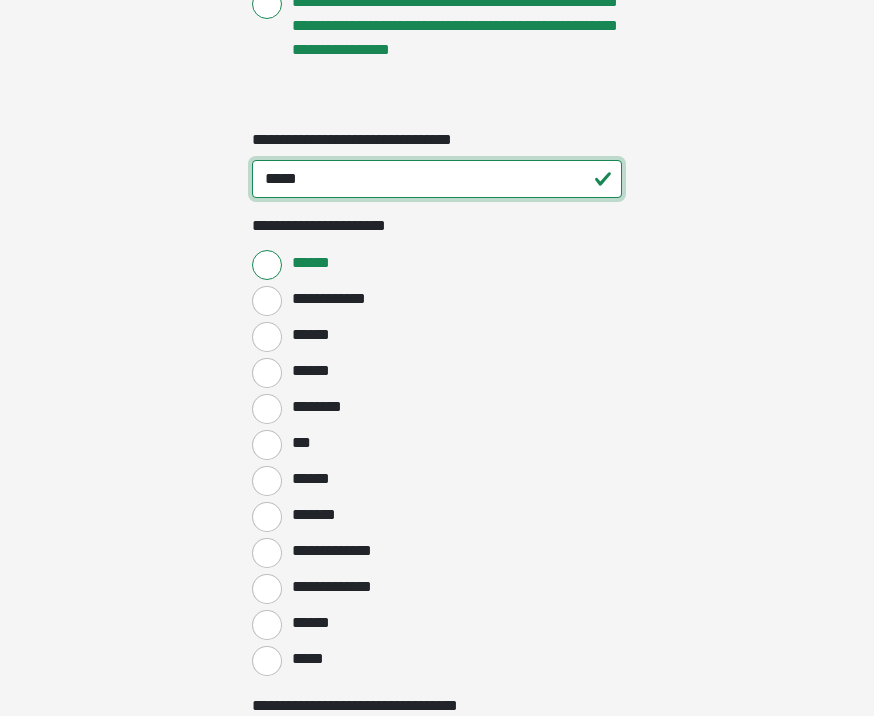 click on "*****" at bounding box center [437, 179] 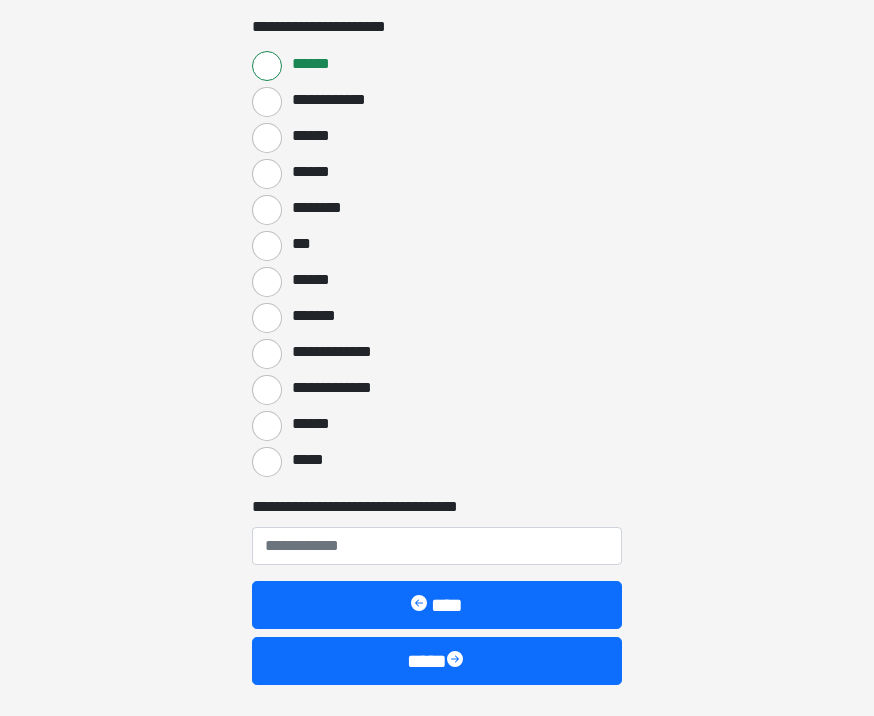 scroll, scrollTop: 983, scrollLeft: 0, axis: vertical 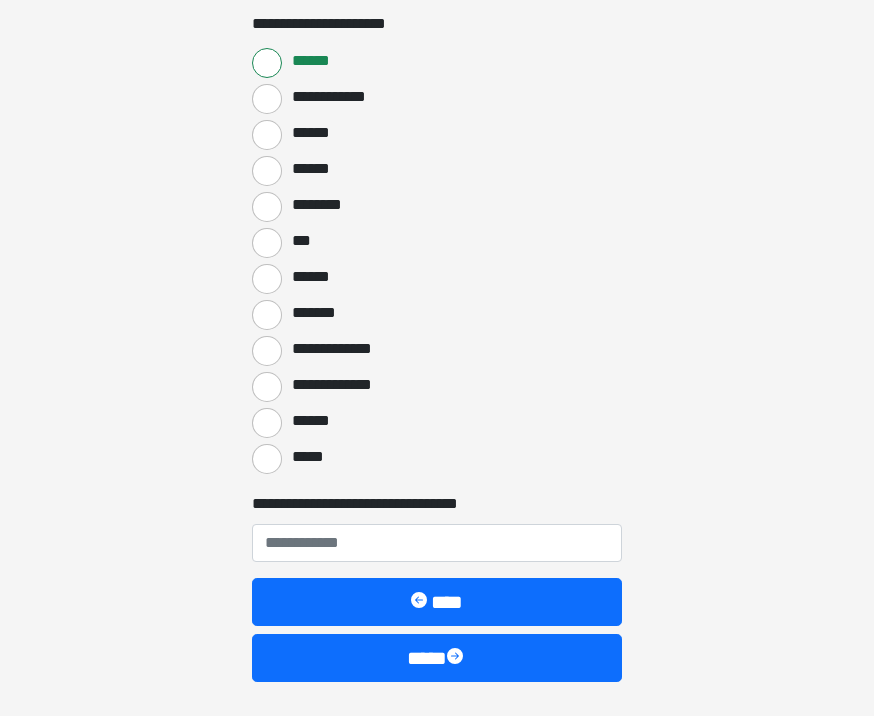 type on "**********" 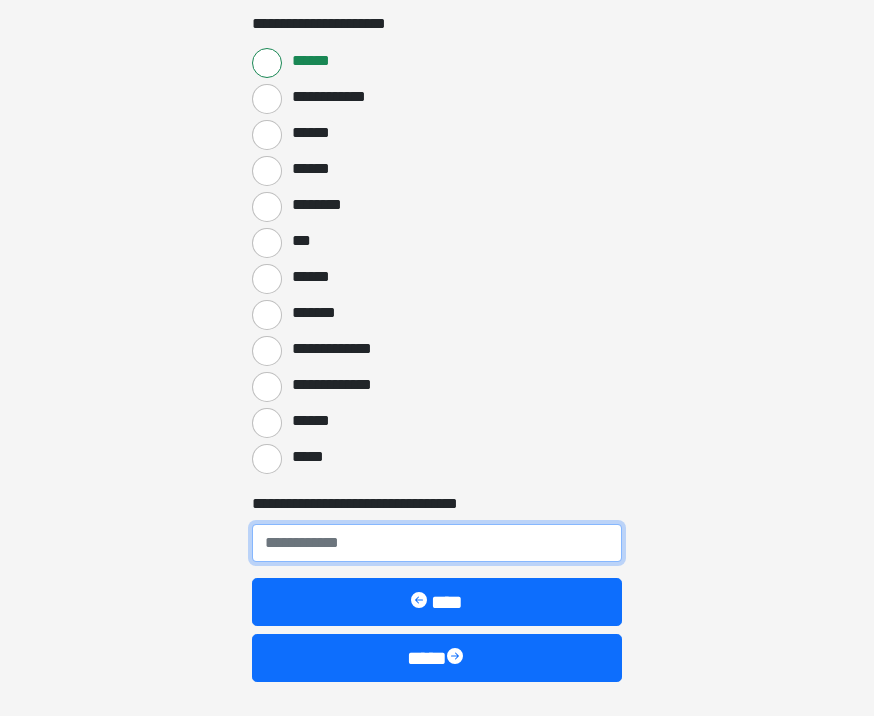 click on "**********" at bounding box center [437, 543] 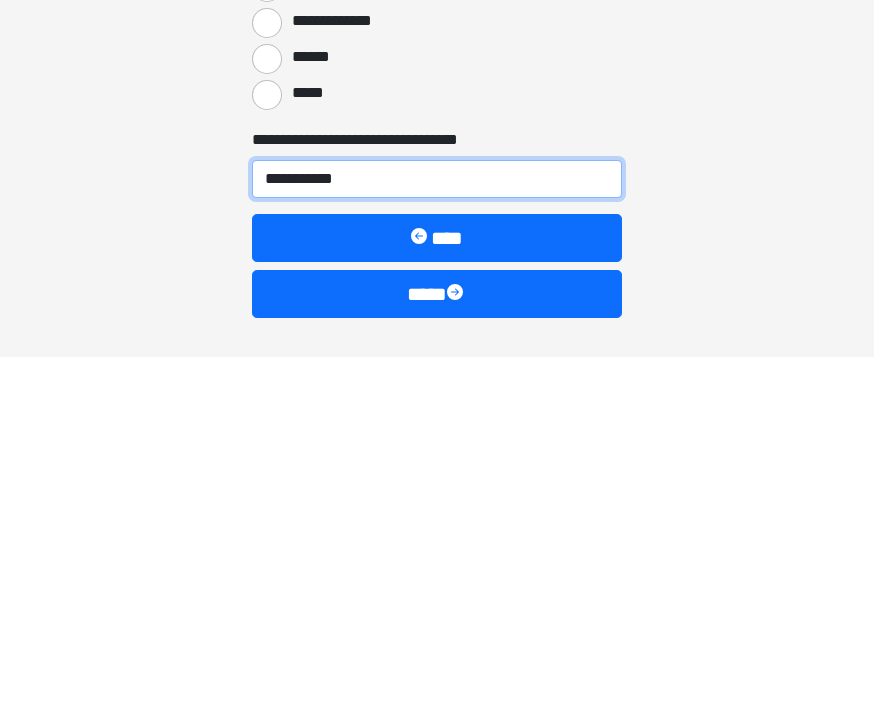 type on "**********" 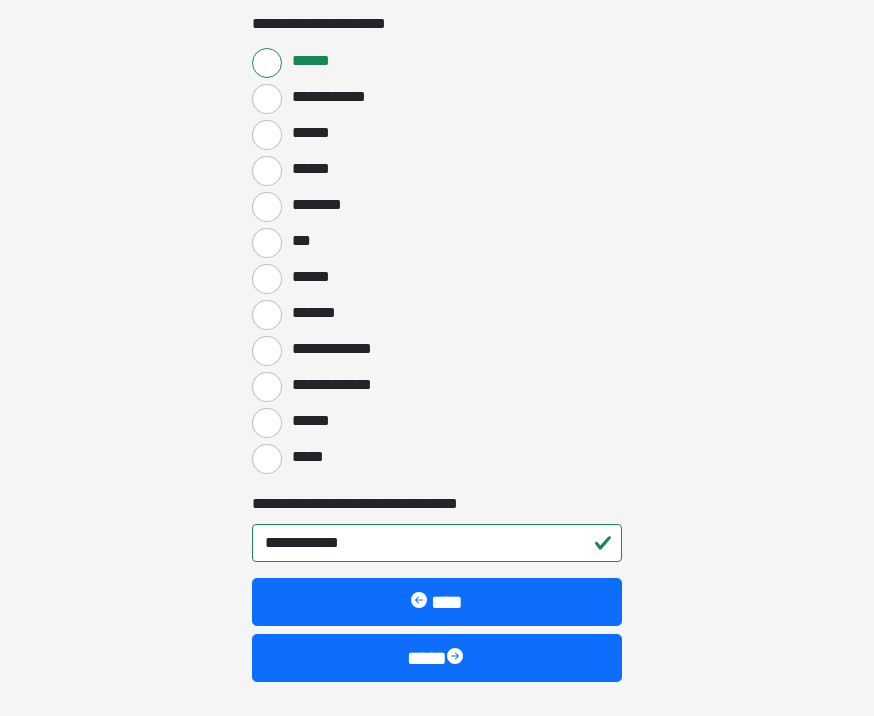 scroll, scrollTop: 983, scrollLeft: 0, axis: vertical 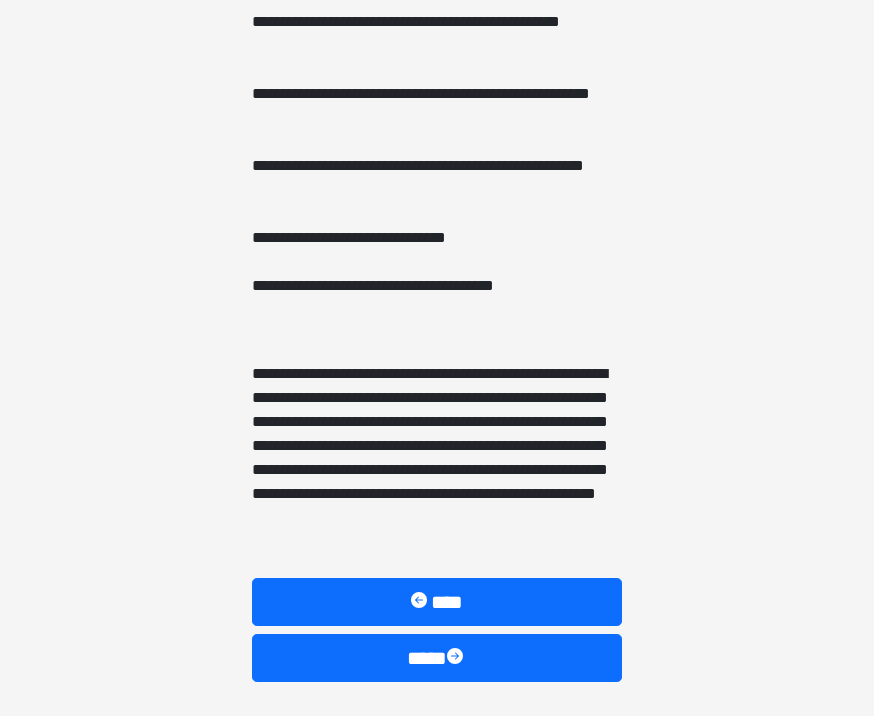 click on "****" at bounding box center [437, 658] 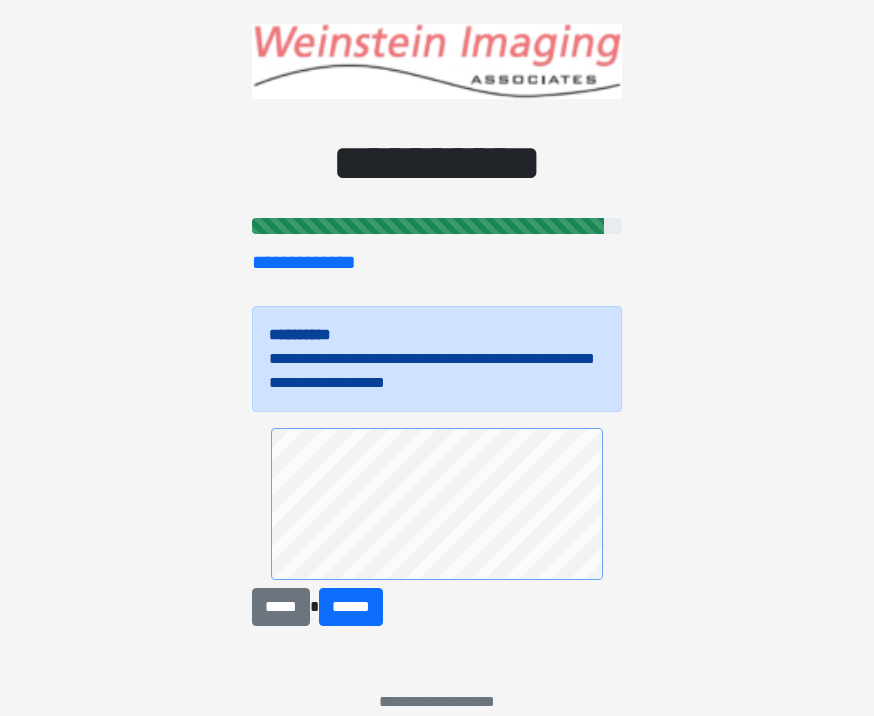 scroll, scrollTop: 34, scrollLeft: 0, axis: vertical 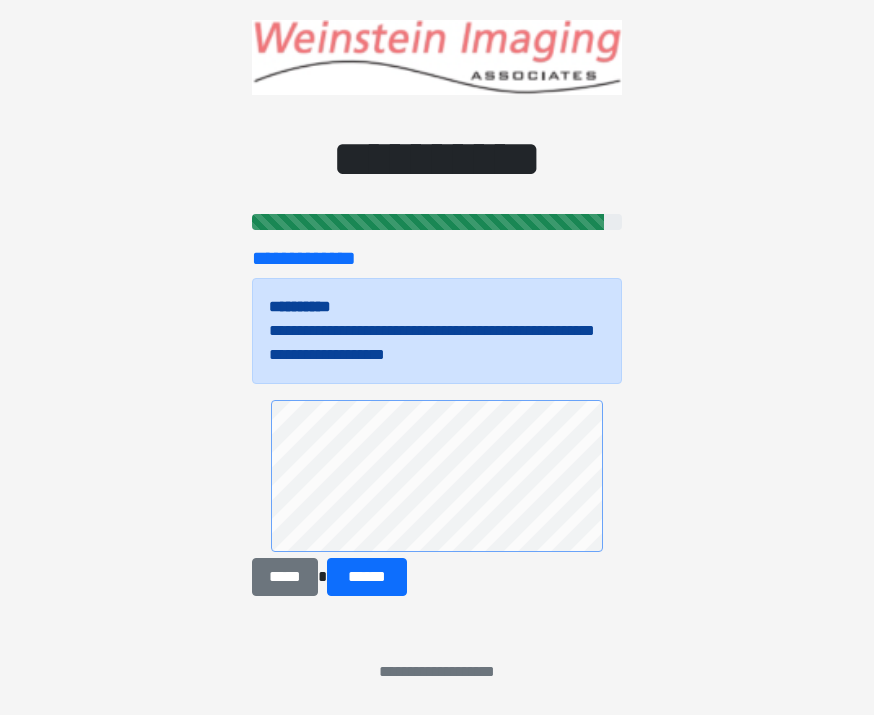 click on "*****" at bounding box center [285, 578] 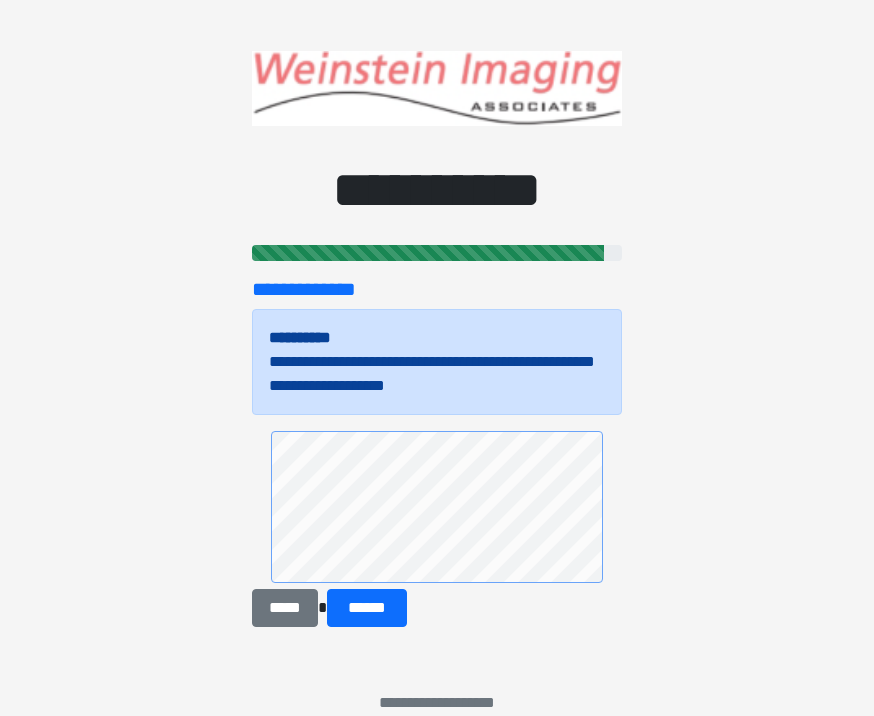 scroll, scrollTop: 0, scrollLeft: 0, axis: both 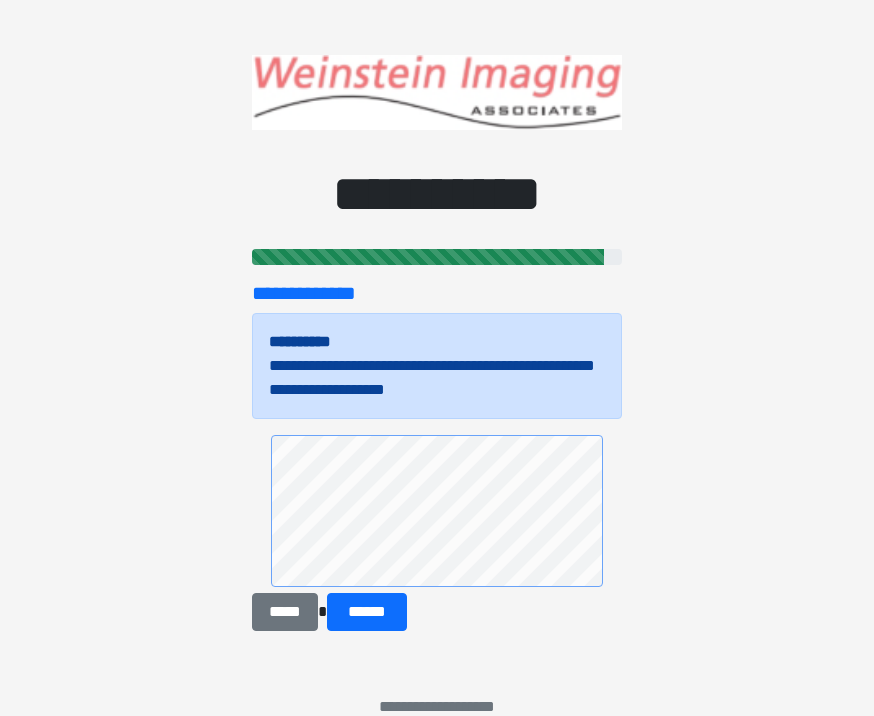 click on "*****
******" at bounding box center (437, 533) 